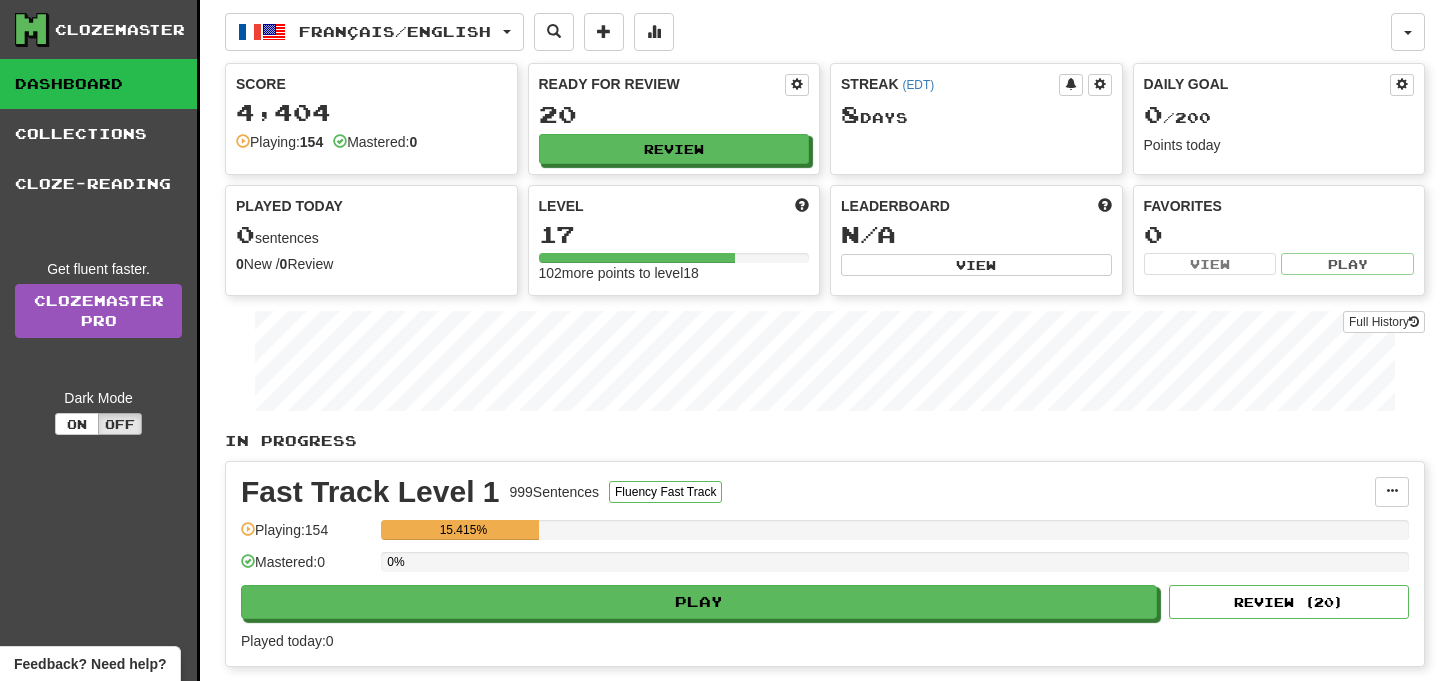 scroll, scrollTop: 0, scrollLeft: 0, axis: both 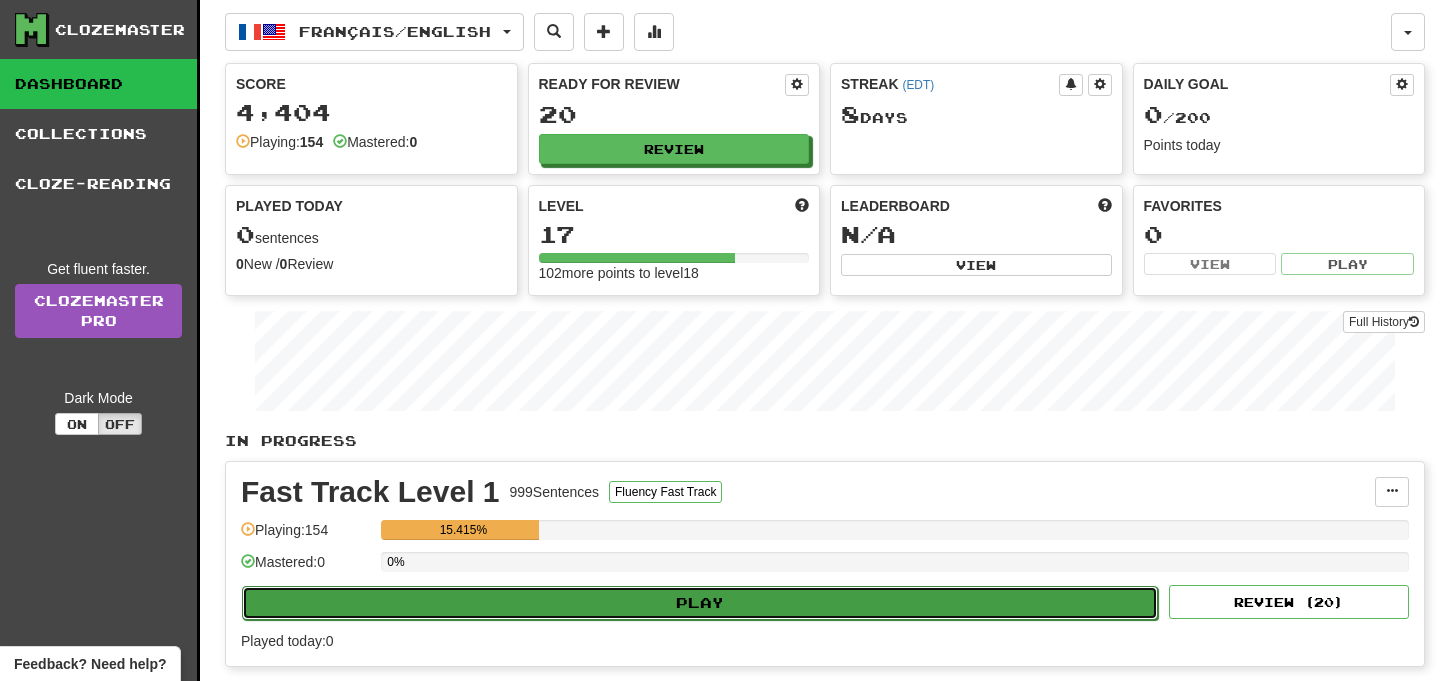 click on "Play" at bounding box center [700, 603] 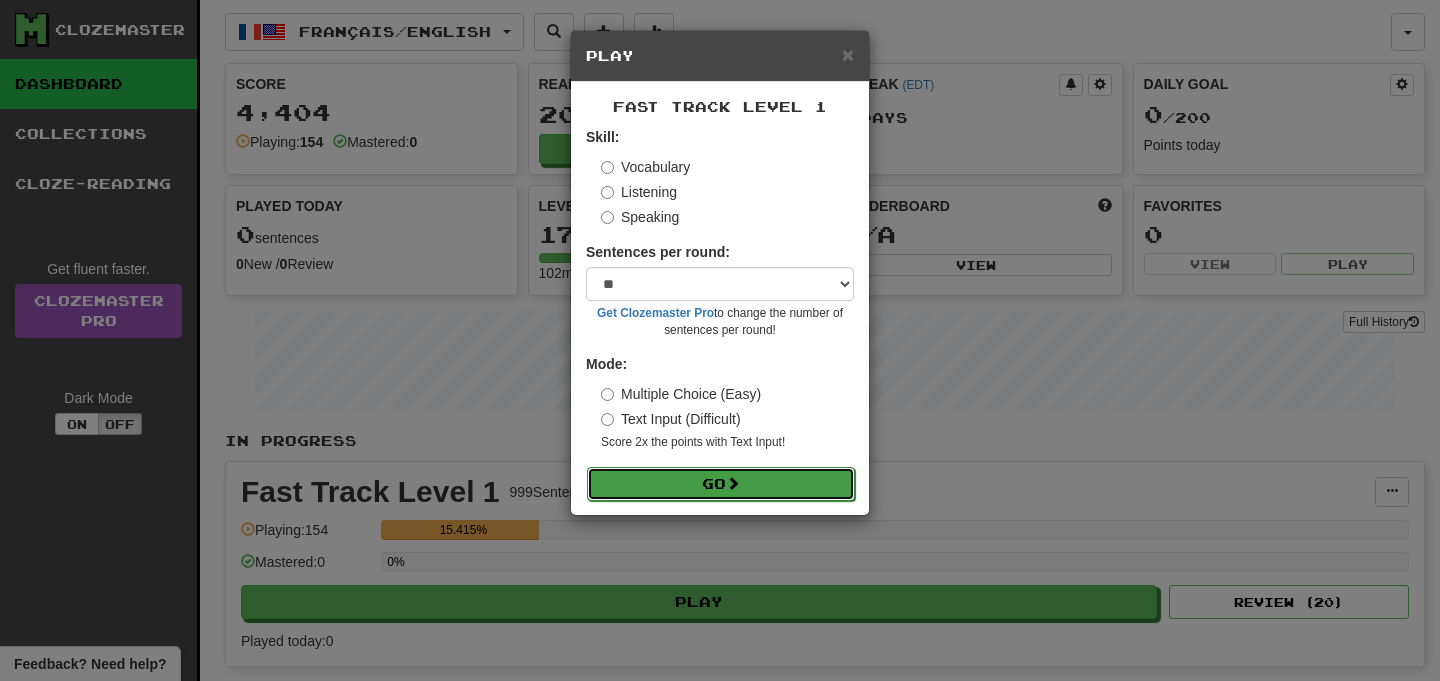 click on "Go" at bounding box center (721, 484) 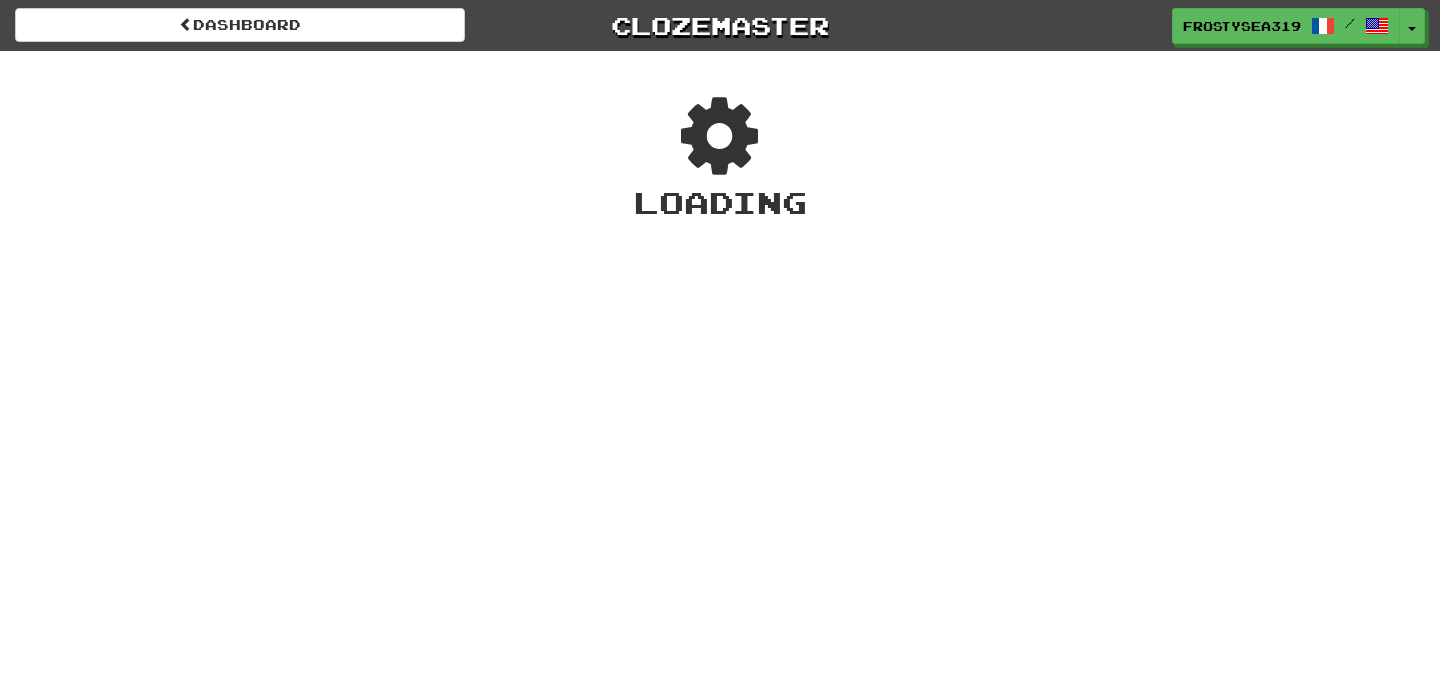 scroll, scrollTop: 0, scrollLeft: 0, axis: both 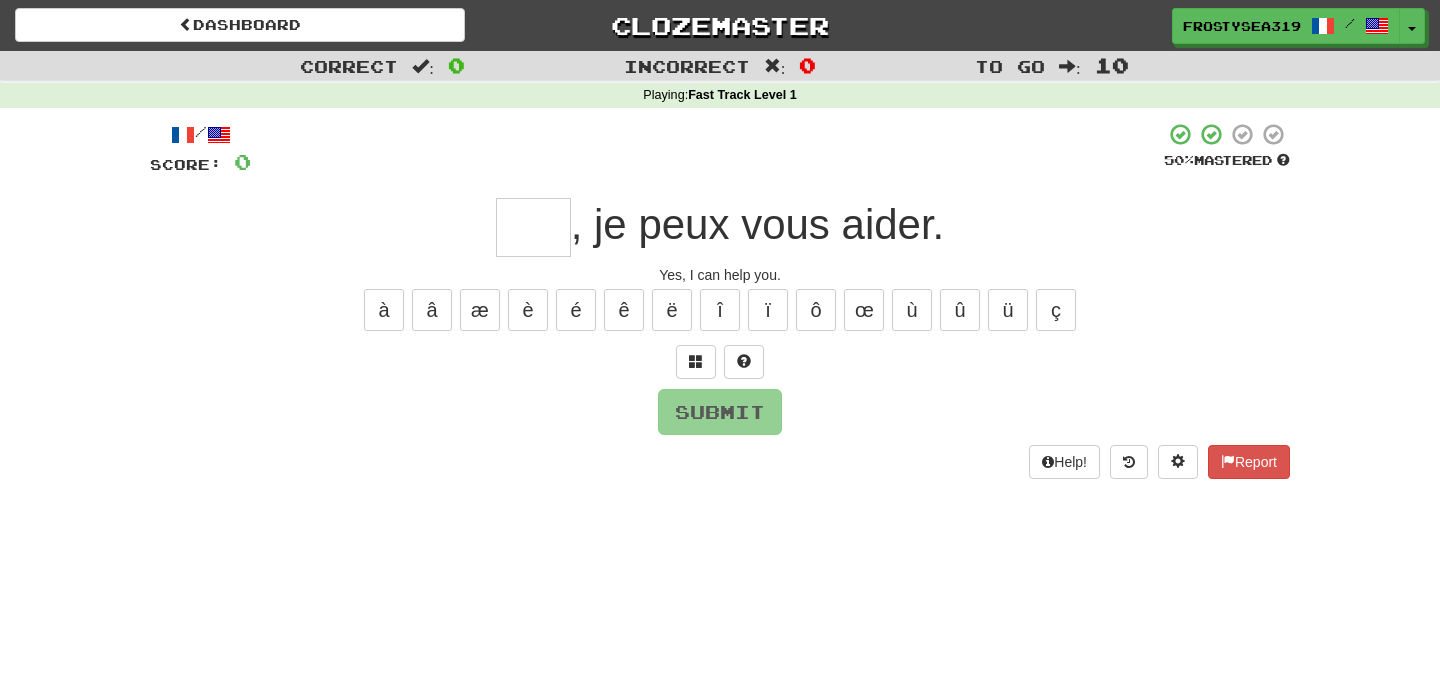 click at bounding box center (533, 227) 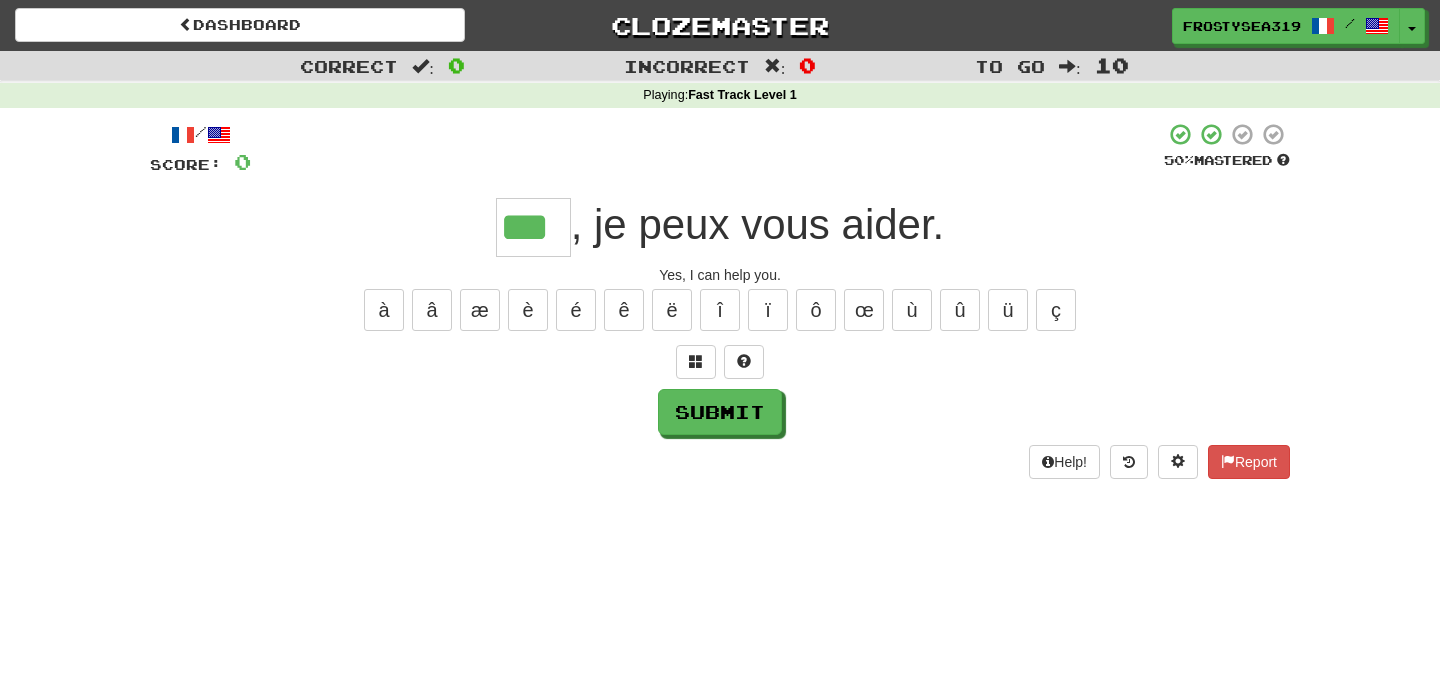 type on "***" 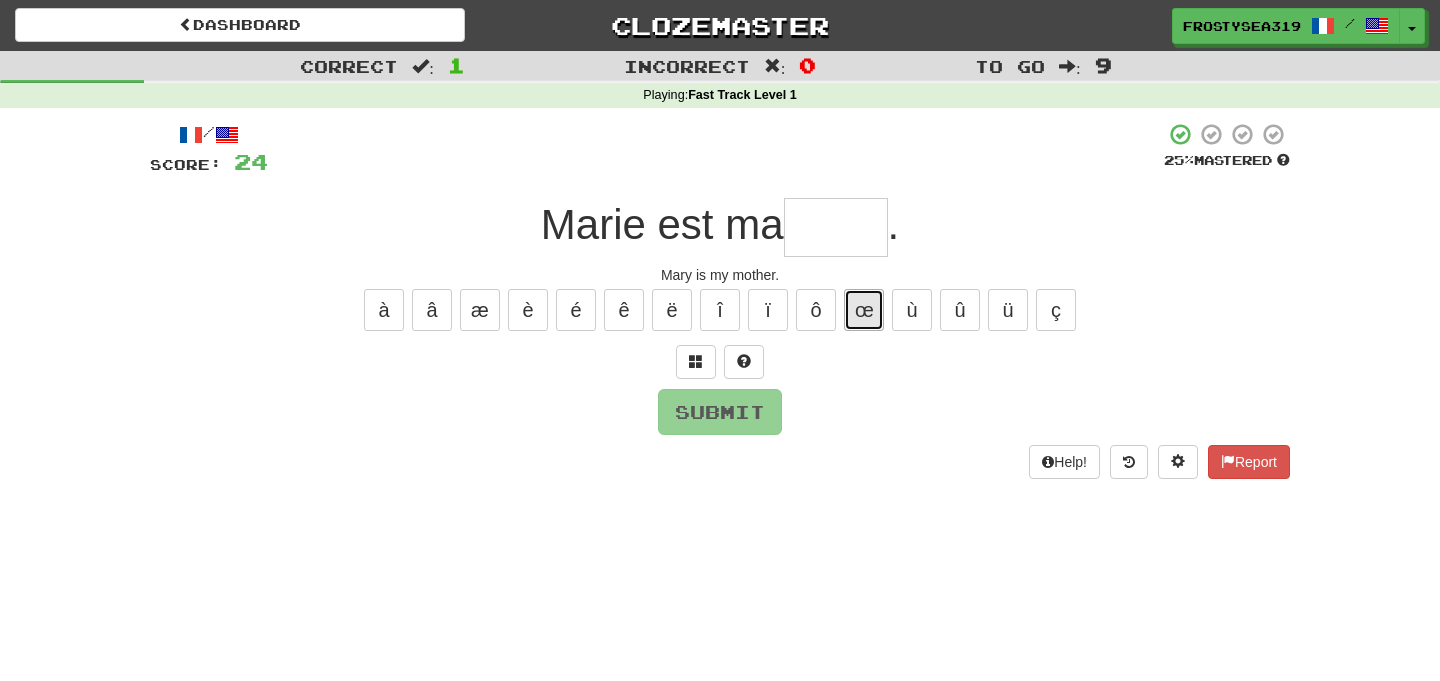 click on "œ" at bounding box center (864, 310) 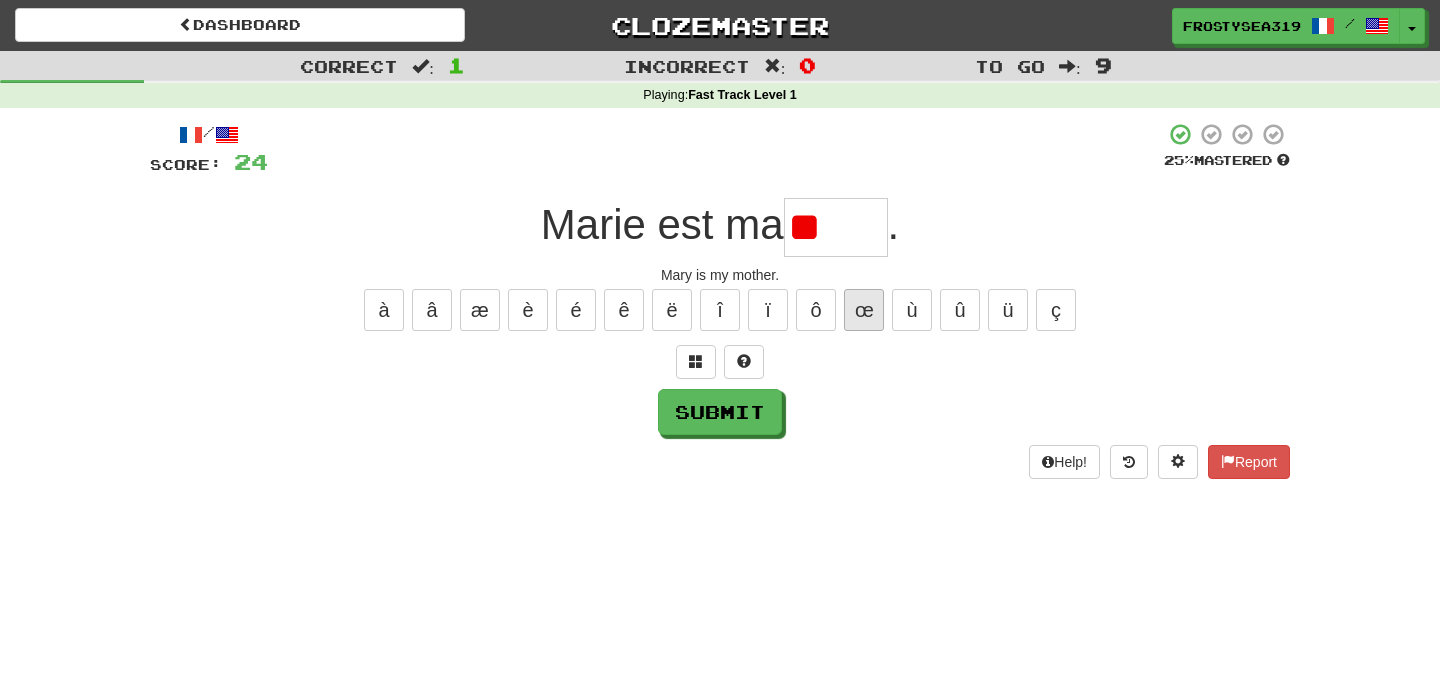 type on "*" 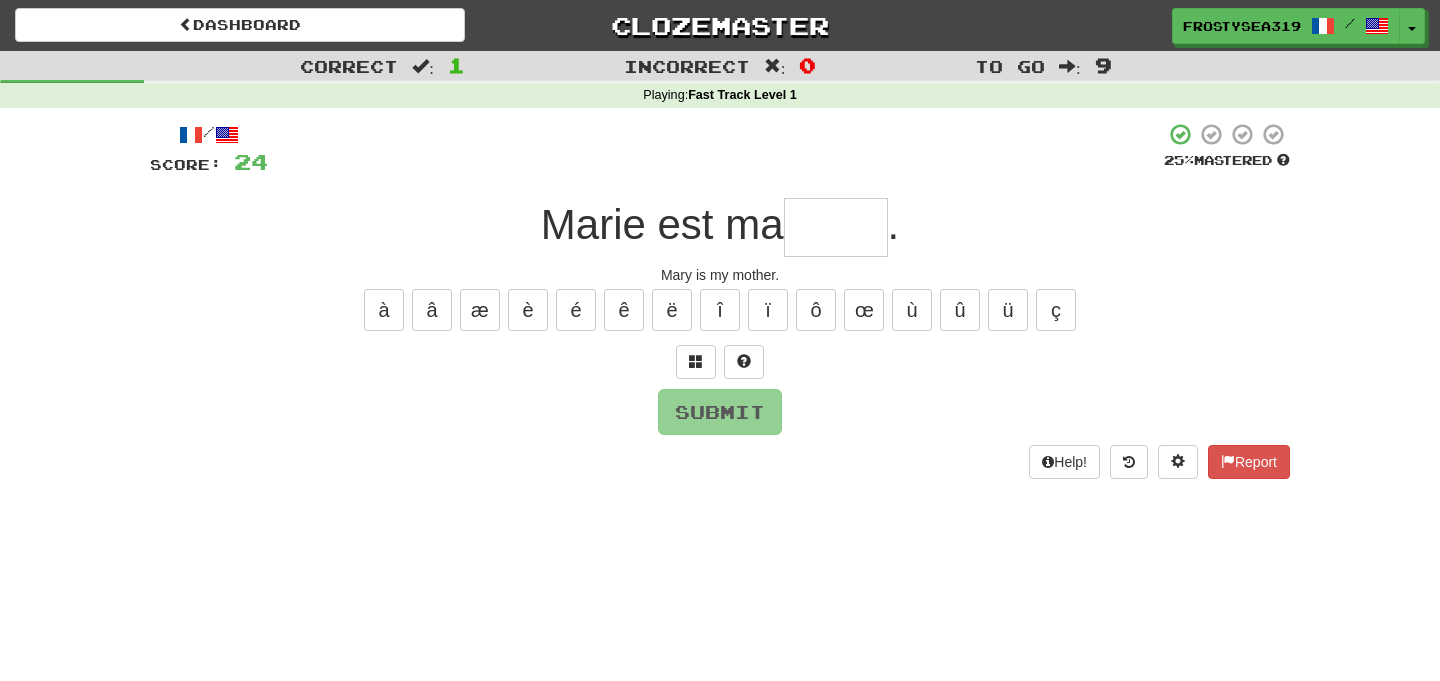 click at bounding box center [836, 227] 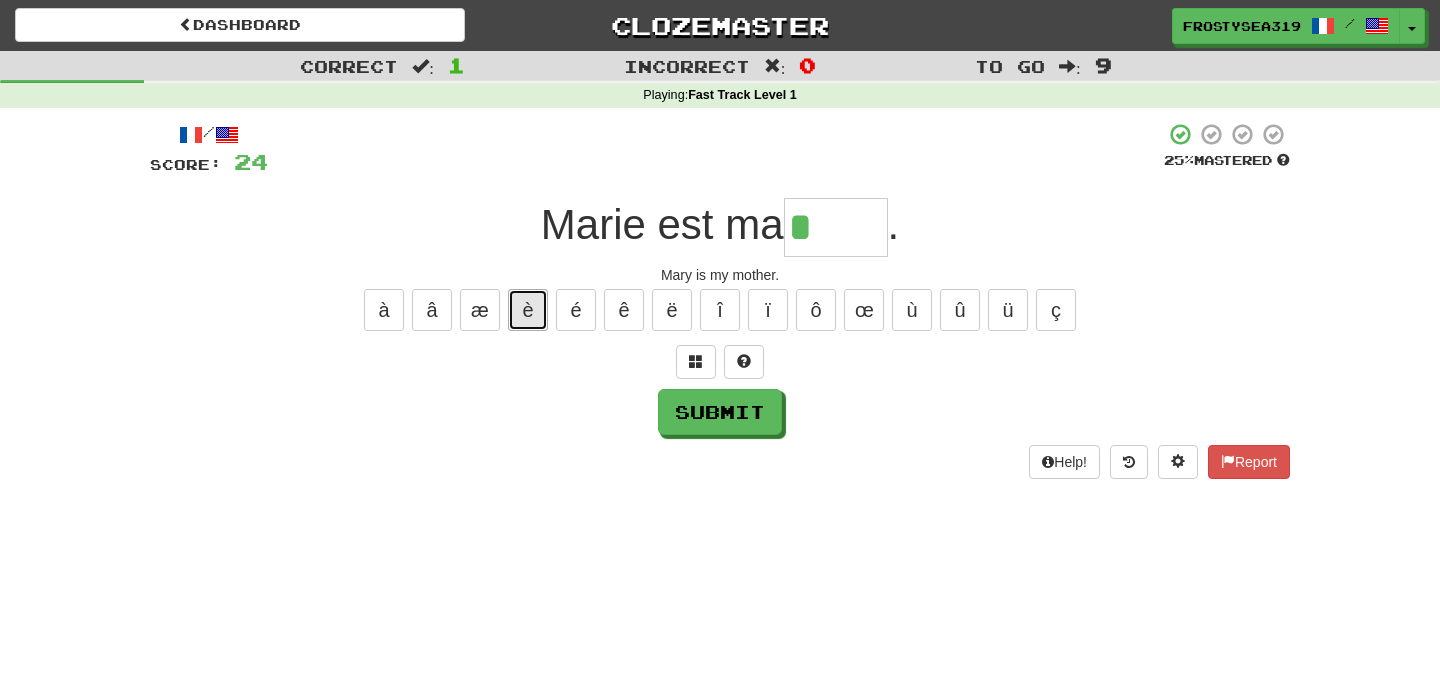 click on "è" at bounding box center (528, 310) 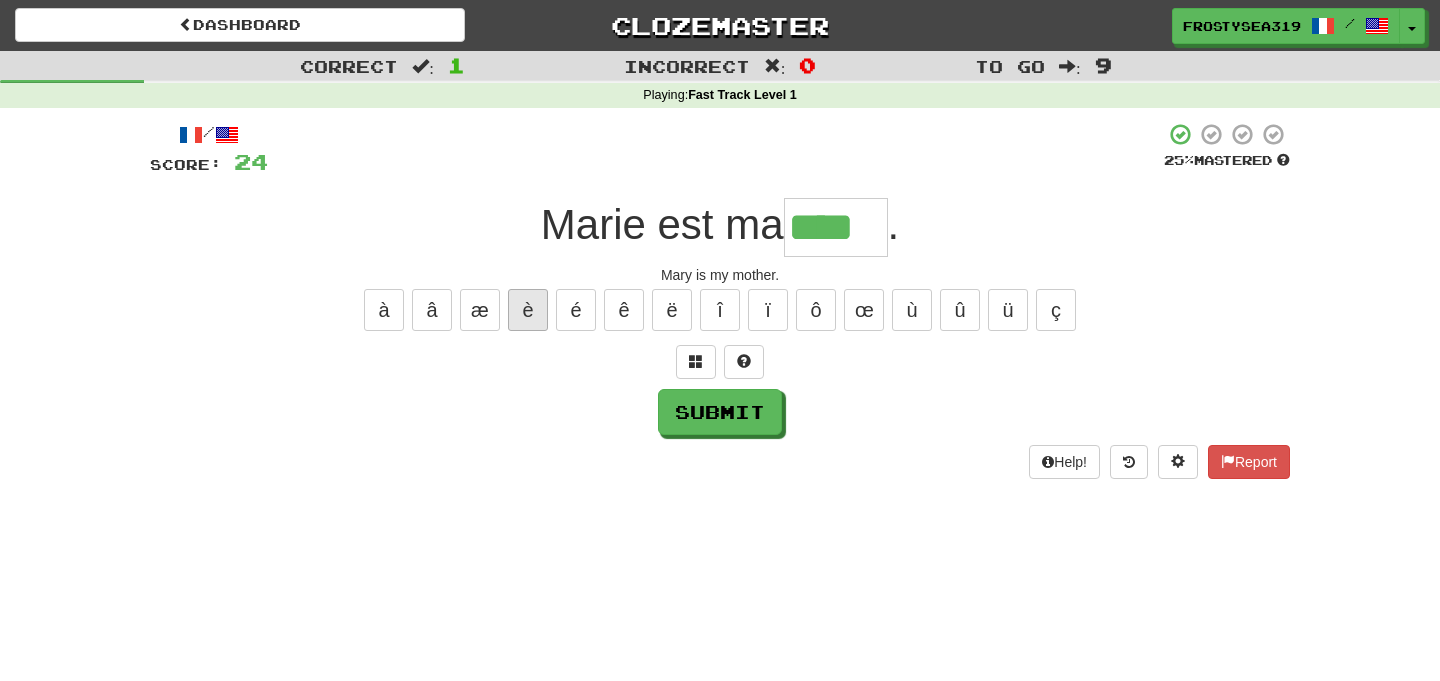 type on "****" 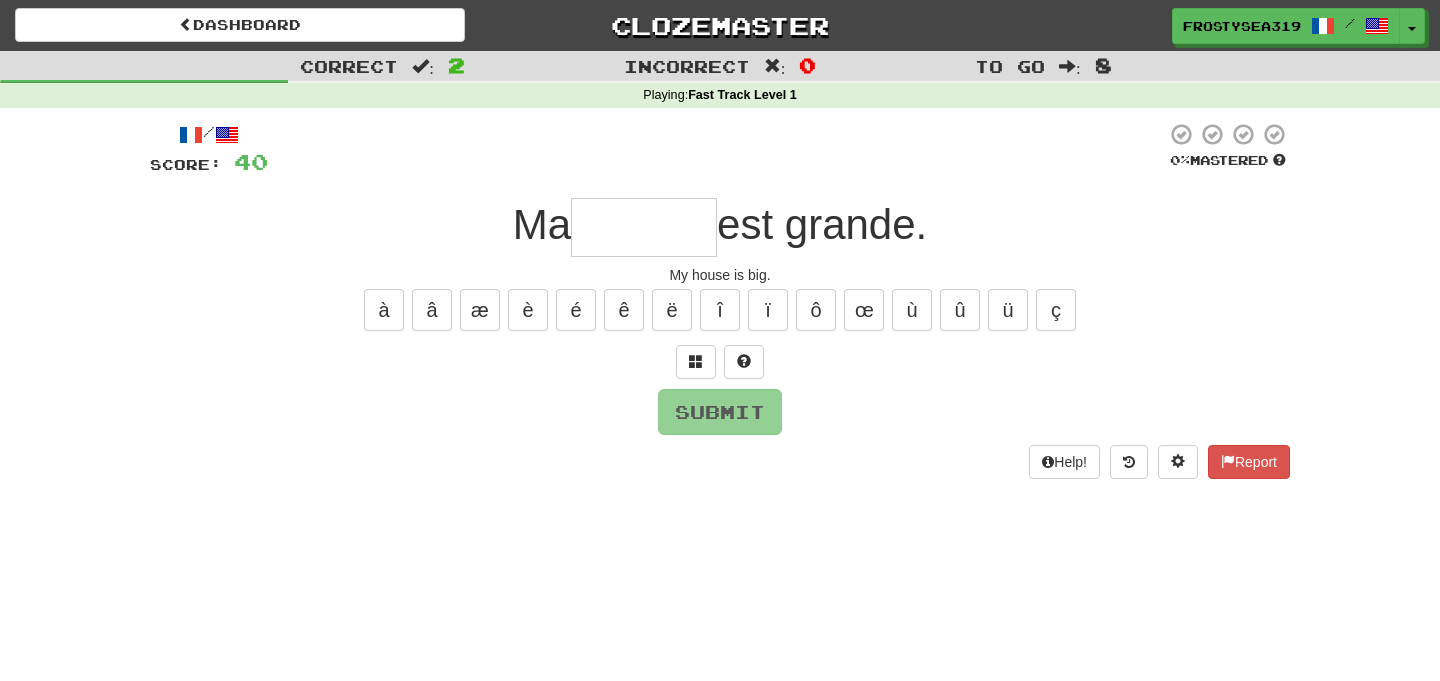 click at bounding box center [644, 227] 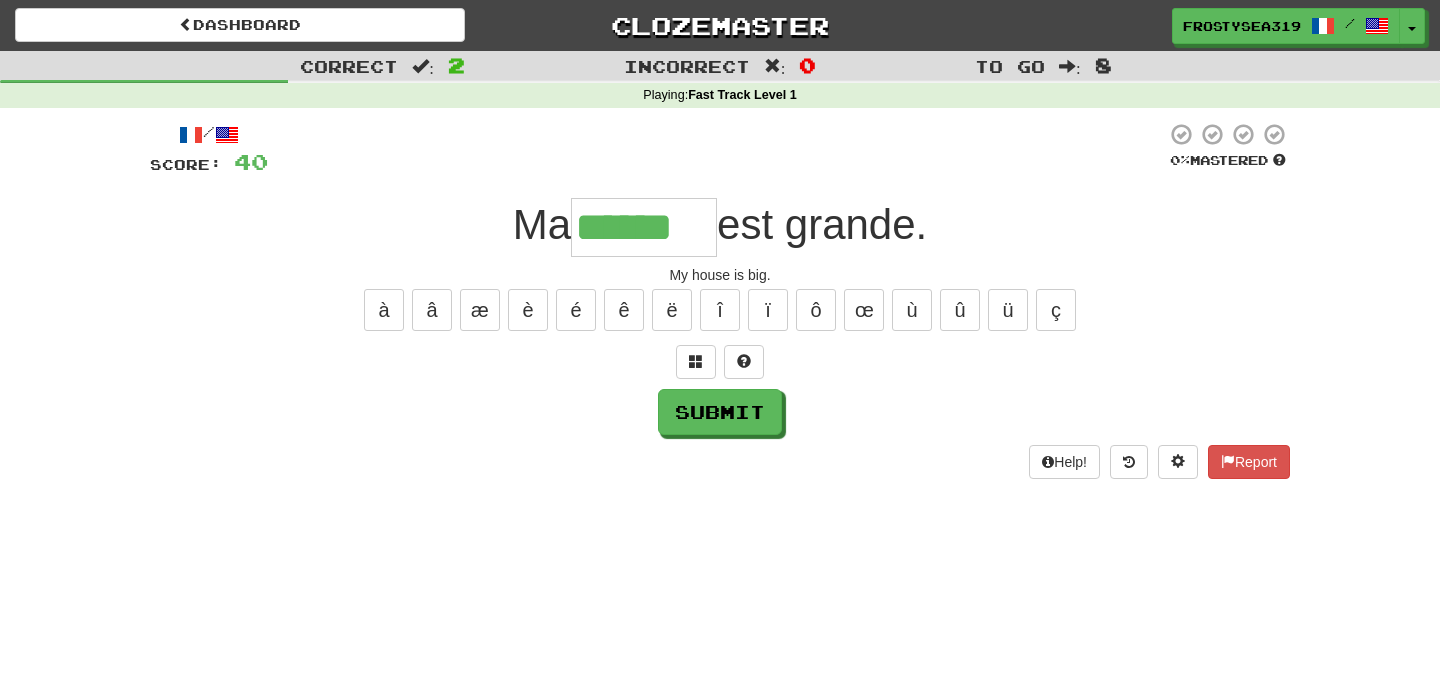 type on "******" 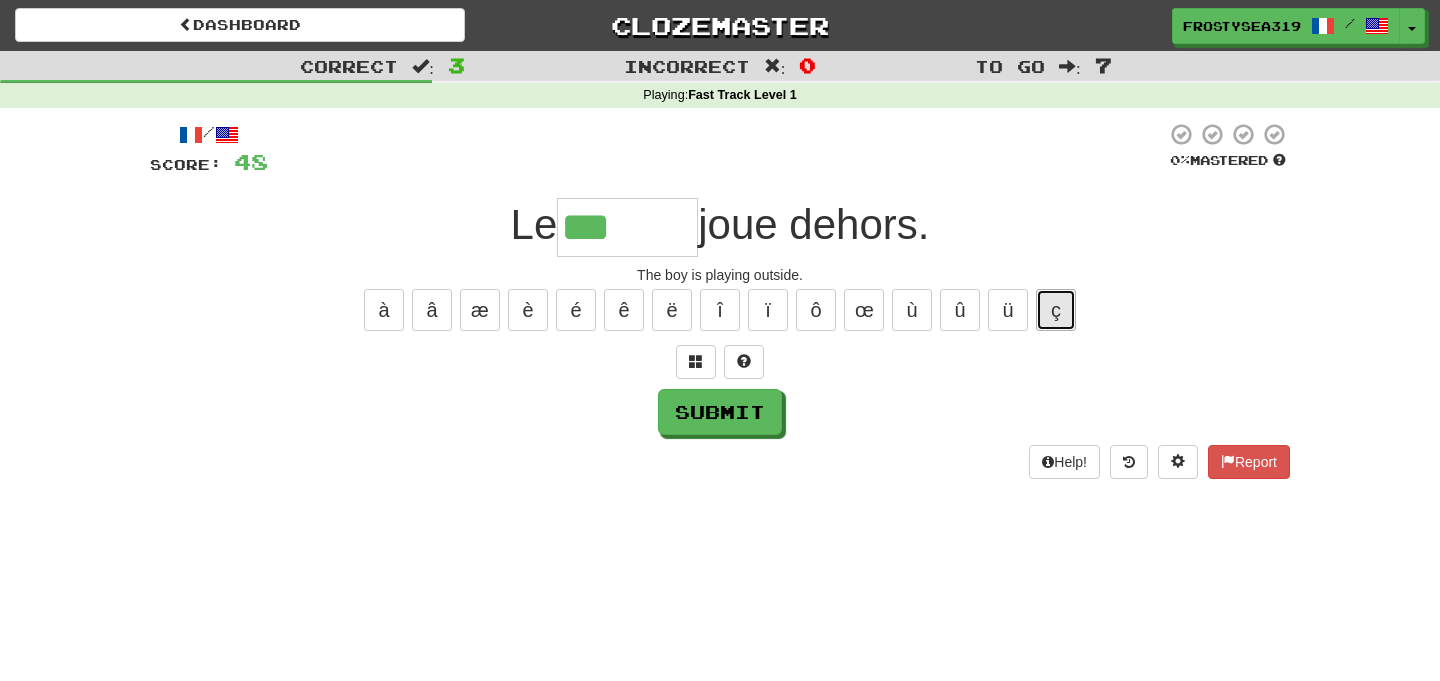 click on "ç" at bounding box center [1056, 310] 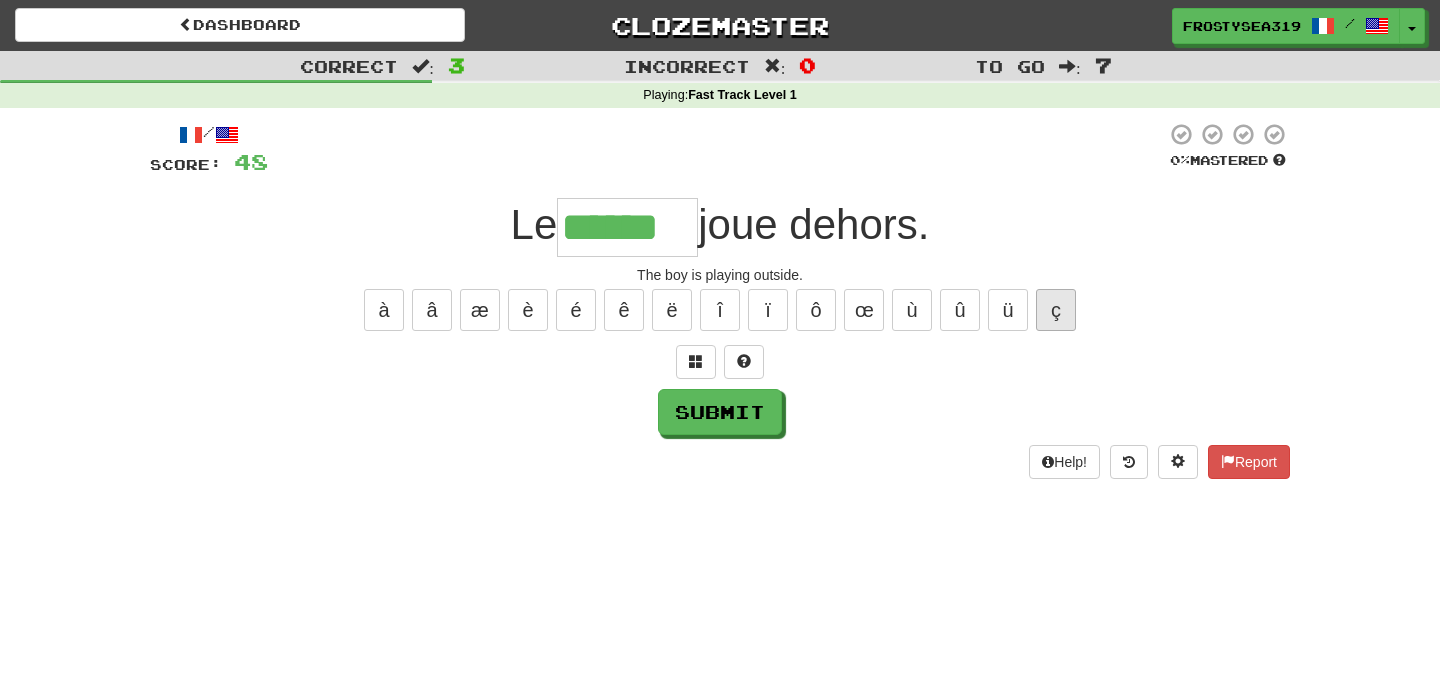 type on "******" 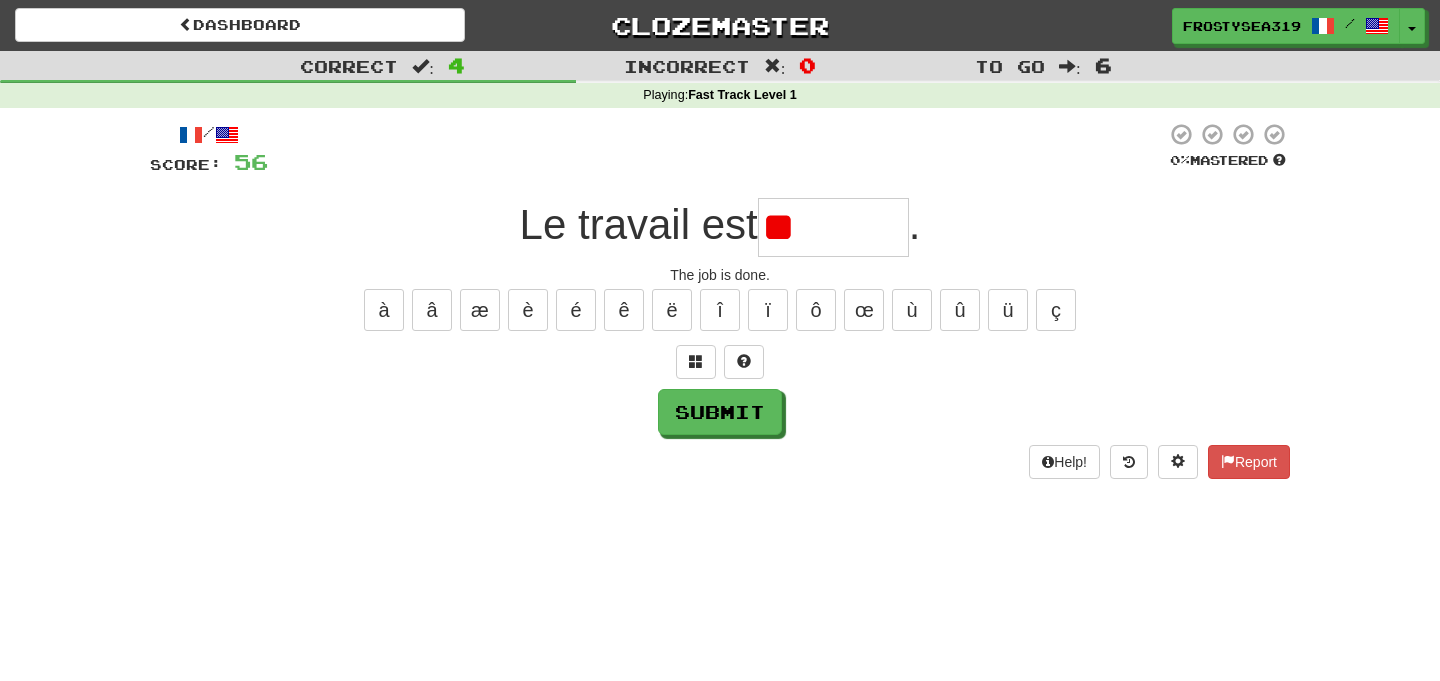 type on "*" 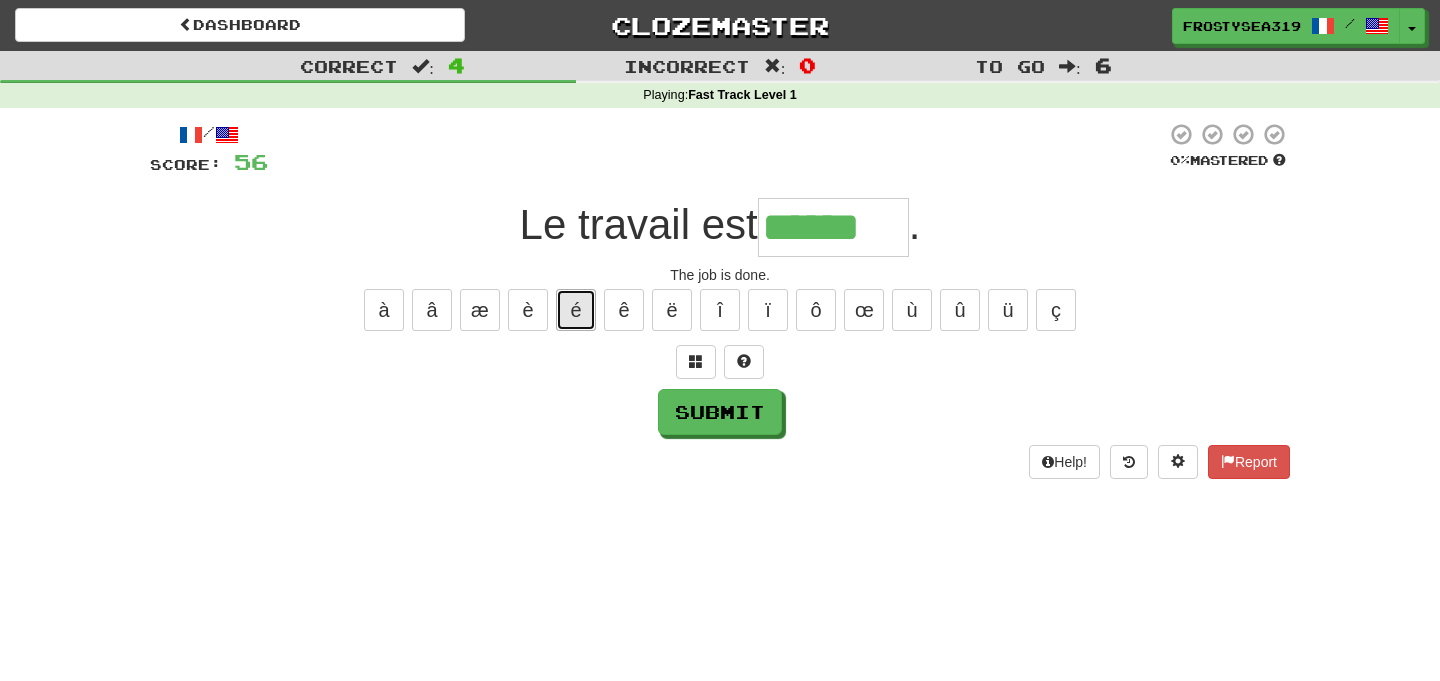 click on "é" at bounding box center (576, 310) 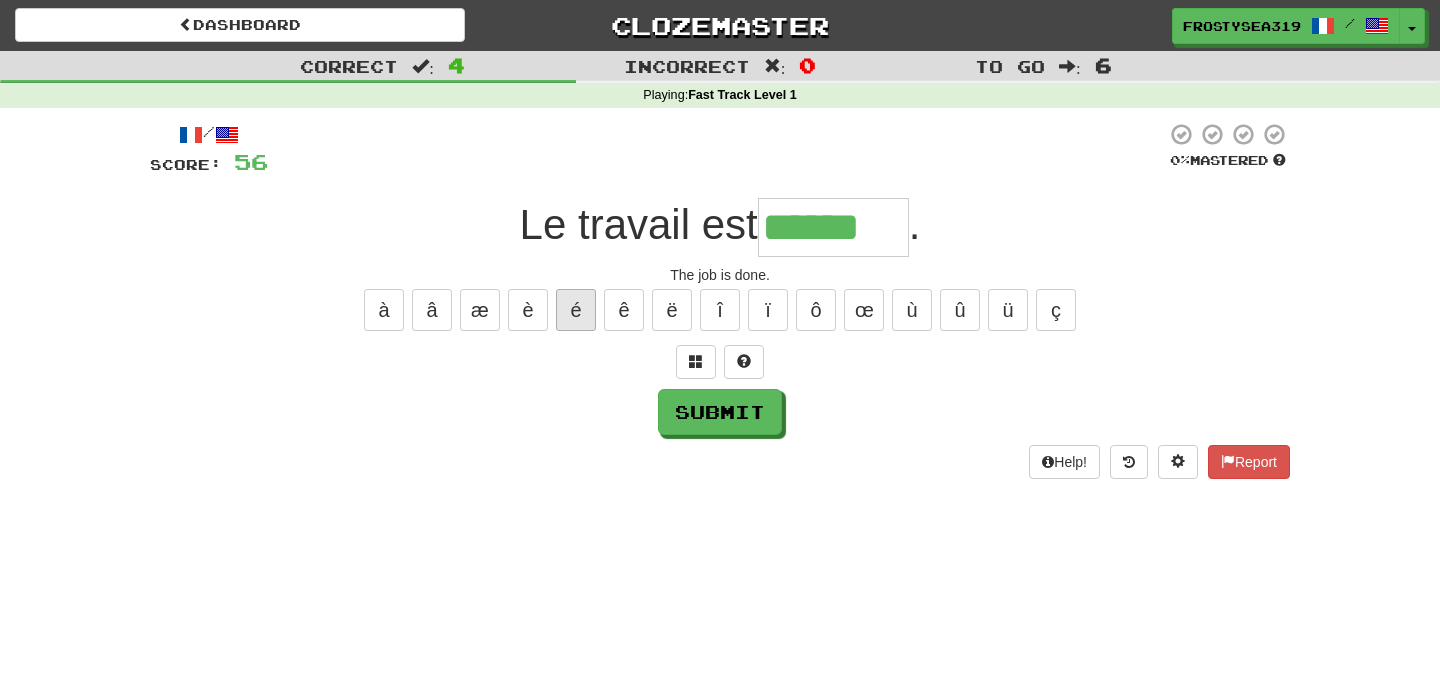 type on "*******" 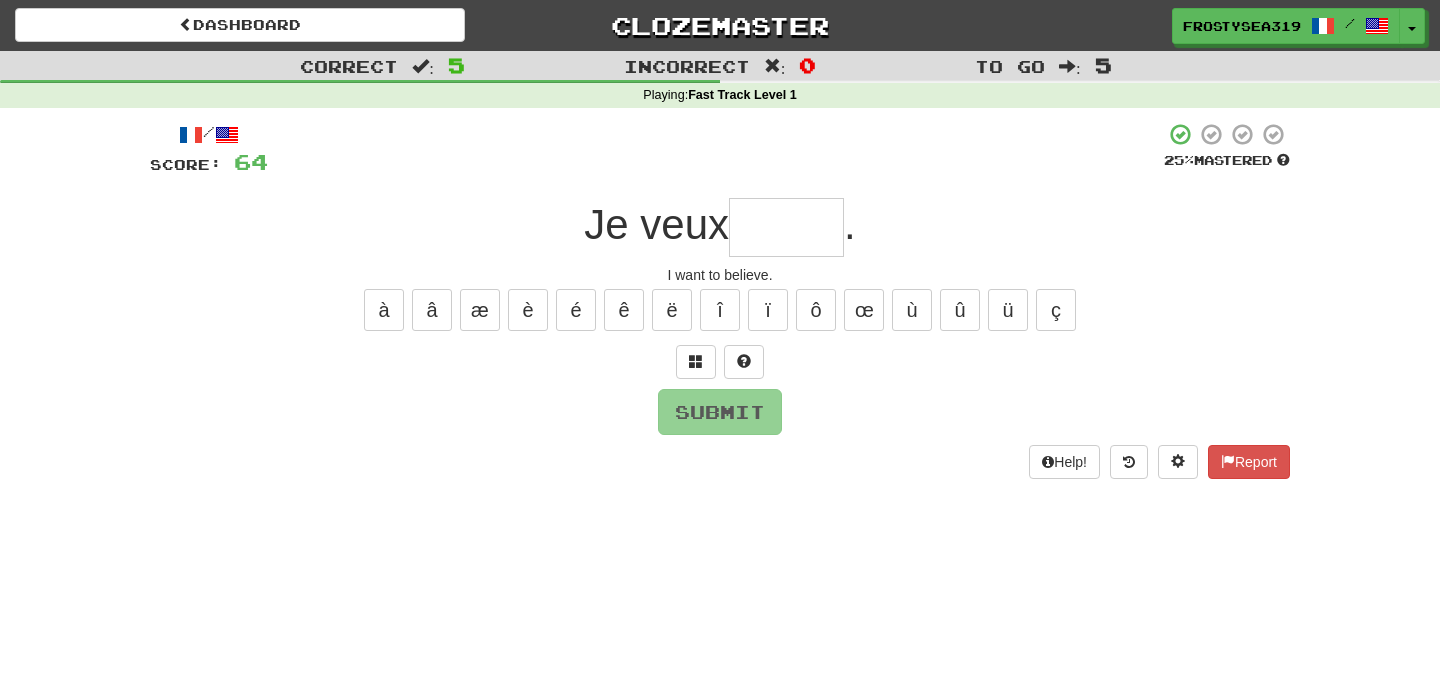 click at bounding box center [786, 227] 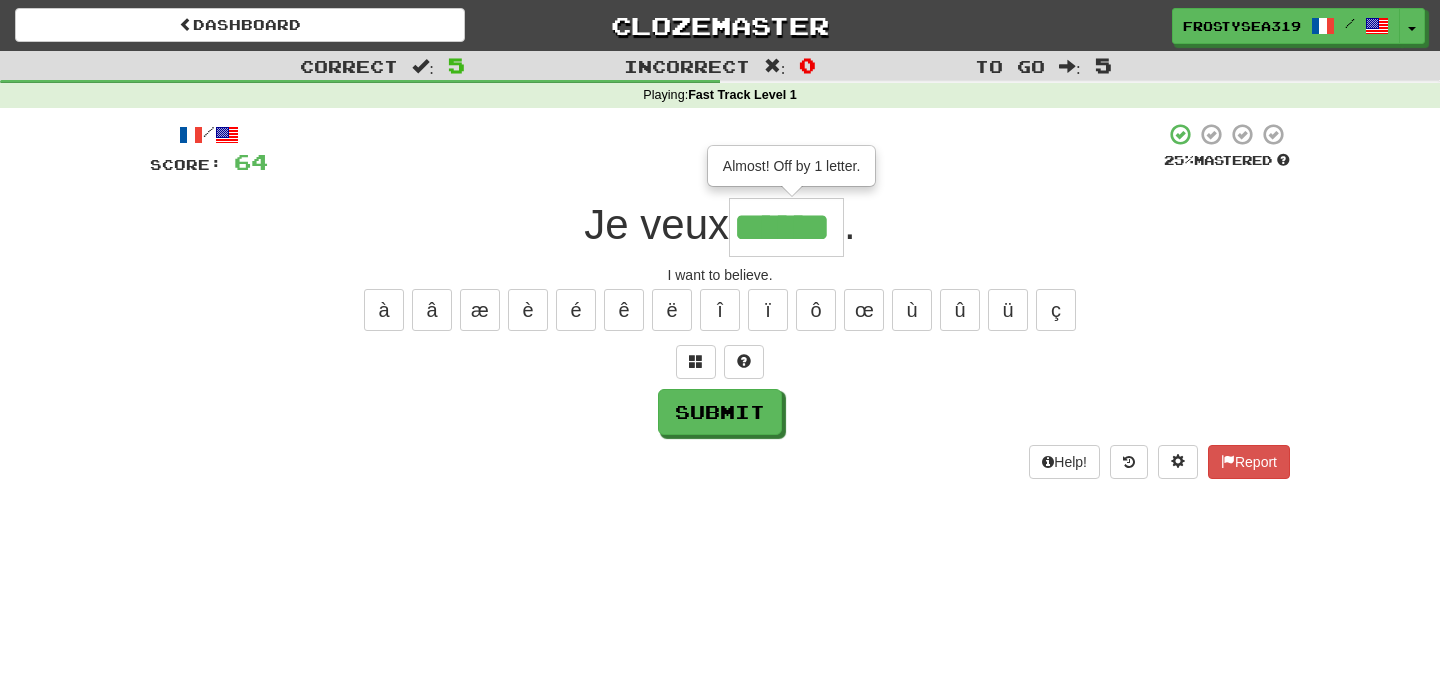 type on "******" 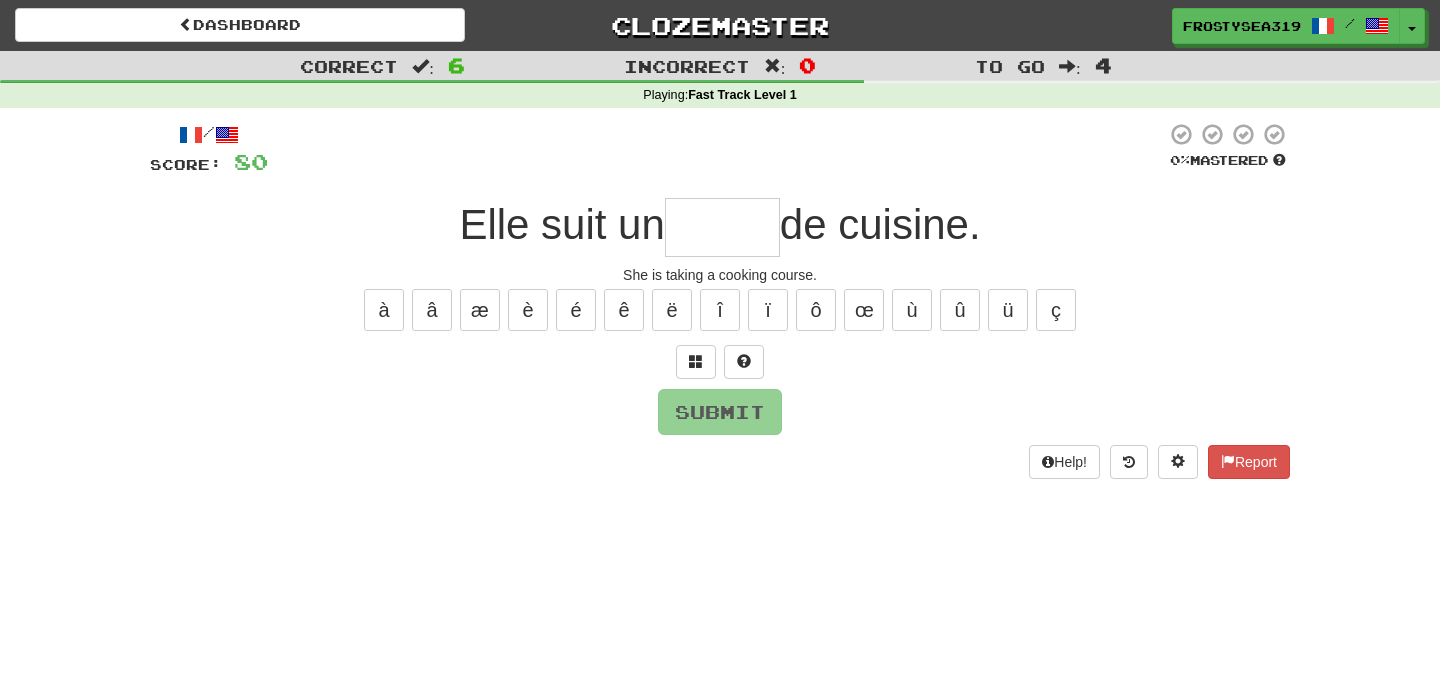 click at bounding box center (722, 227) 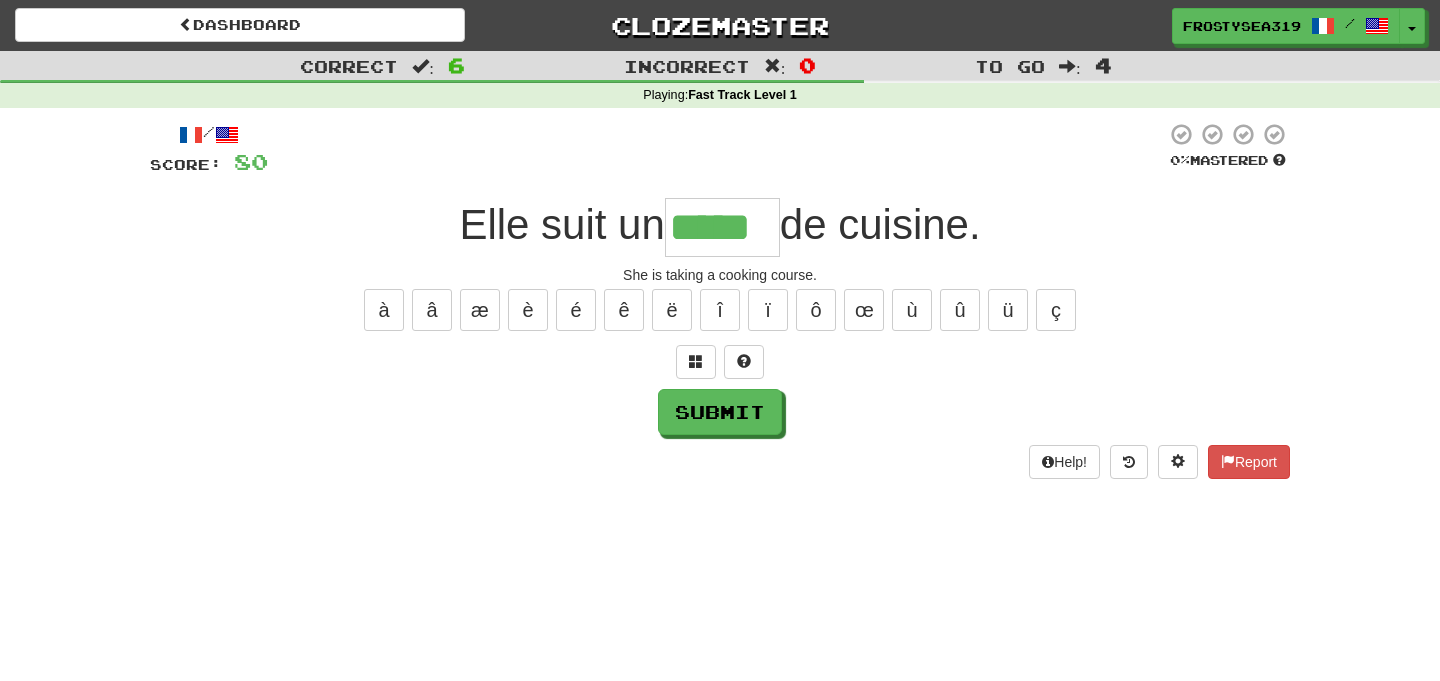 type on "*****" 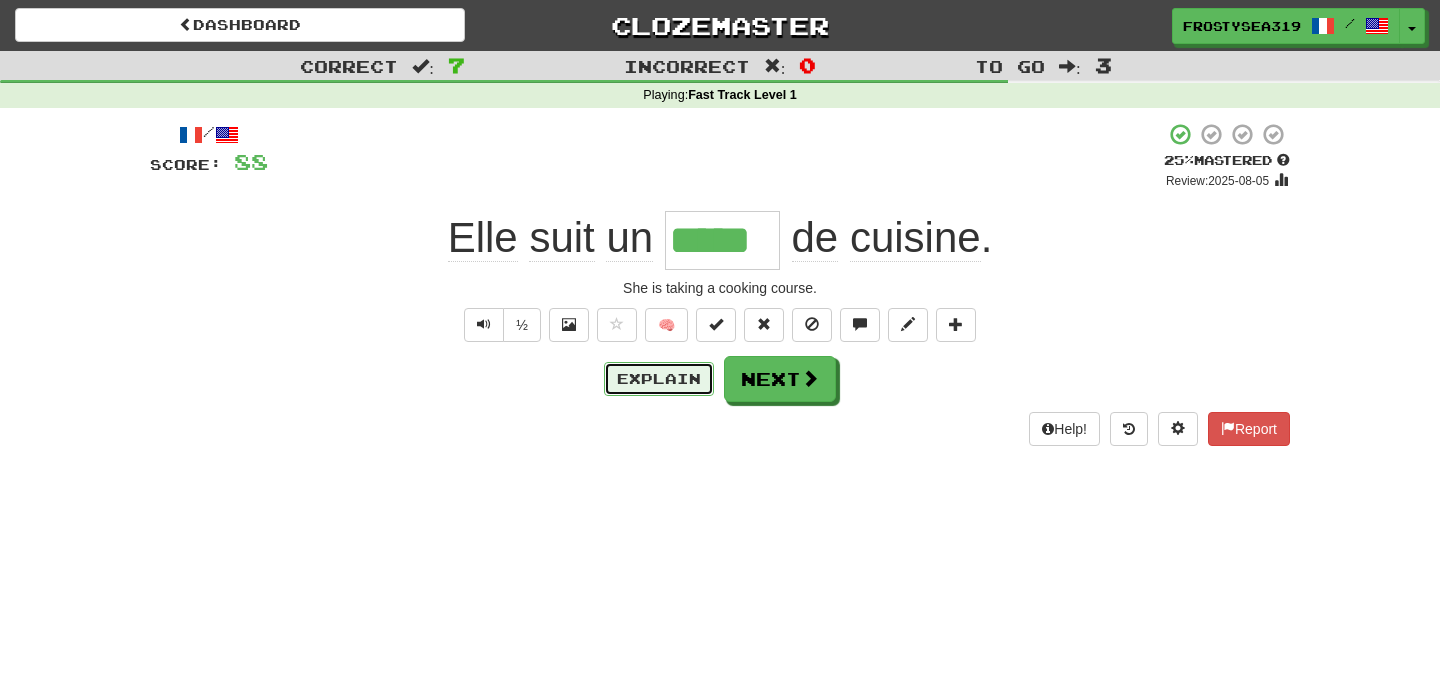 click on "Explain" at bounding box center [659, 379] 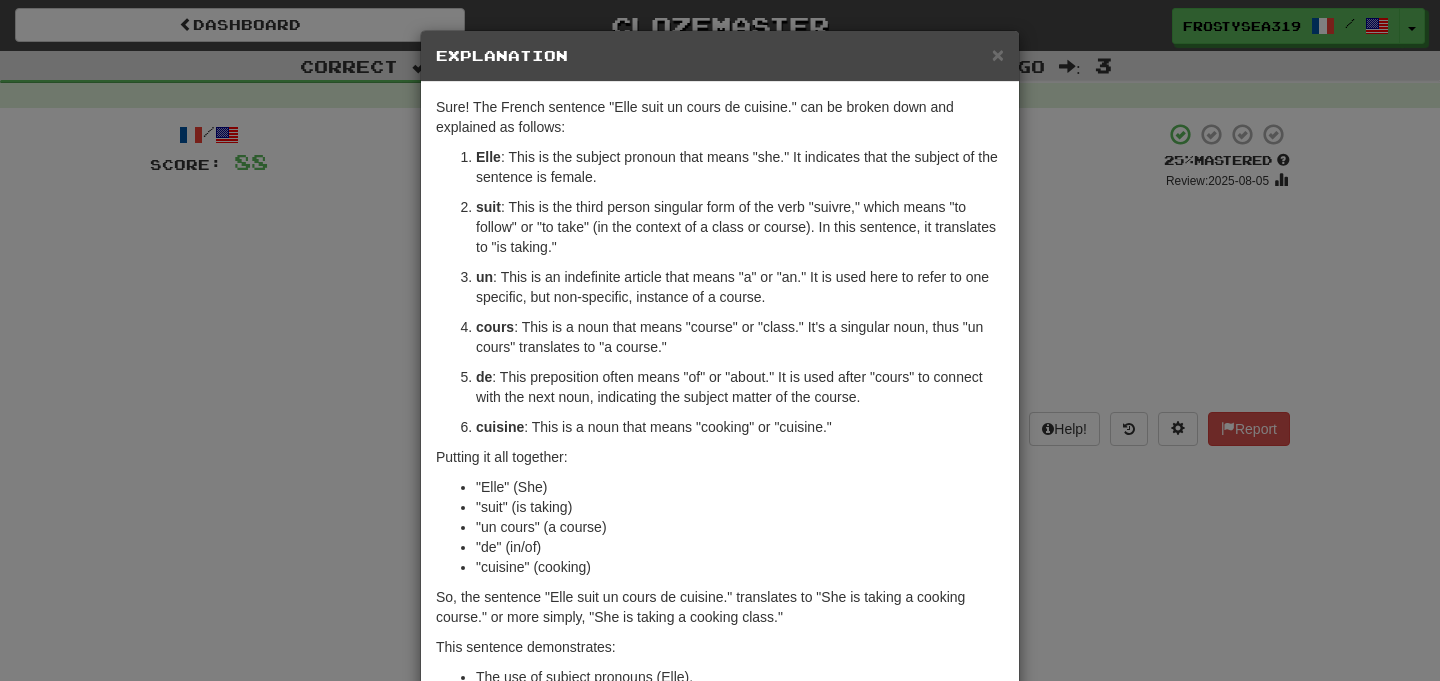 click on "× Explanation Sure! The French sentence "Elle suit un cours de cuisine." can be broken down and explained as follows:
Elle : This is the subject pronoun that means "she." It indicates that the subject of the sentence is female.
suit : This is the third person singular form of the verb "suivre," which means "to follow" or "to take" (in the context of a class or course). In this sentence, it translates to "is taking."
un : This is an indefinite article that means "a" or "an." It is used here to refer to one specific, but non-specific, instance of a course.
cours : This is a noun that means "course" or "class." It's a singular noun, thus "un cours" translates to "a course."
de : This preposition often means "of" or "about." It is used after "cours" to connect with the next noun, indicating the subject matter of the course.
cuisine : This is a noun that means "cooking" or "cuisine."
Putting it all together:
"Elle" (She)
"suit" (is taking)
"un cours" (a course)" at bounding box center [720, 340] 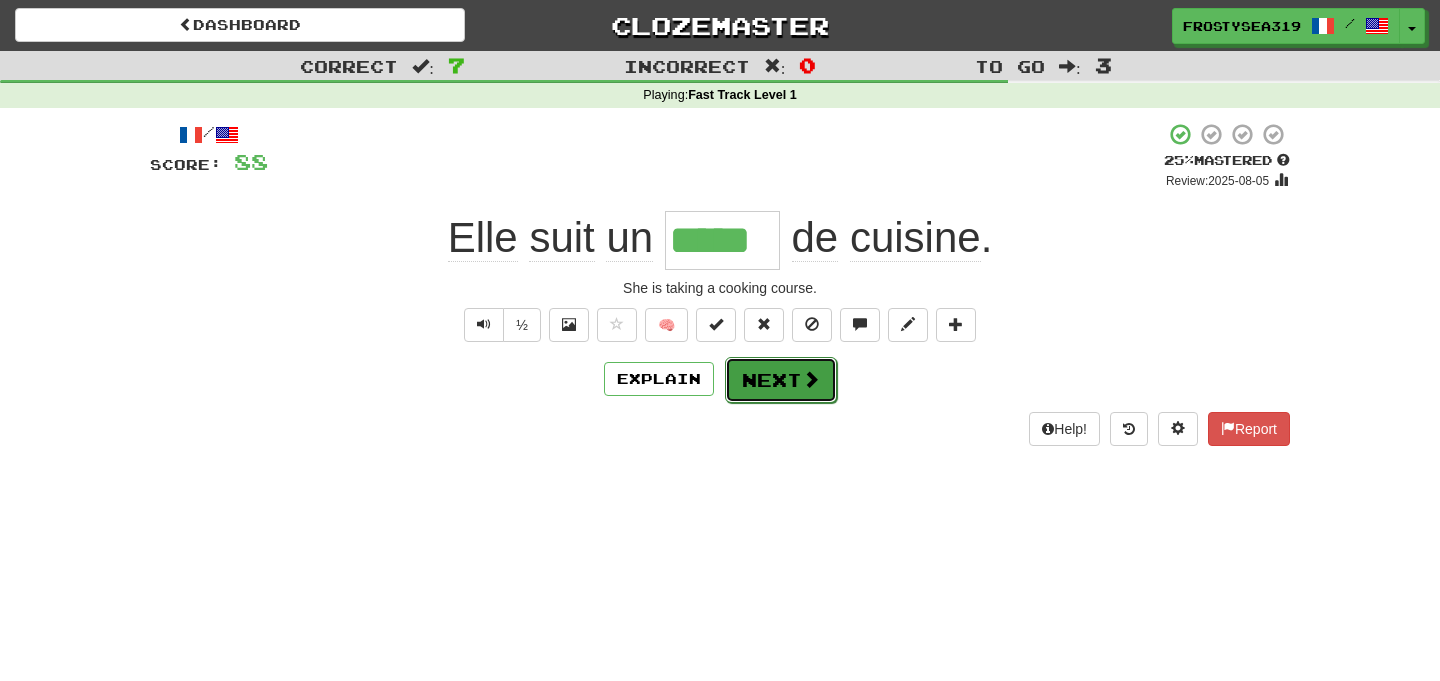 click on "Next" at bounding box center (781, 380) 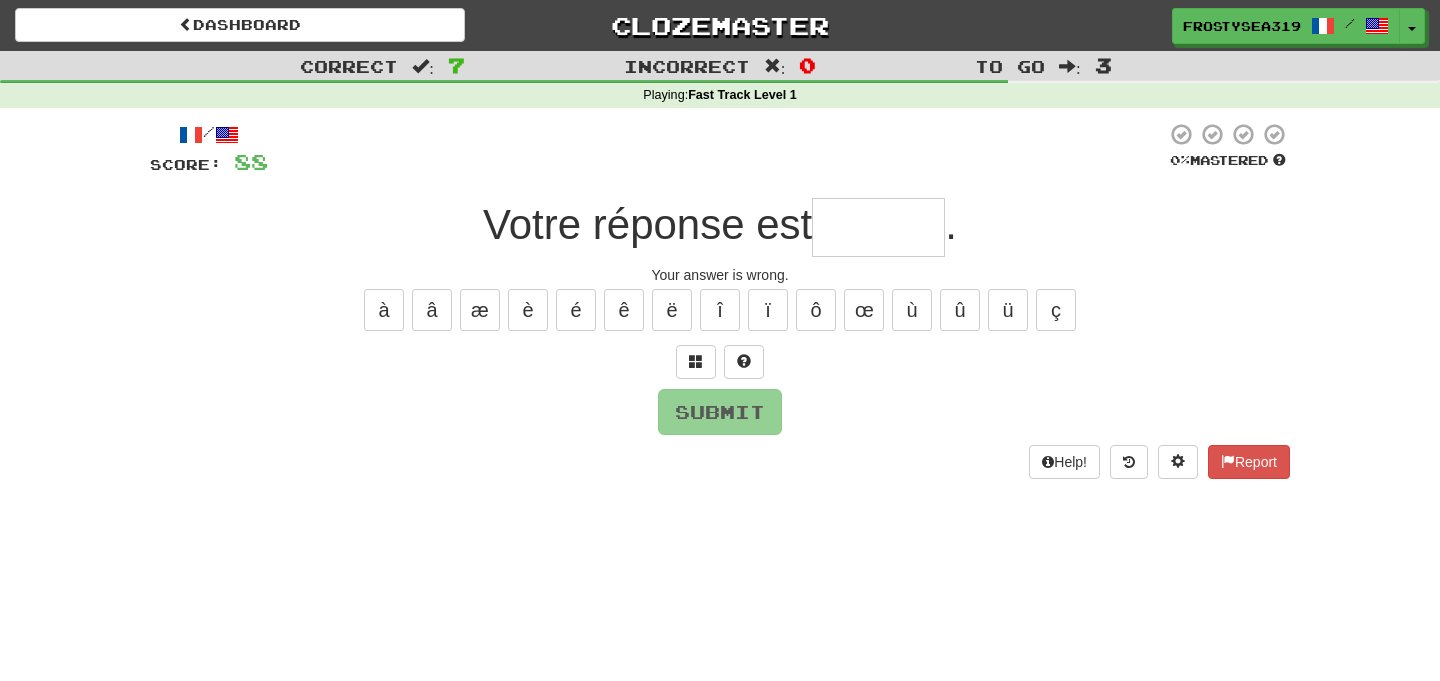 click at bounding box center [878, 227] 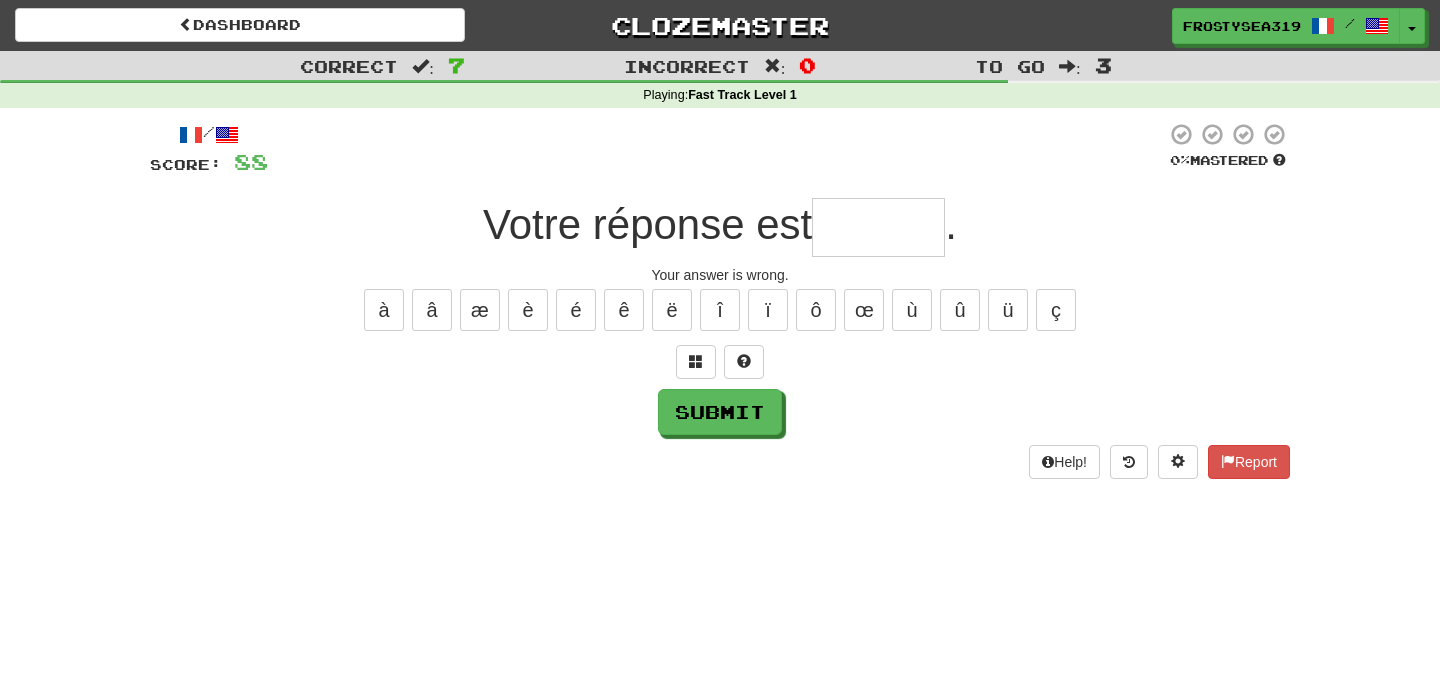 type on "*" 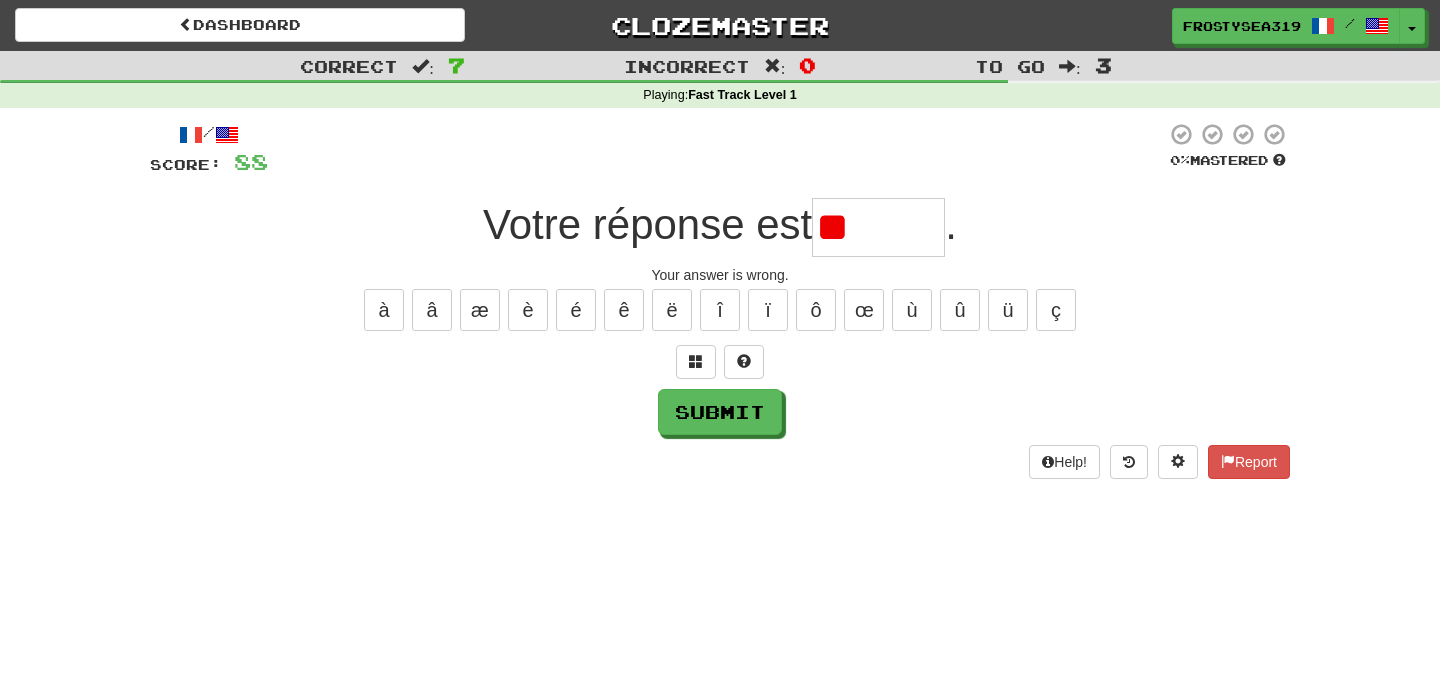 type on "*" 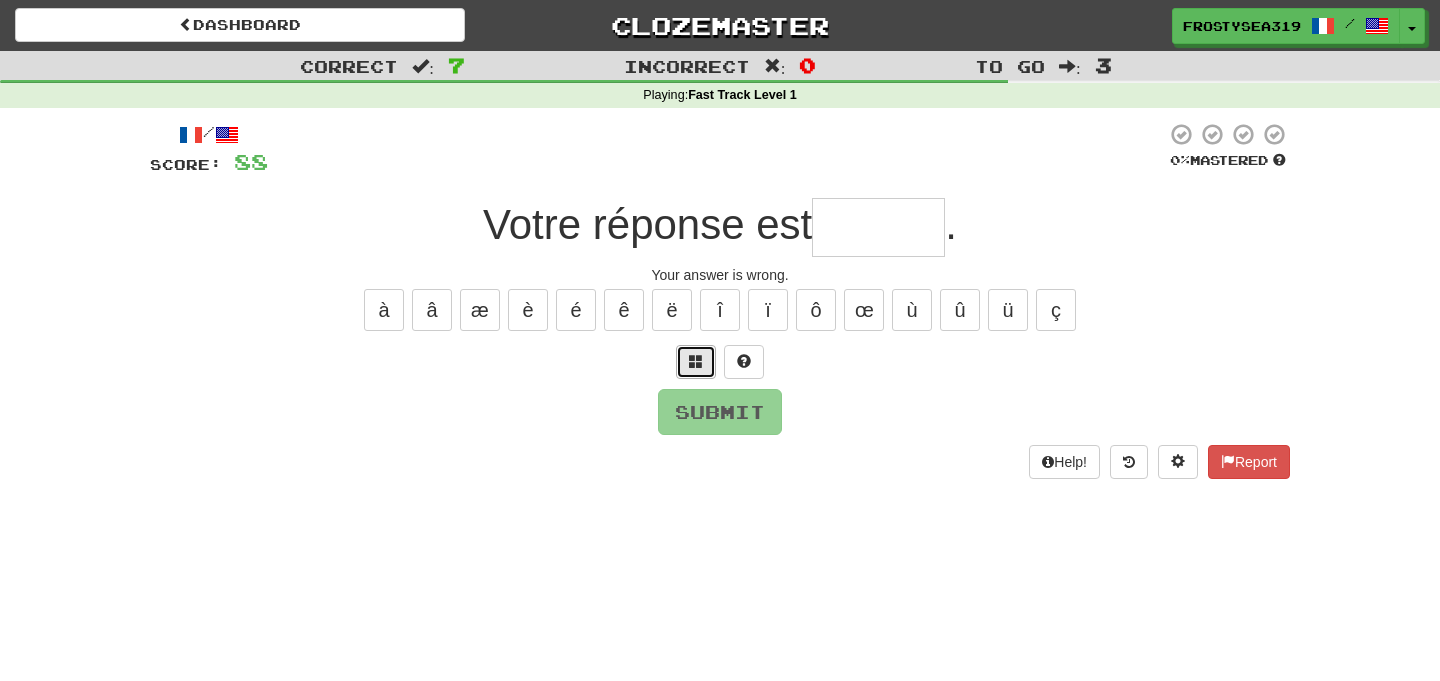 click at bounding box center [696, 362] 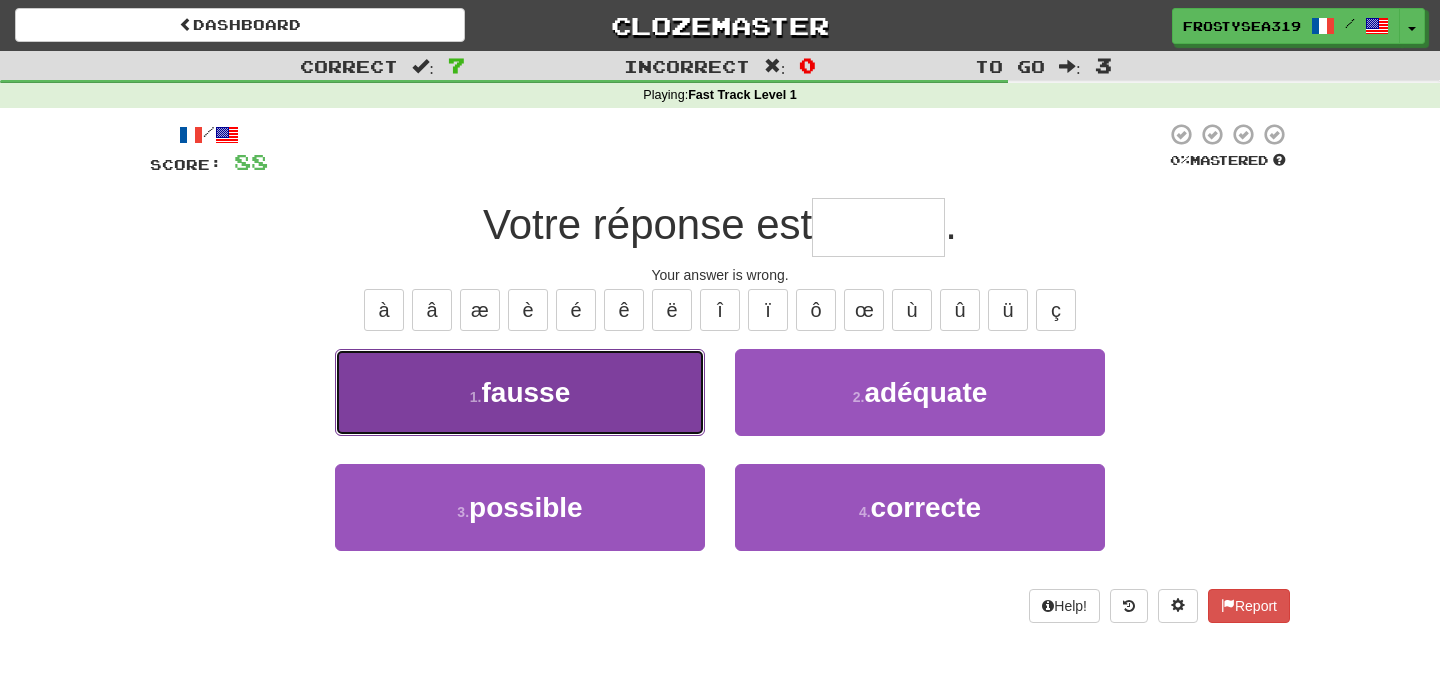 click on "1 .  fausse" at bounding box center (520, 392) 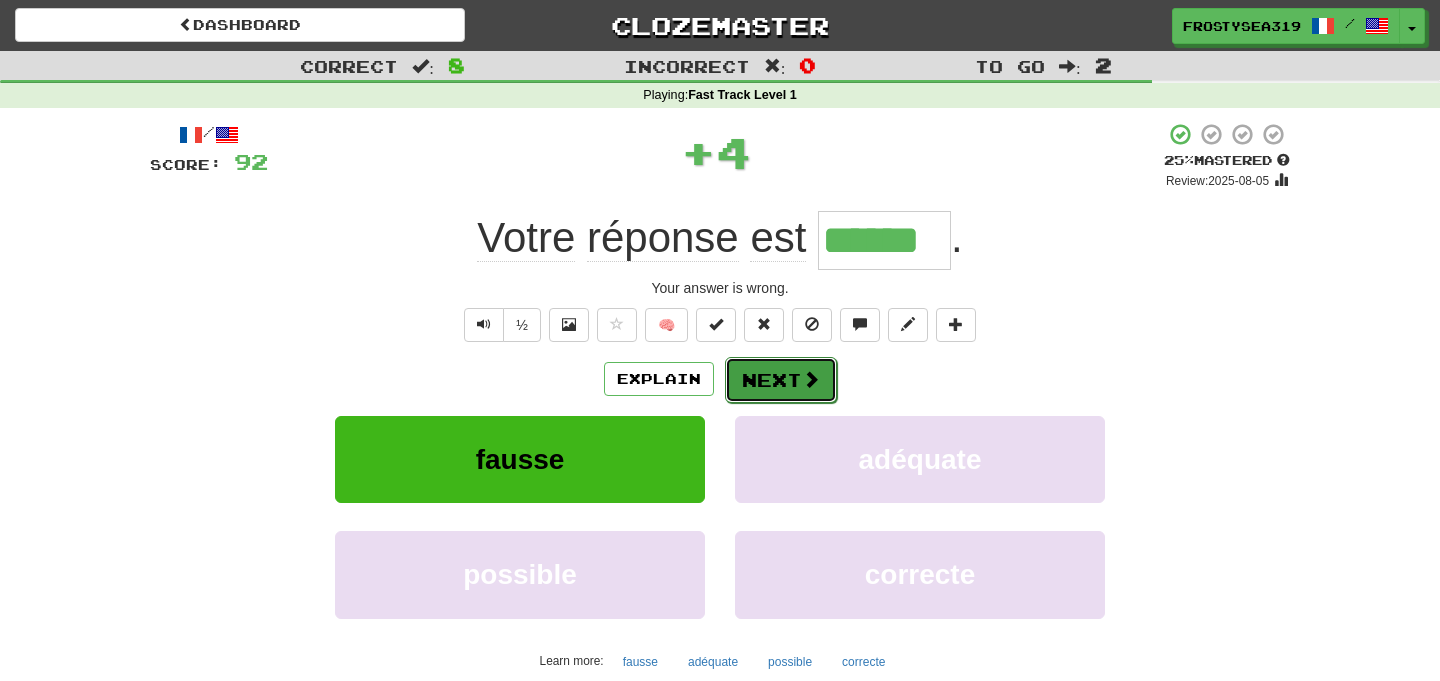 click on "Next" at bounding box center [781, 380] 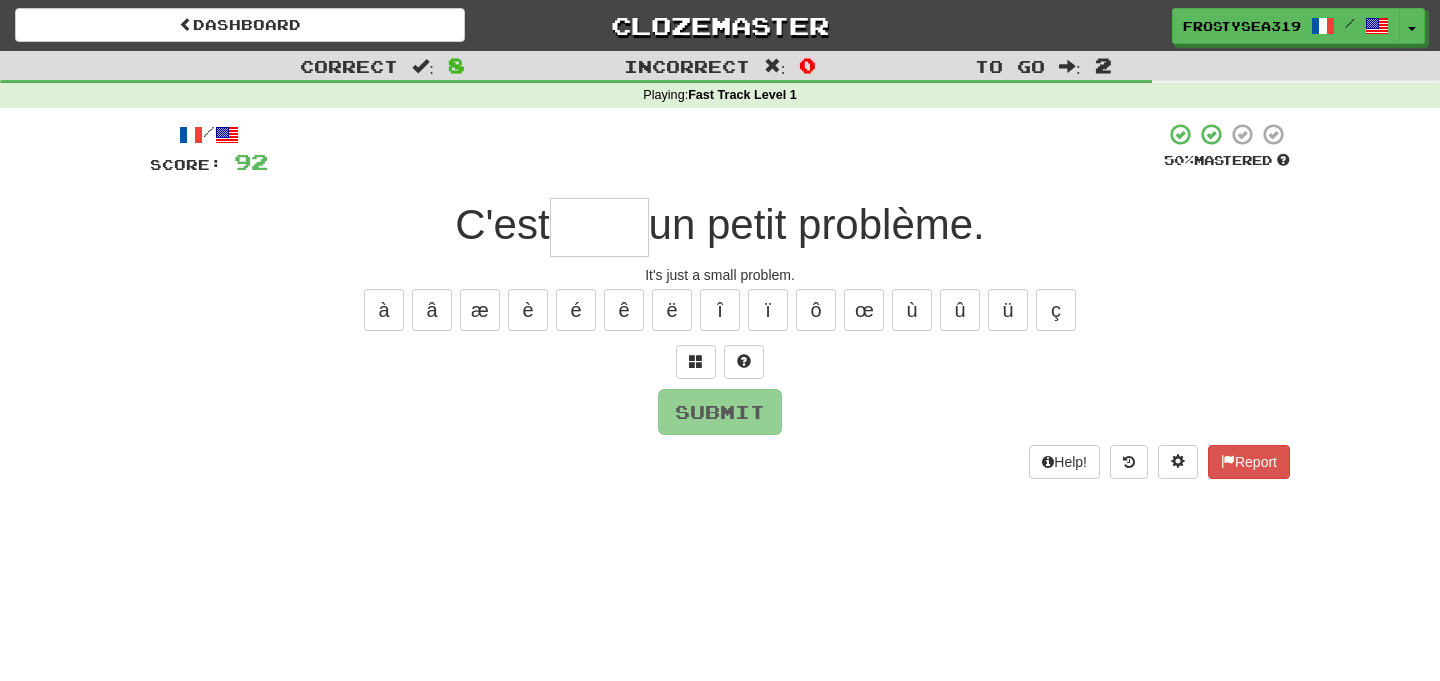 click at bounding box center (599, 227) 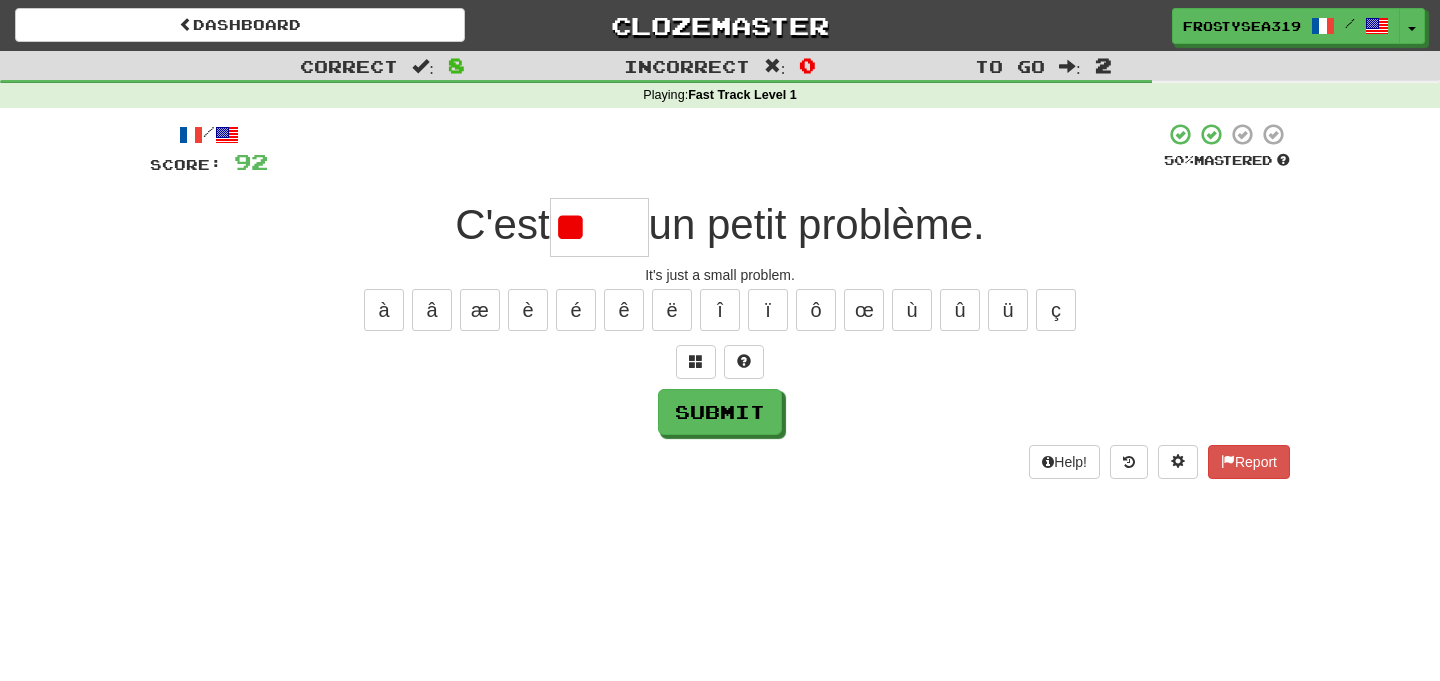 type on "*" 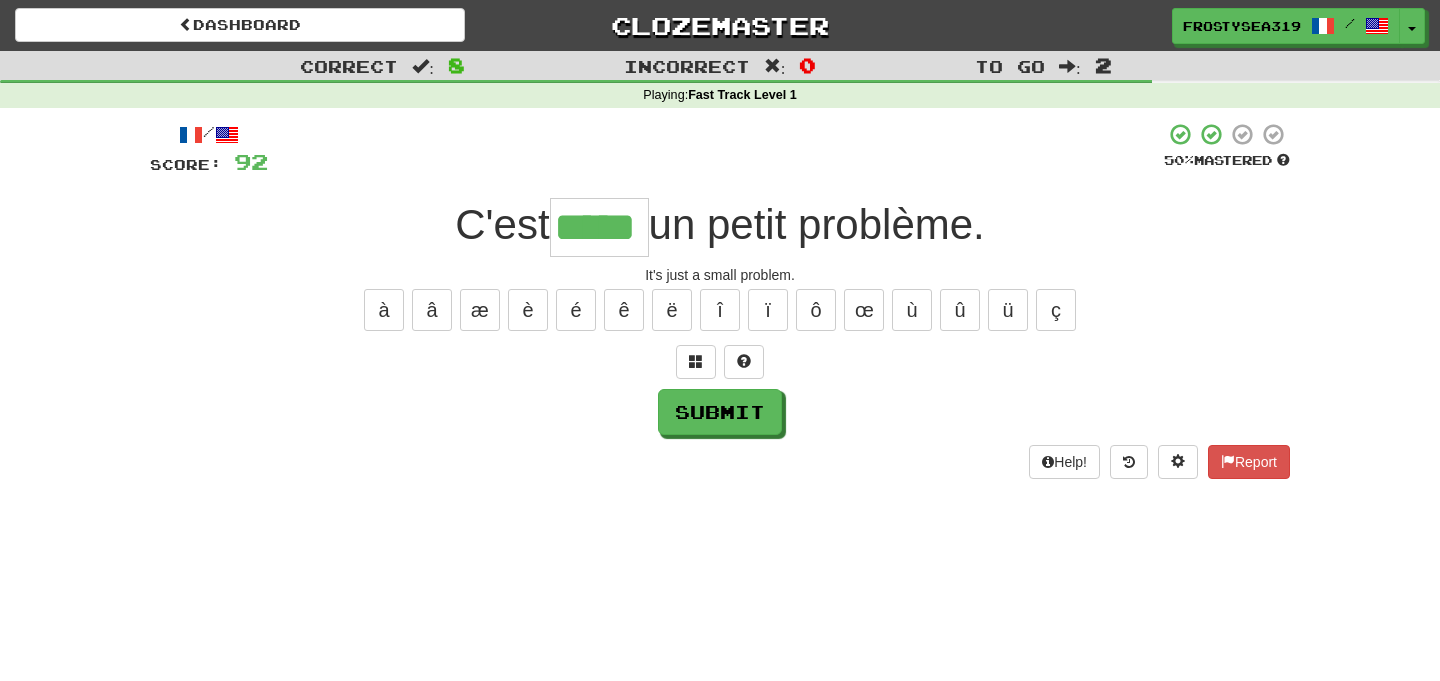 type on "*****" 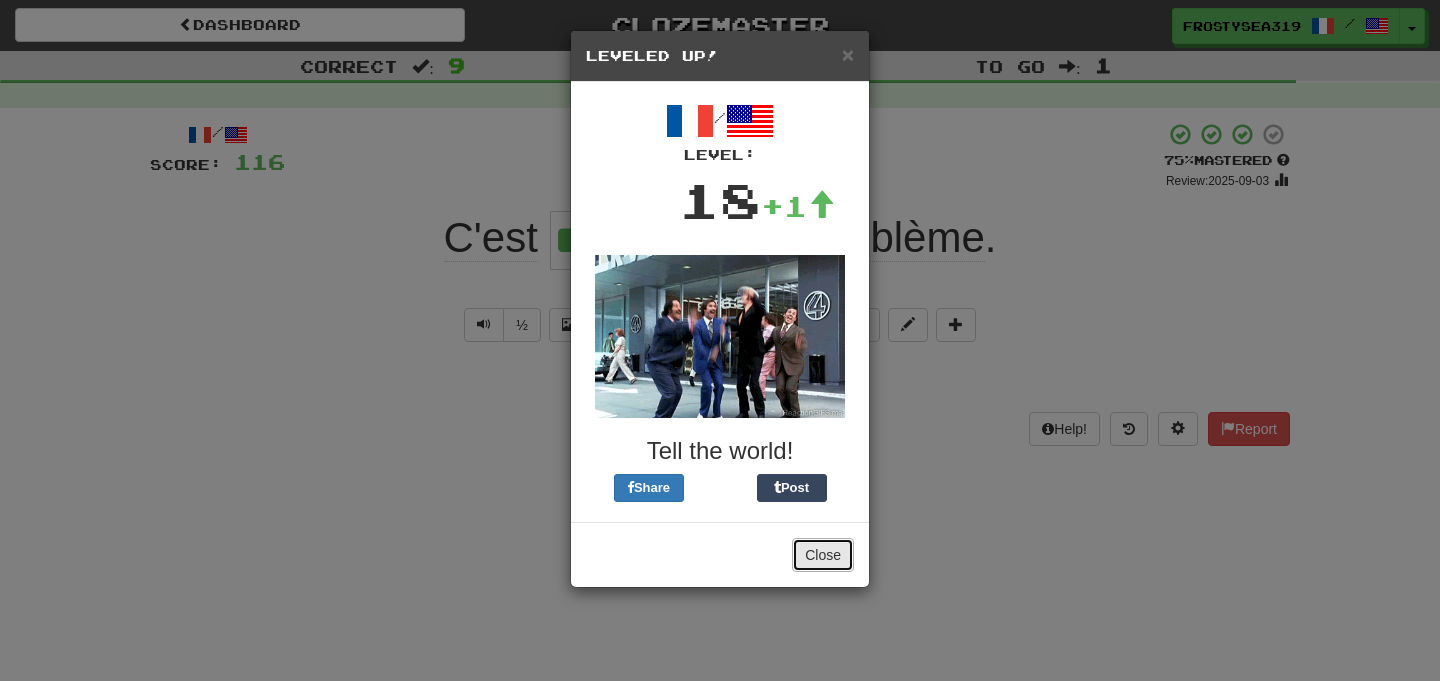 click on "Close" at bounding box center [823, 555] 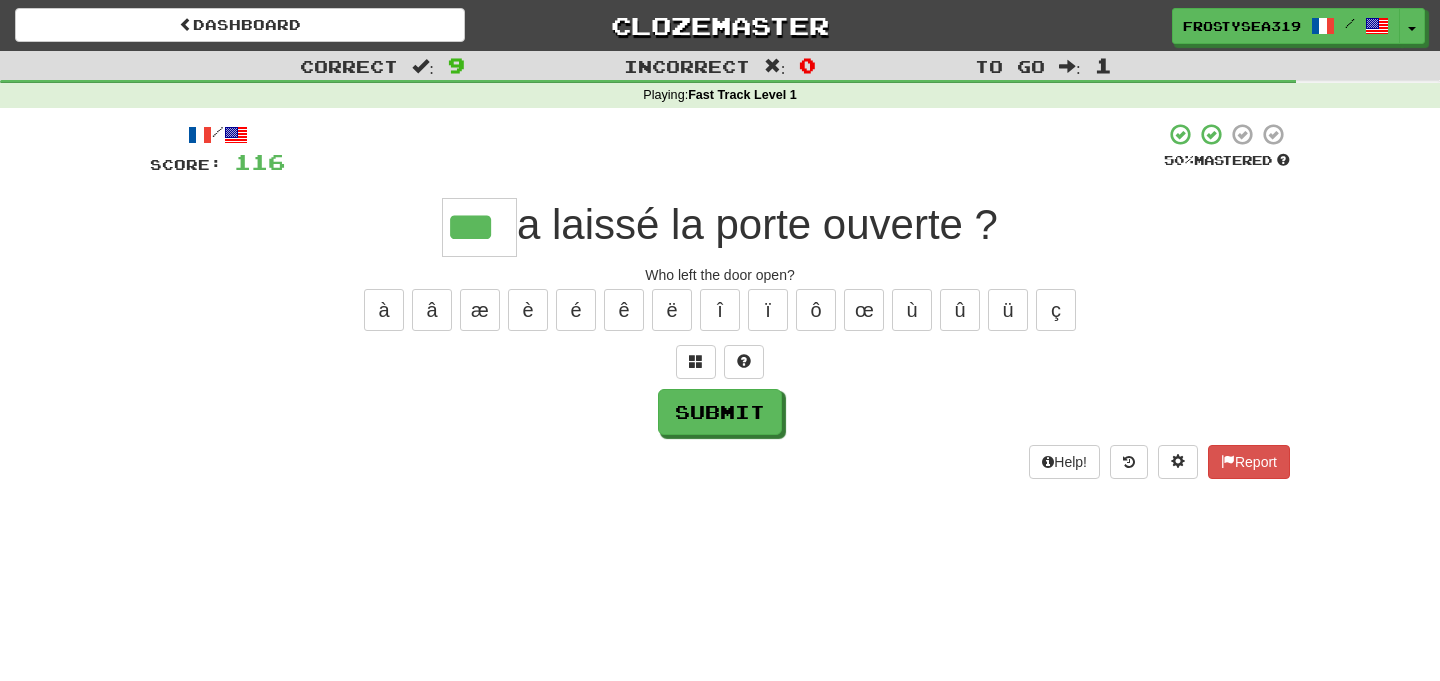 type on "***" 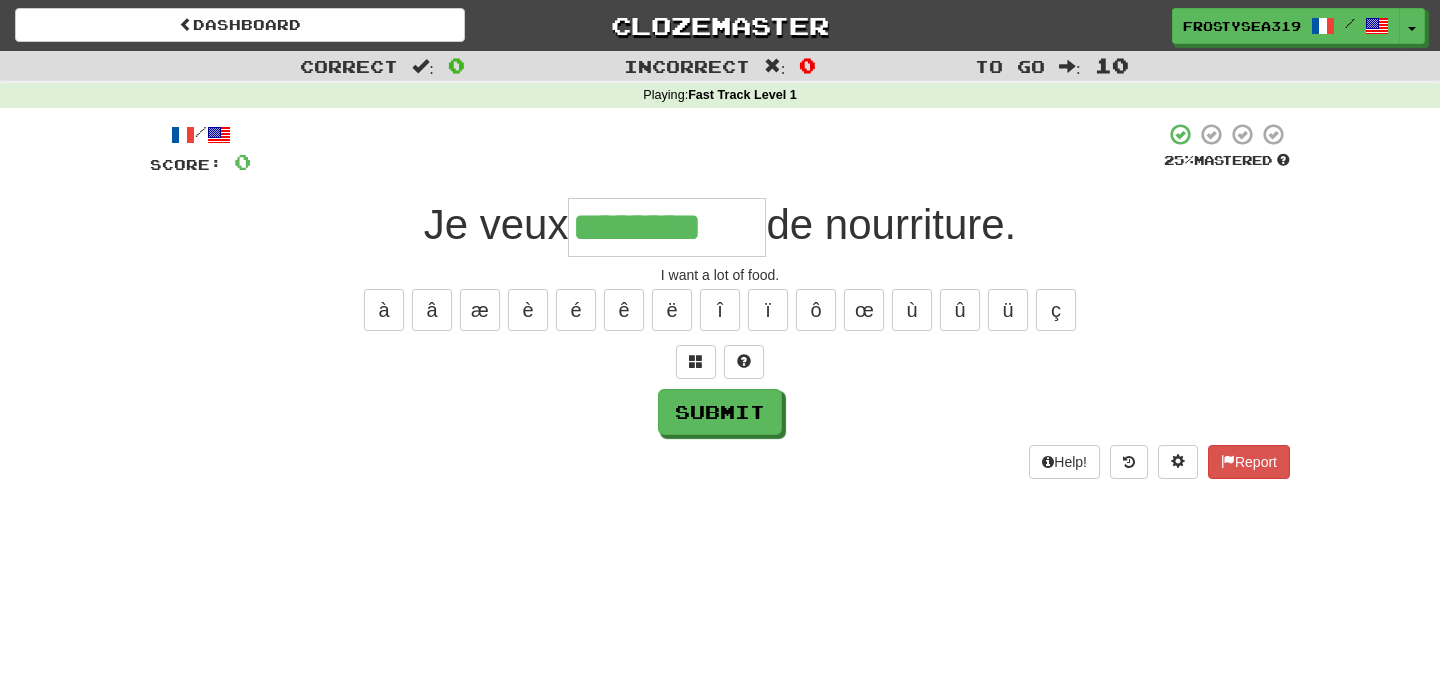 type on "********" 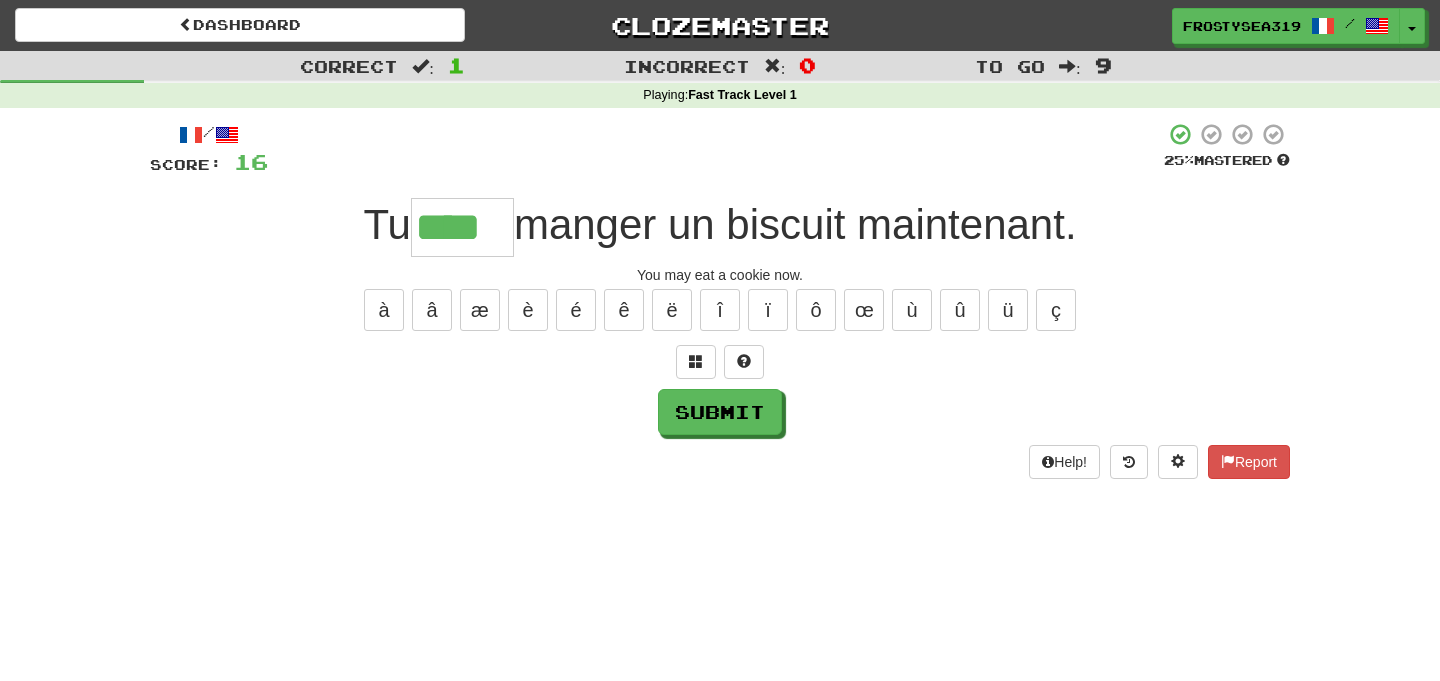 type on "****" 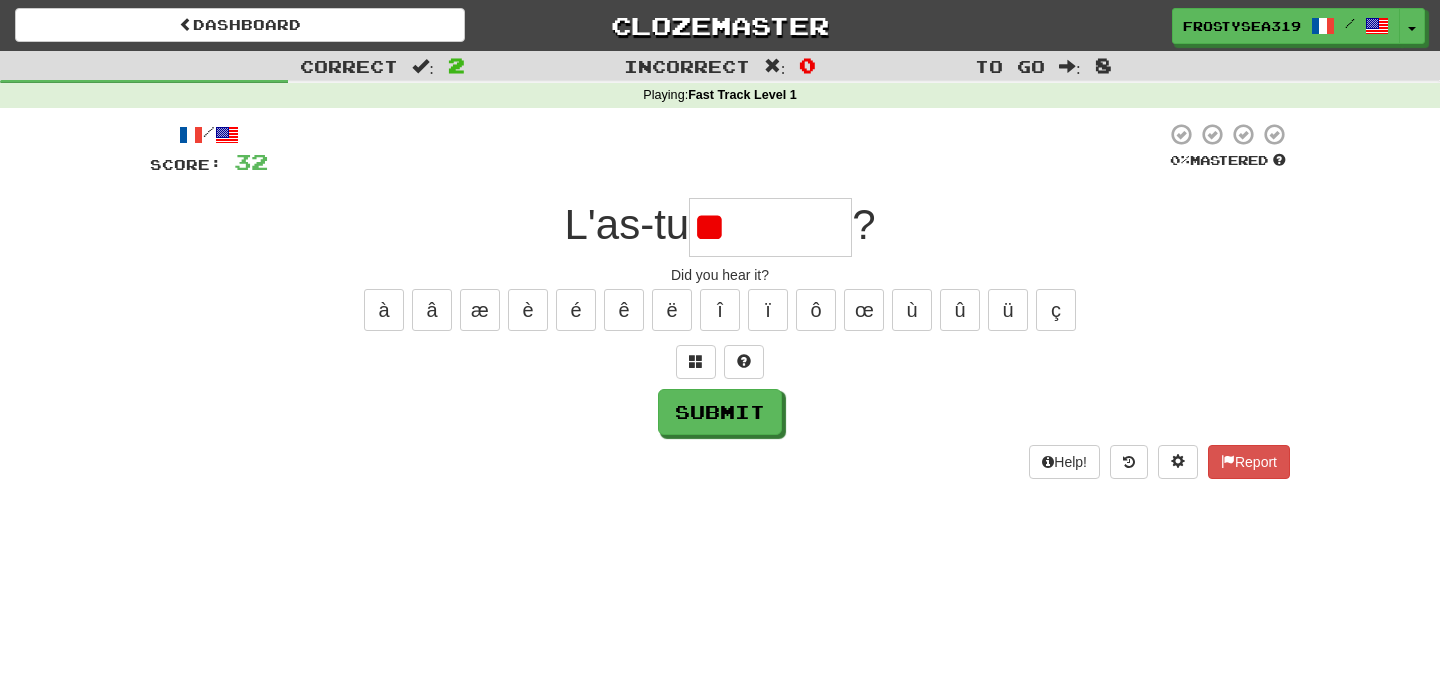 type on "*" 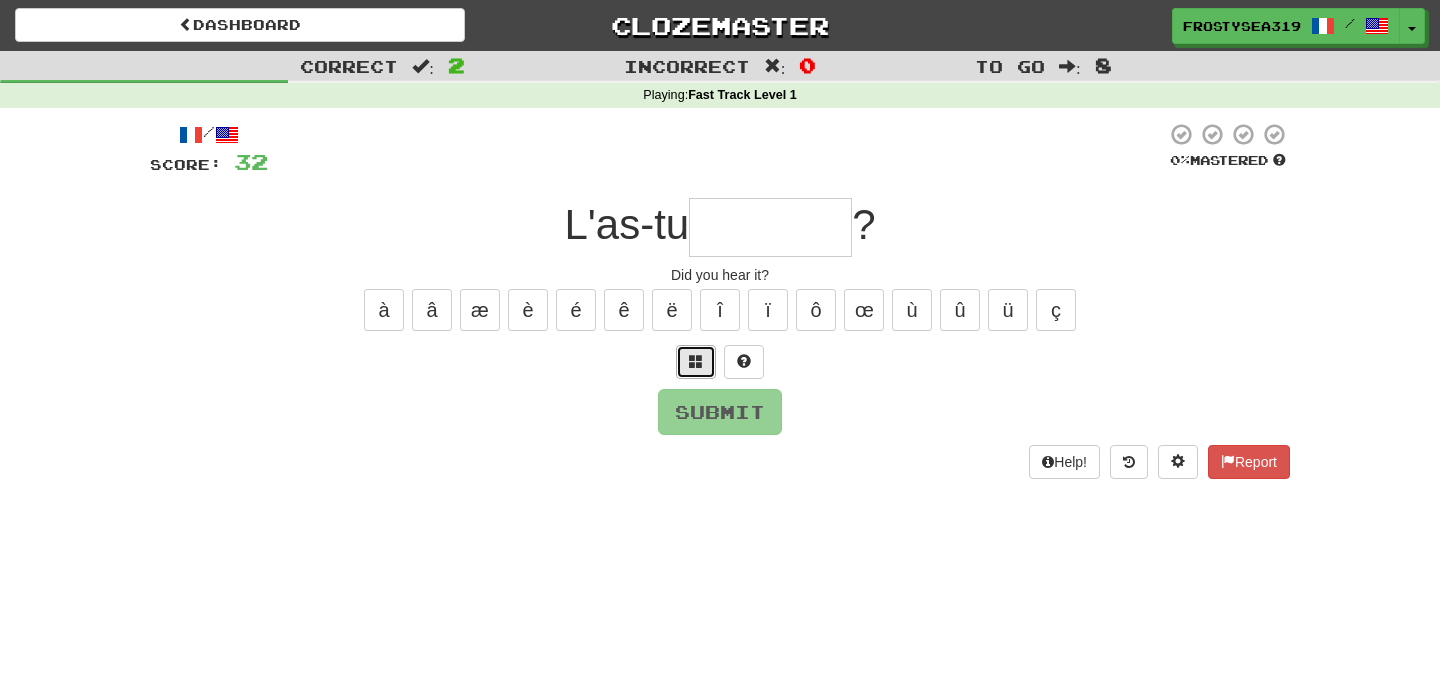click at bounding box center (696, 361) 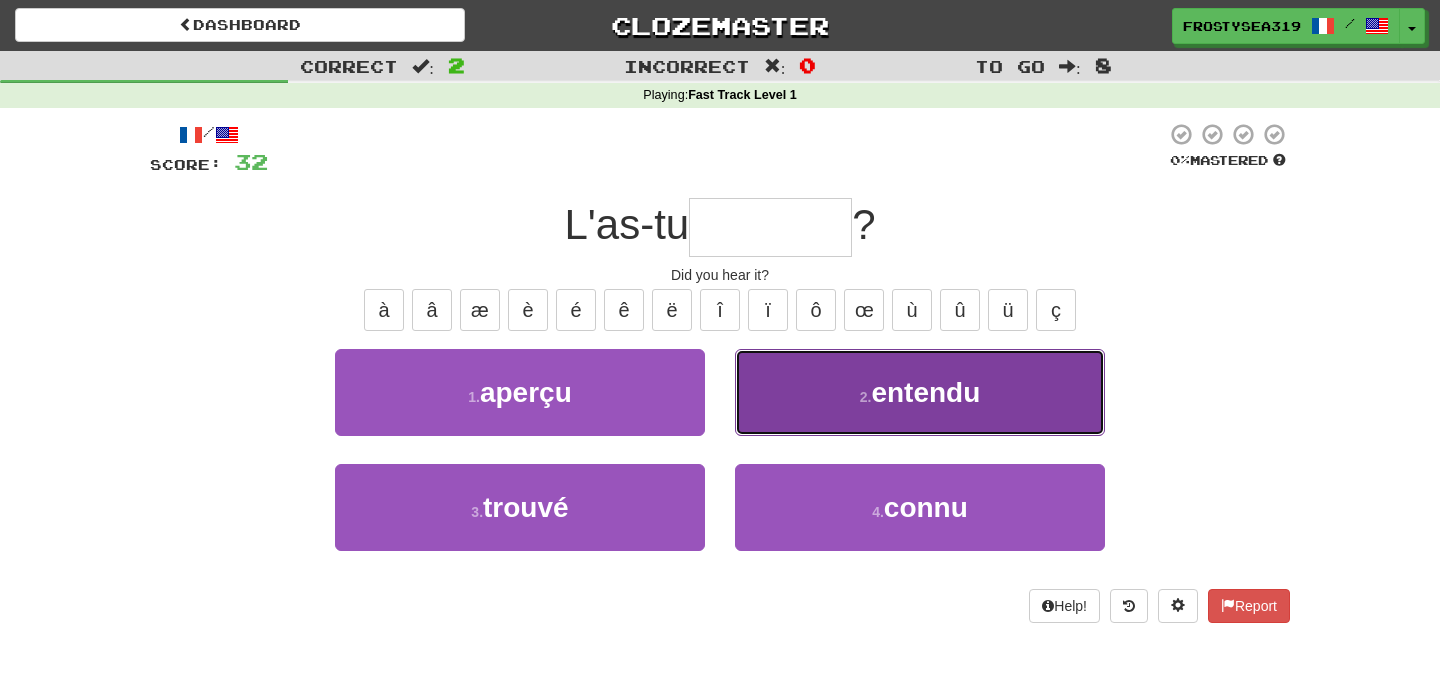 click on "entendu" at bounding box center (925, 392) 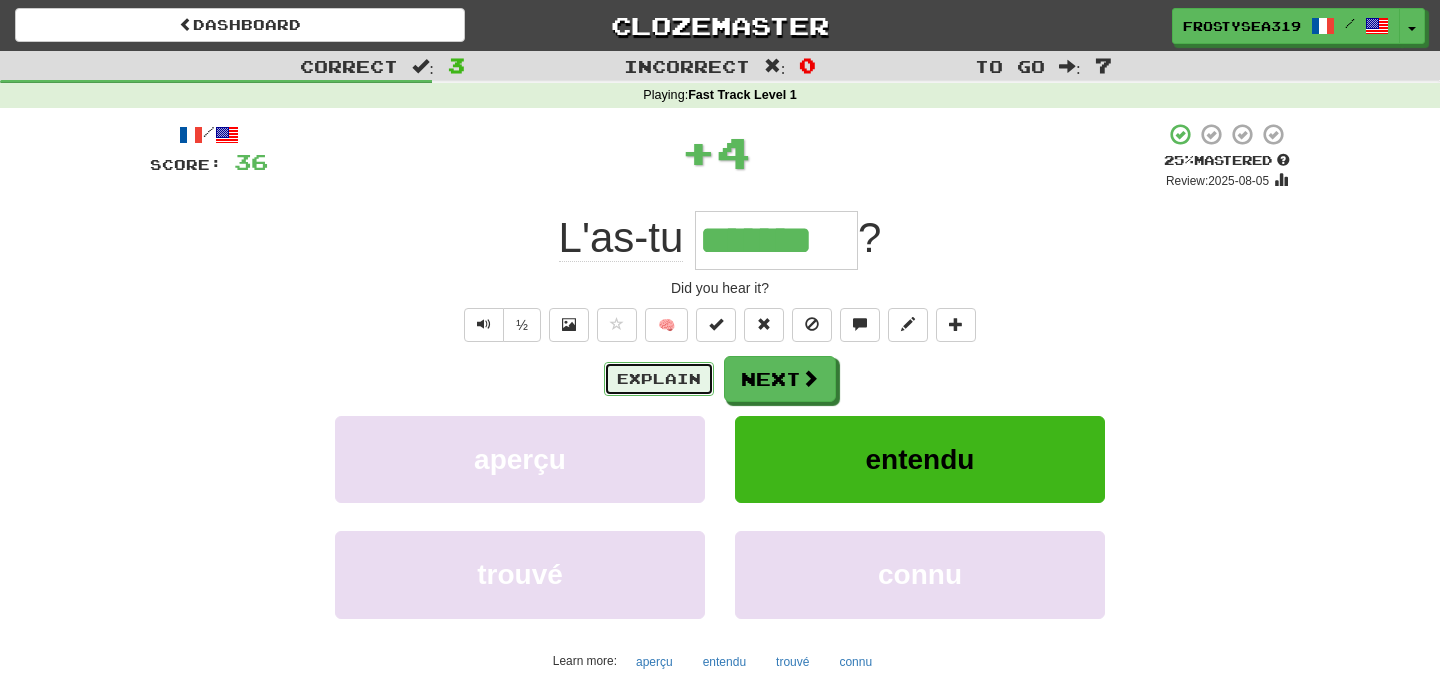 click on "Explain" at bounding box center [659, 379] 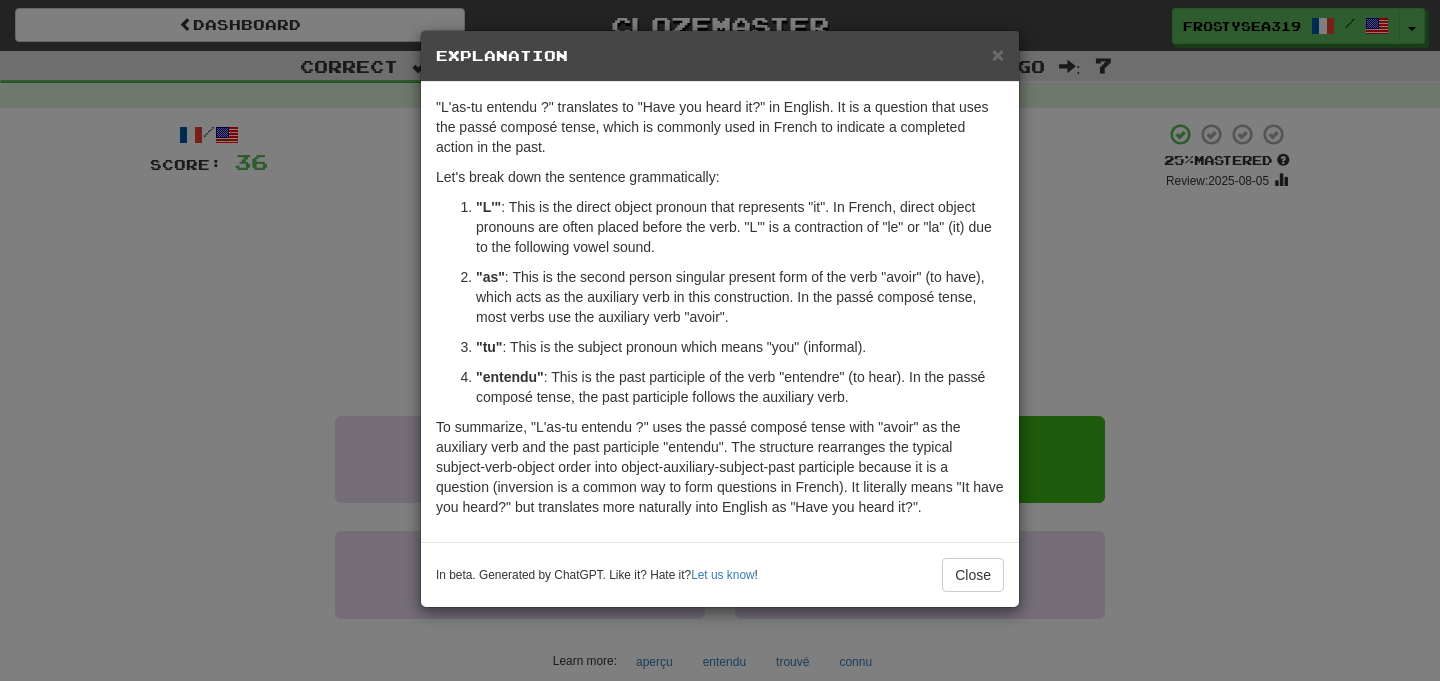 click on "× Explanation "L'as-tu entendu ?" translates to "Have you heard it?" in English. It is a question that uses the passé composé tense, which is commonly used in French to indicate a completed action in the past.
Let's break down the sentence grammatically:
"L'" : This is the direct object pronoun that represents "it". In French, direct object pronouns are often placed before the verb. "L'" is a contraction of "le" or "la" (it) due to the following vowel sound.
"as" : This is the second person singular present form of the verb "avoir" (to have), which acts as the auxiliary verb in this construction. In the passé composé tense, most verbs use the auxiliary verb "avoir".
"tu" : This is the subject pronoun which means "you" (informal).
"entendu" : This is the past participle of the verb "entendre" (to hear). In the passé composé tense, the past participle follows the auxiliary verb.
In beta. Generated by ChatGPT. Like it? Hate it?  Let us know ! Close" at bounding box center (720, 340) 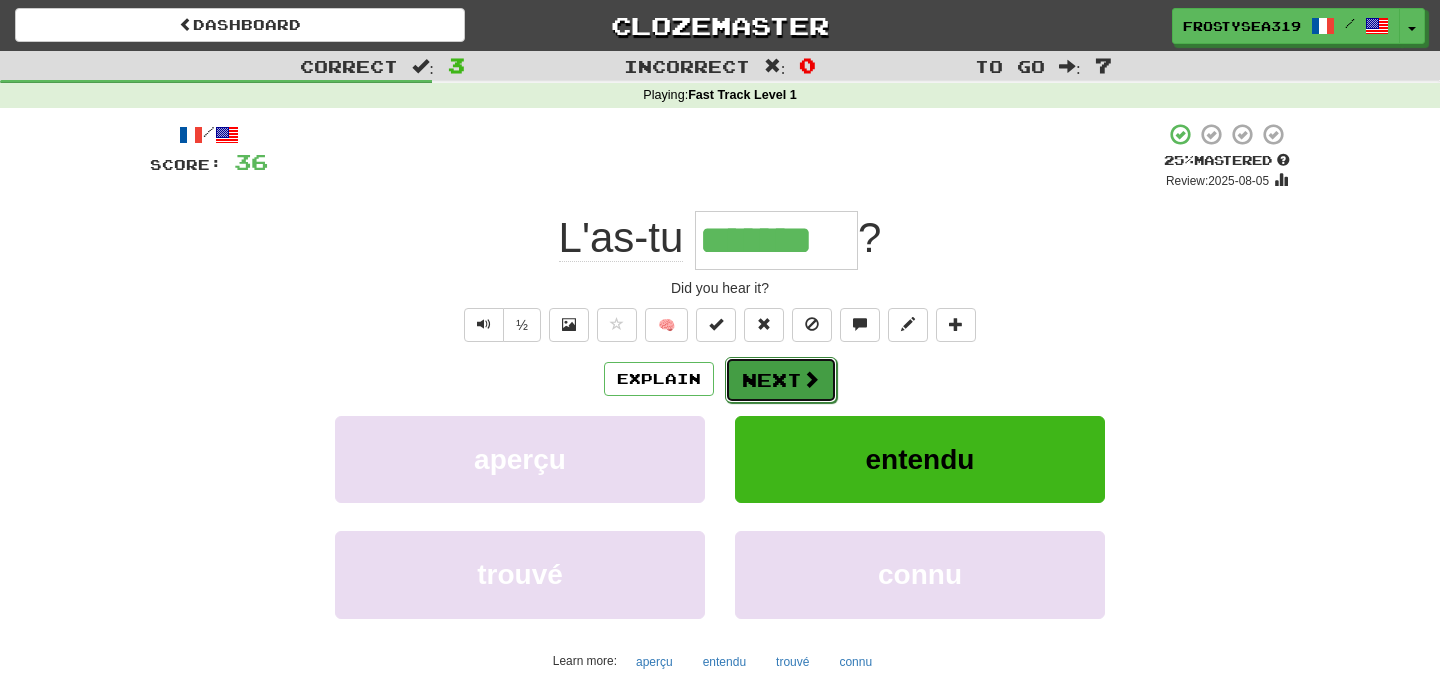 click on "Next" at bounding box center (781, 380) 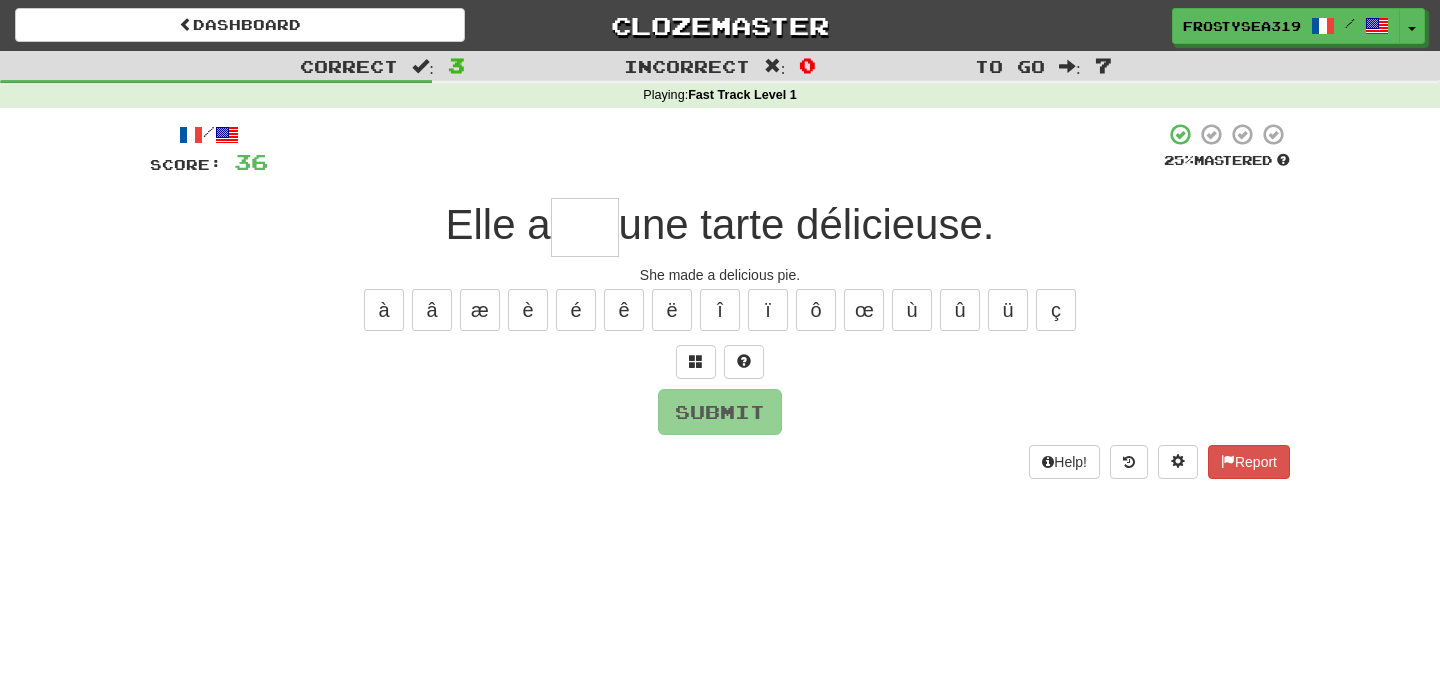 click at bounding box center [585, 227] 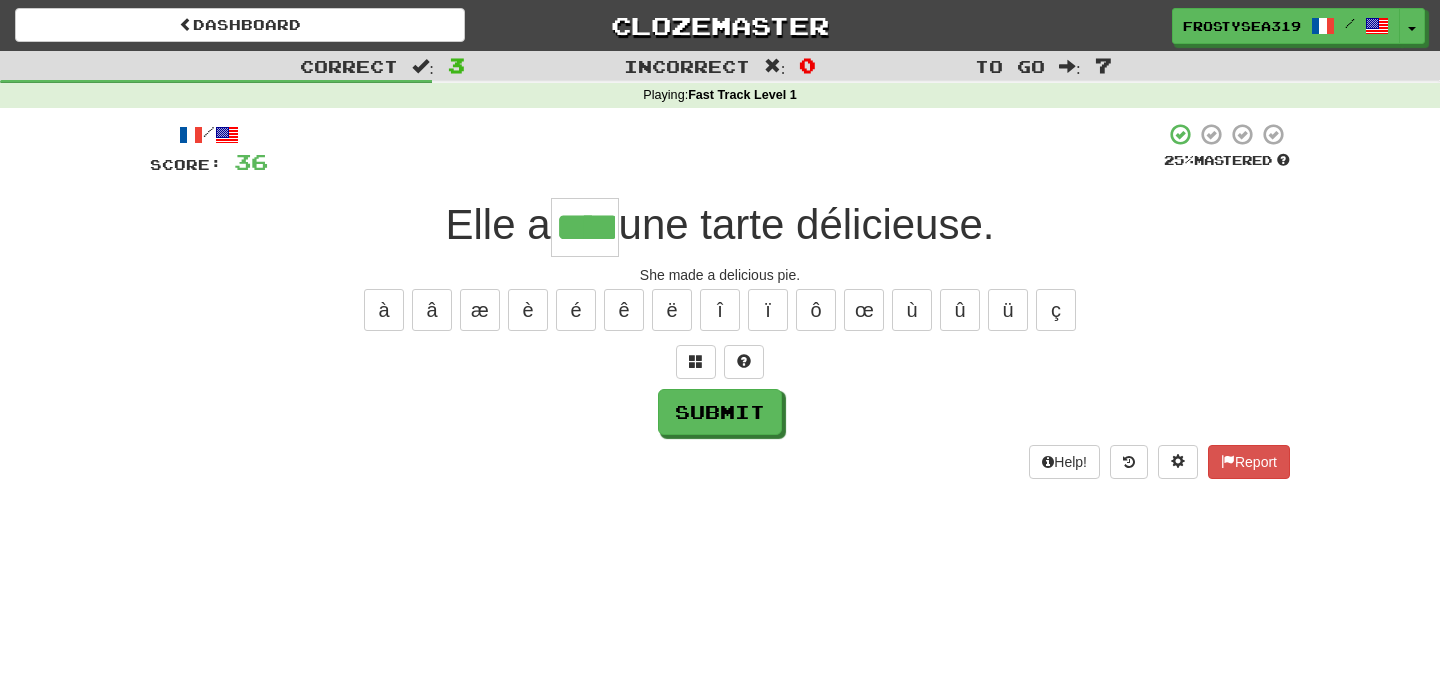 type on "****" 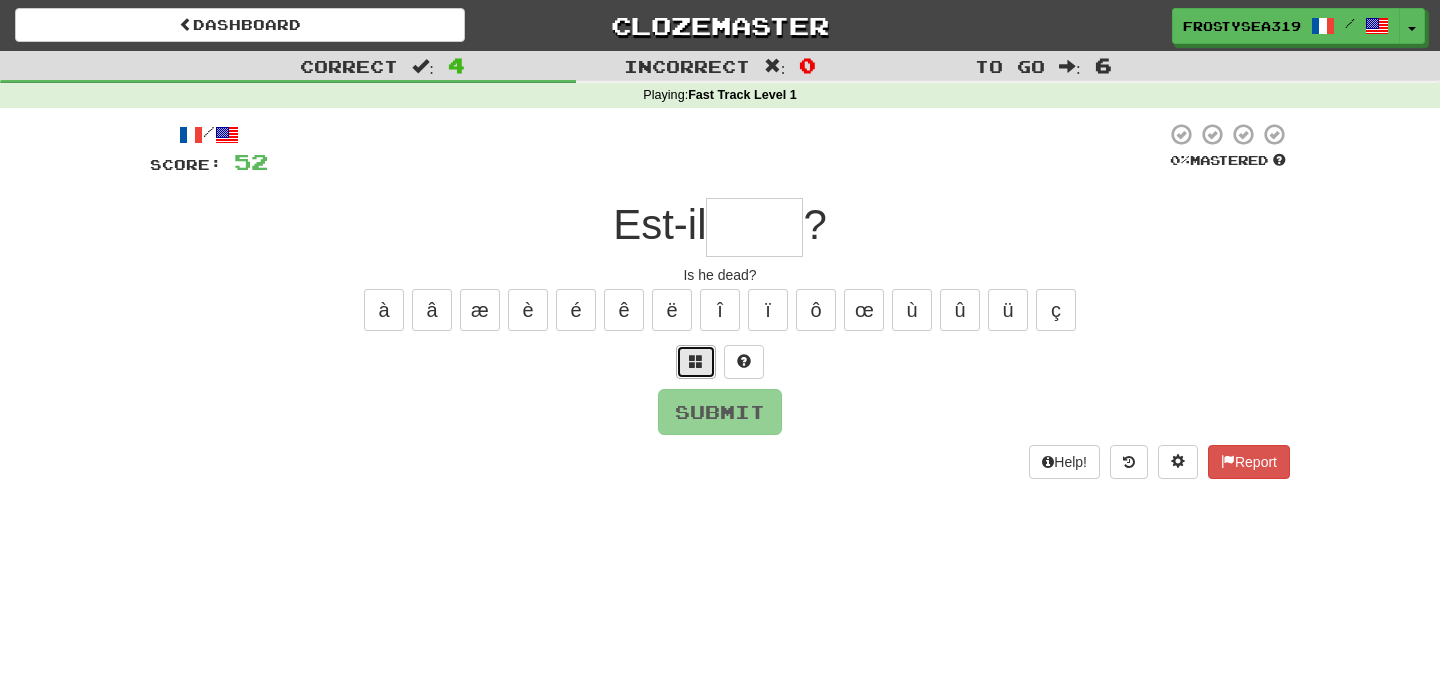 click at bounding box center [696, 362] 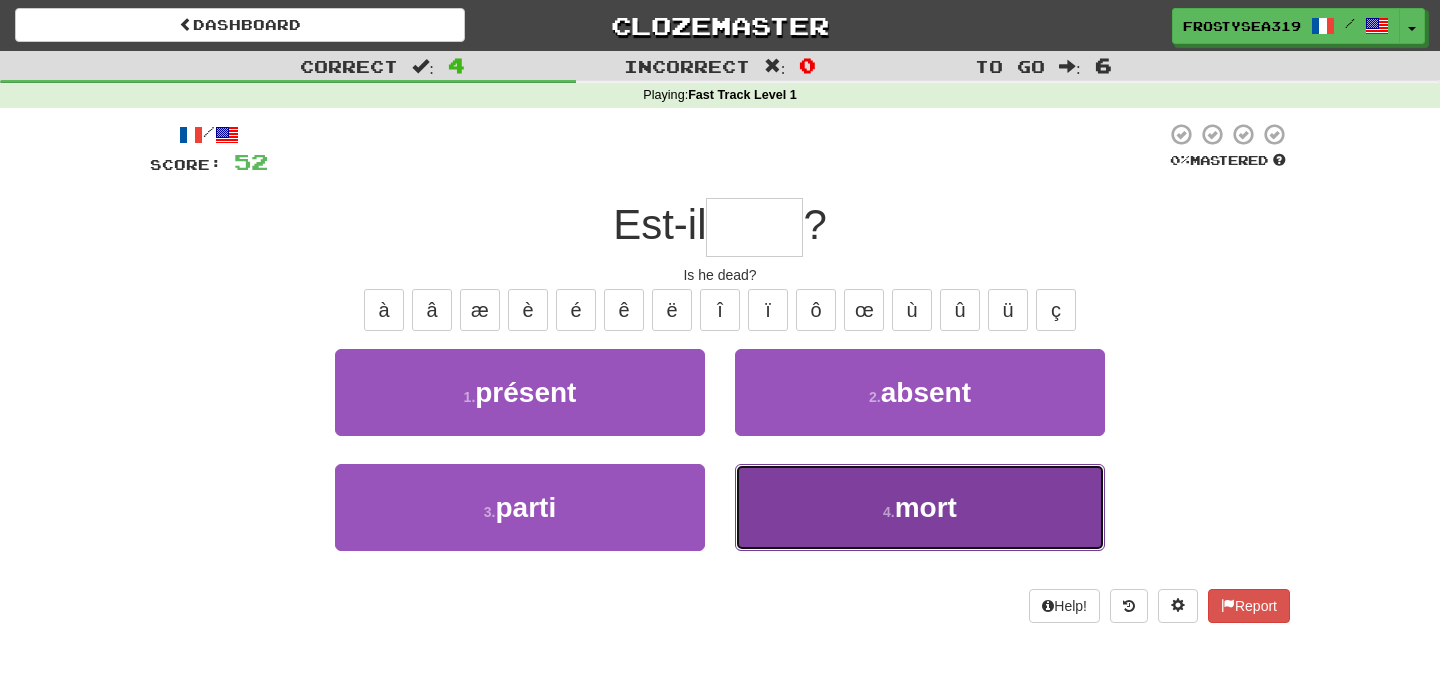 click on "4 .  mort" at bounding box center (920, 507) 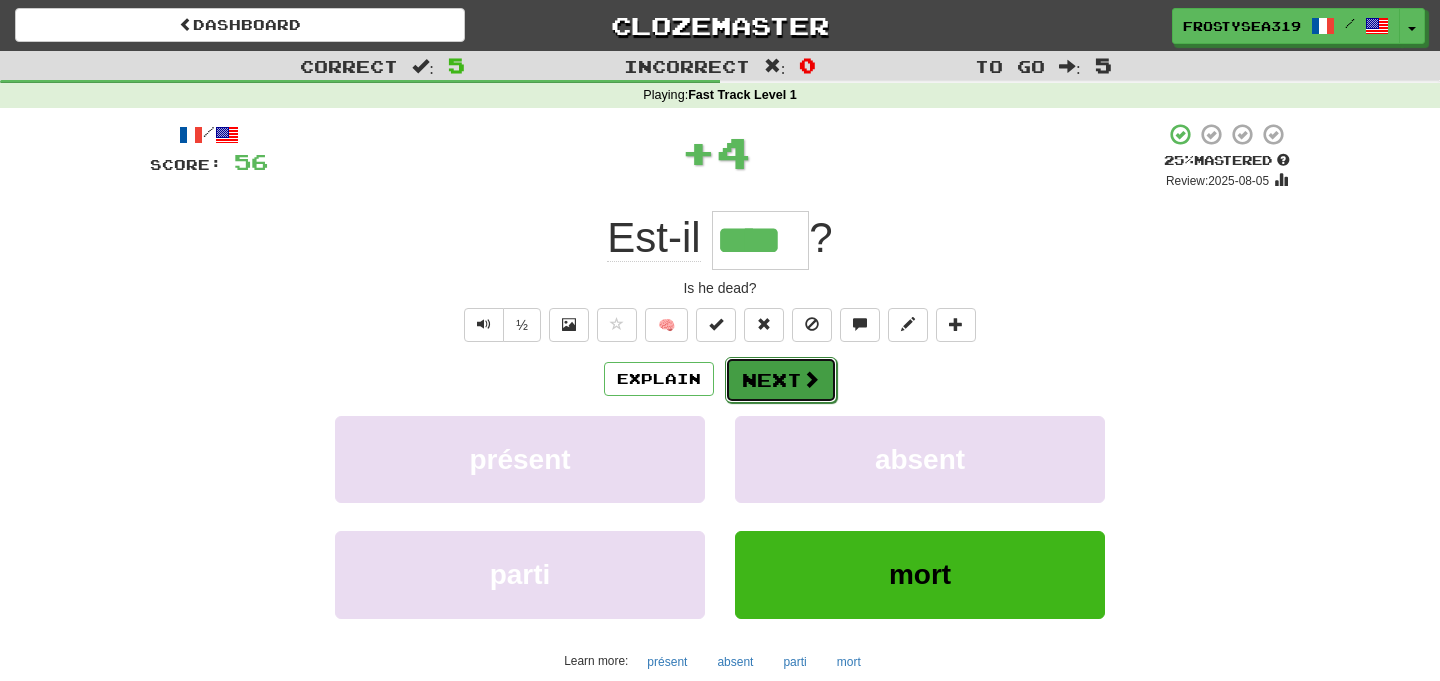 click on "Next" at bounding box center (781, 380) 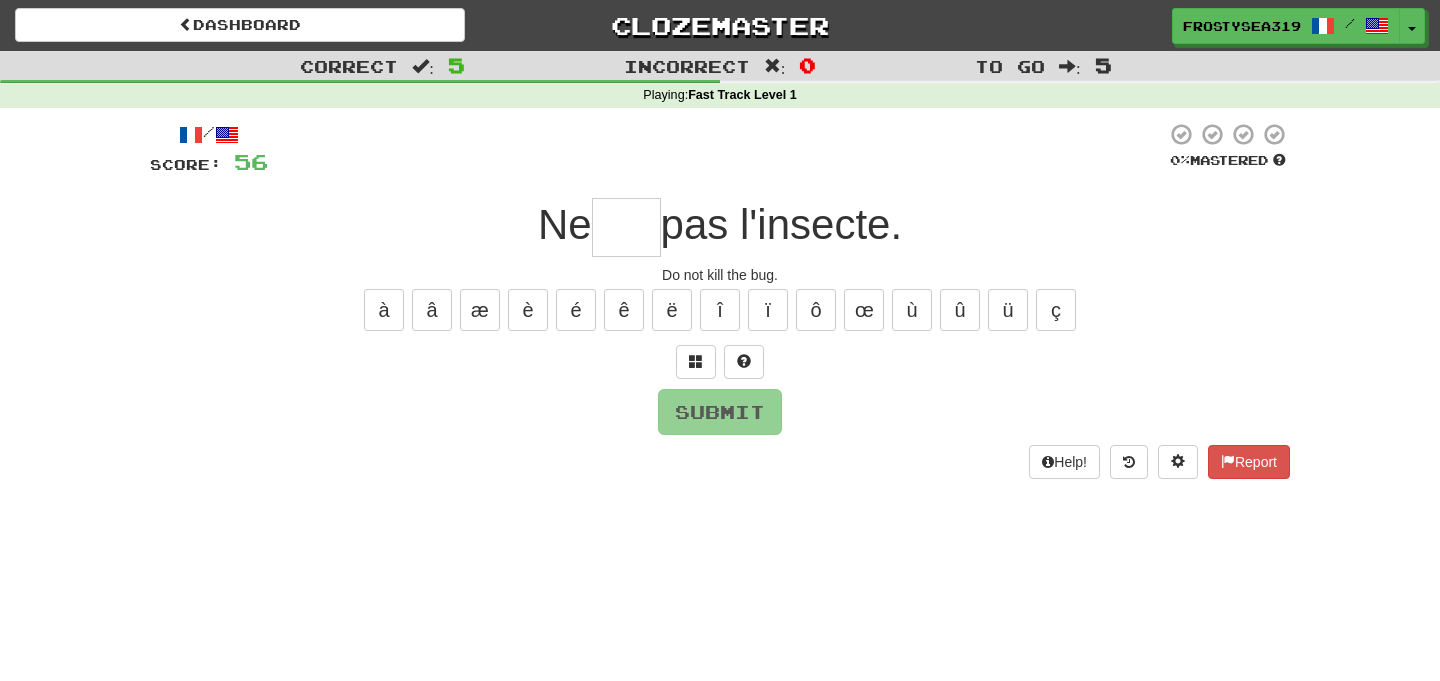 click at bounding box center (626, 227) 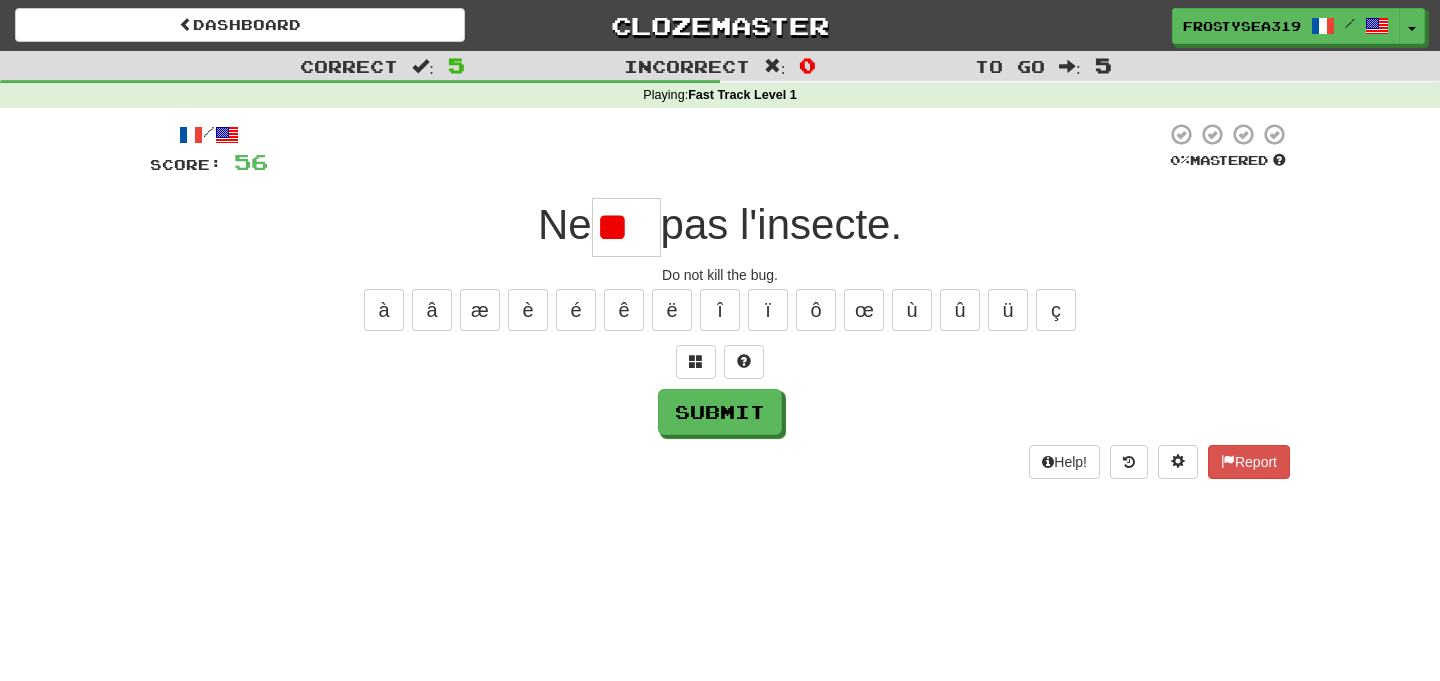 type on "*" 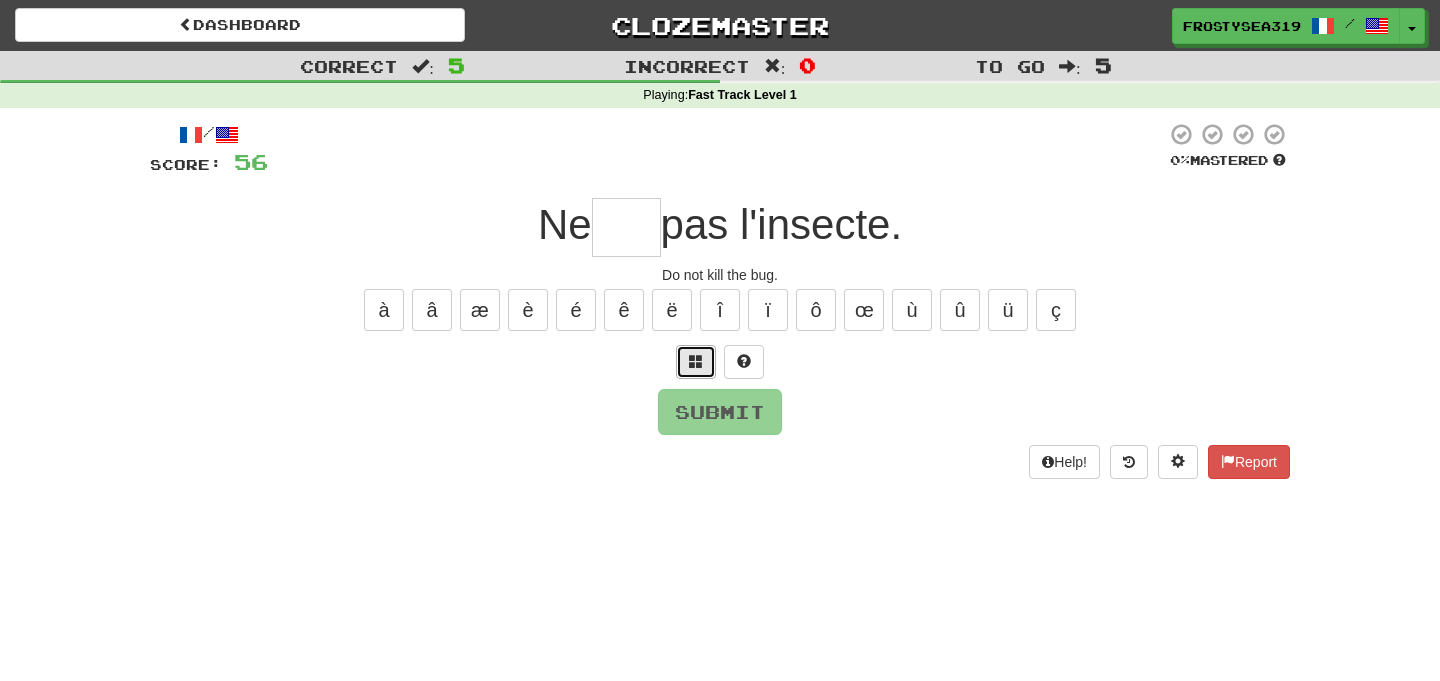 click at bounding box center [696, 362] 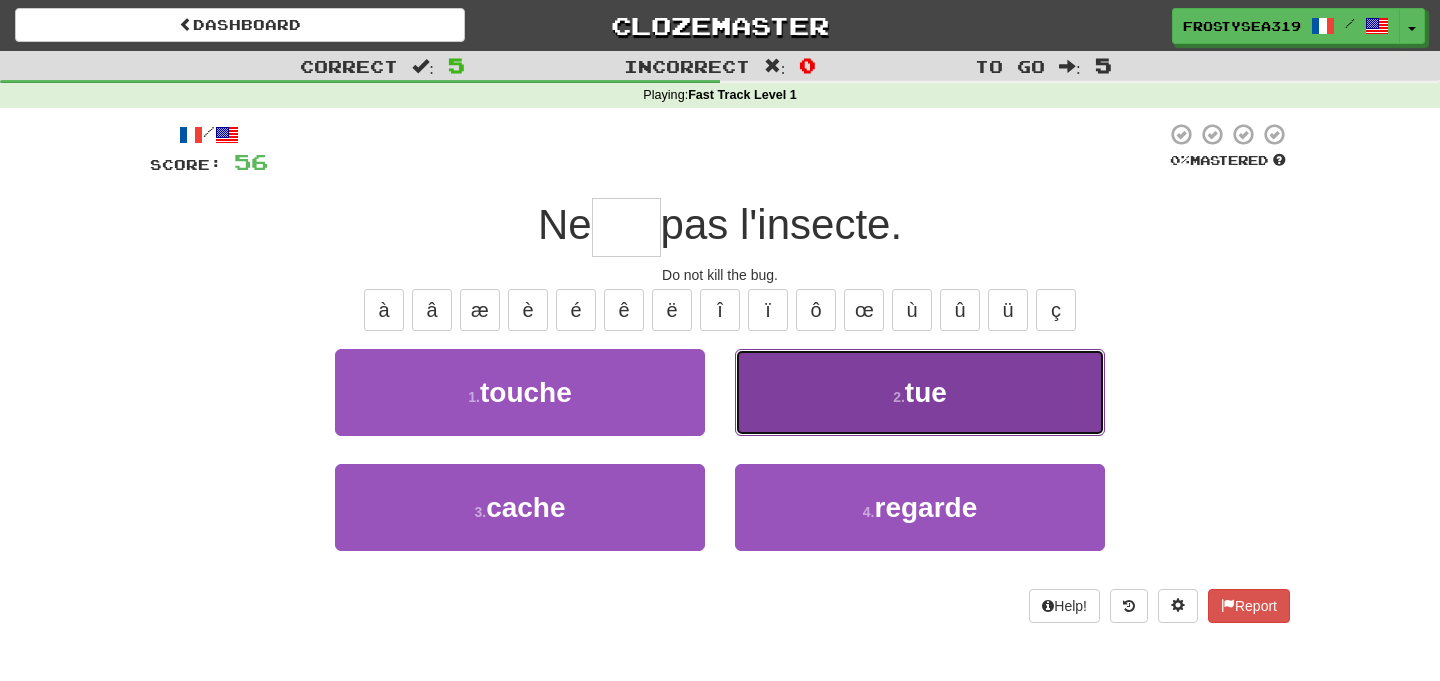 click on "2 .  tue" at bounding box center [920, 392] 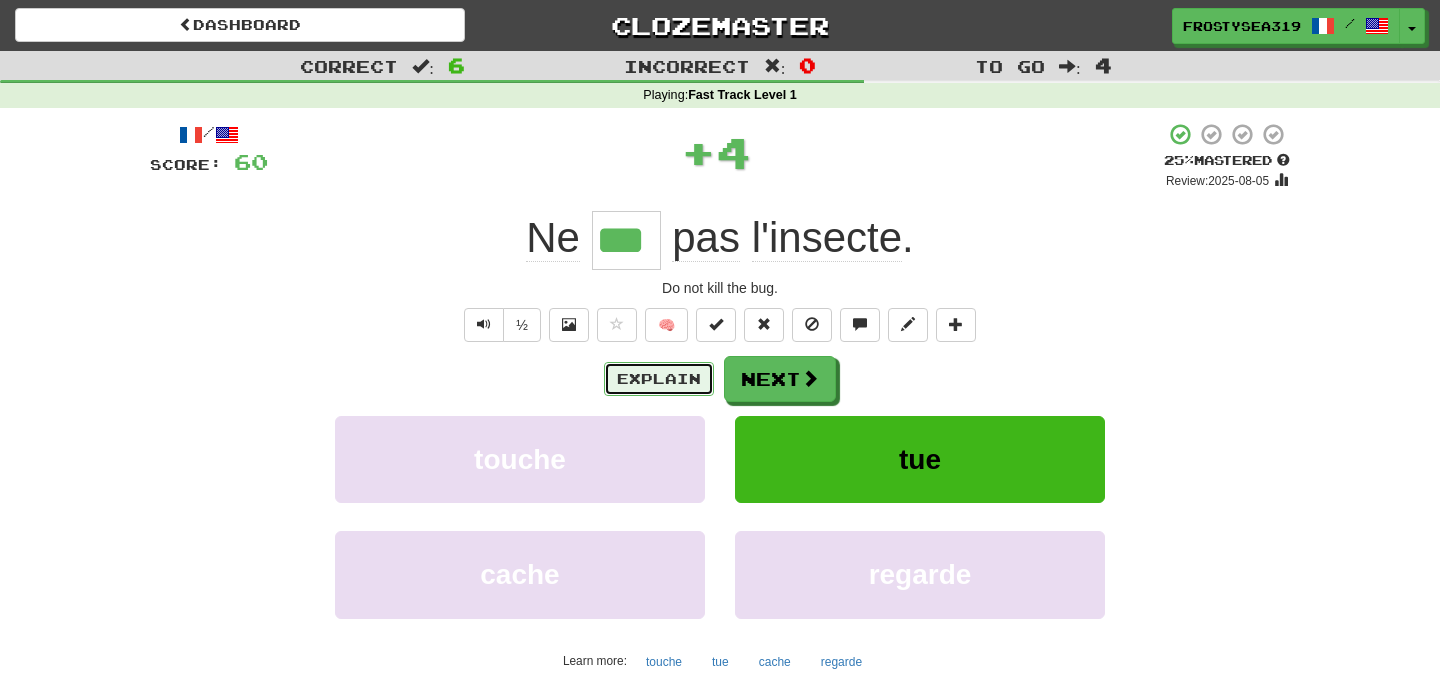 click on "Explain" at bounding box center [659, 379] 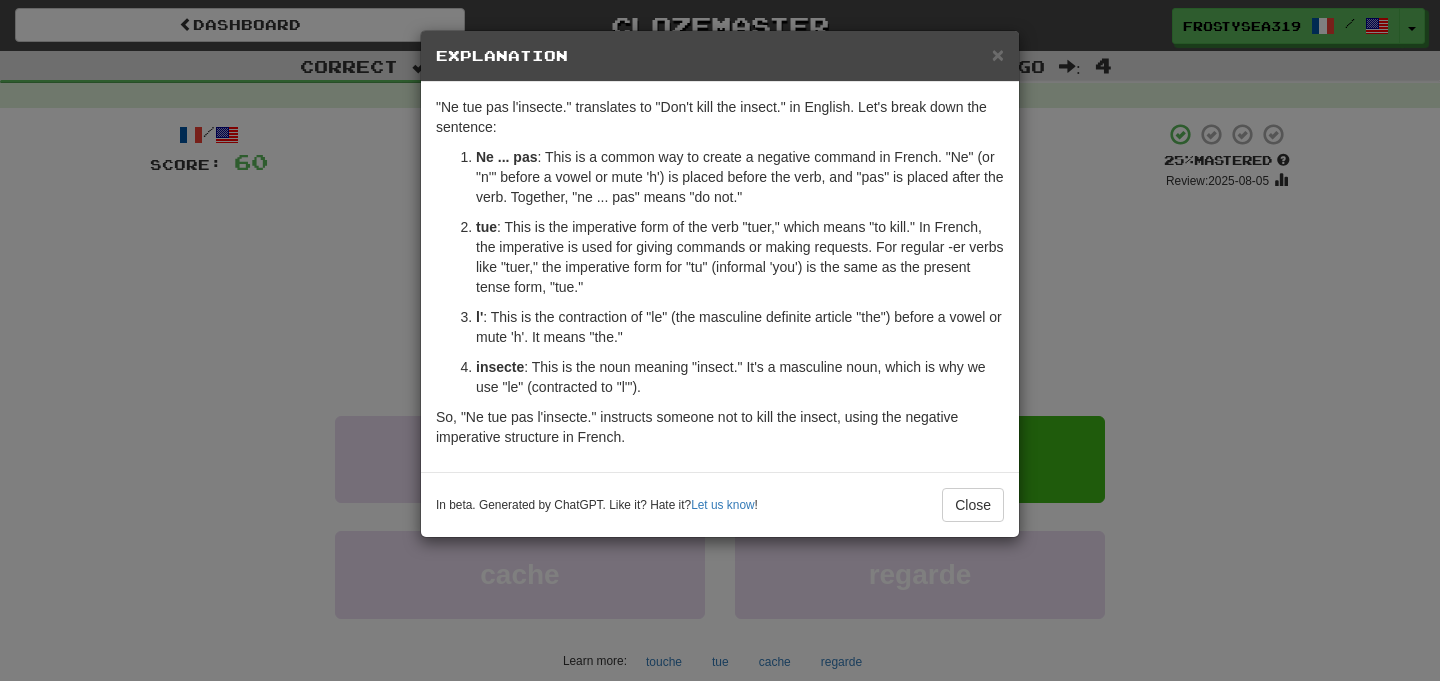 click on "× Explanation "Ne tue pas l'insecte." translates to "Don't kill the insect." in English. Let's break down the sentence:
Ne ... pas : This is a common way to create a negative command in French. "Ne" (or "n'" before a vowel or mute 'h') is placed before the verb, and "pas" is placed after the verb. Together, "ne ... pas" means "do not."
tue : This is the imperative form of the verb "tuer," which means "to kill." In French, the imperative is used for giving commands or making requests. For regular -er verbs like "tuer," the imperative form for "tu" (informal 'you') is the same as the present tense form, "tue."
l' : This is the contraction of "le" (the masculine definite article "the") before a vowel or mute 'h'. It means "the."
insecte : This is the noun meaning "insect." It's a masculine noun, which is why we use "le" (contracted to "l'").
So, "Ne tue pas l'insecte." instructs someone not to kill the insect, using the negative imperative structure in French. Let us know ! Close" at bounding box center (720, 340) 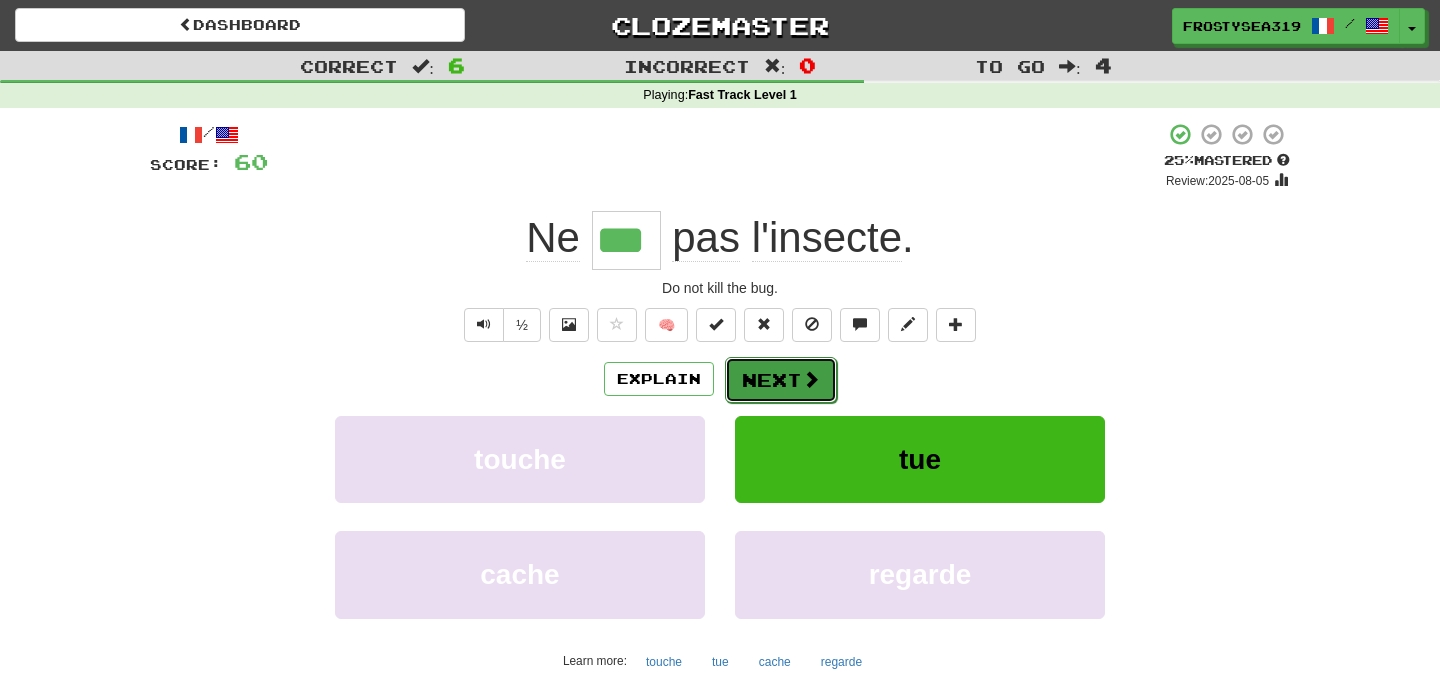 click on "Next" at bounding box center [781, 380] 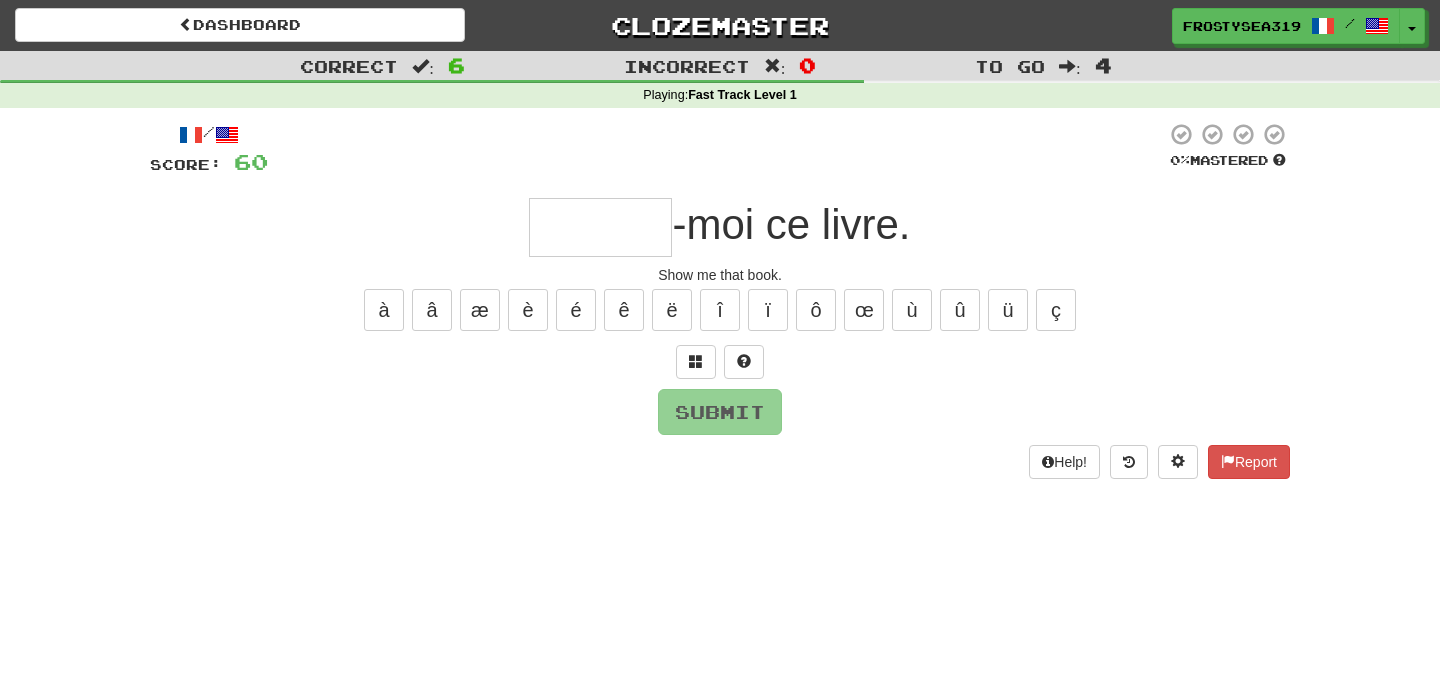 click at bounding box center [600, 227] 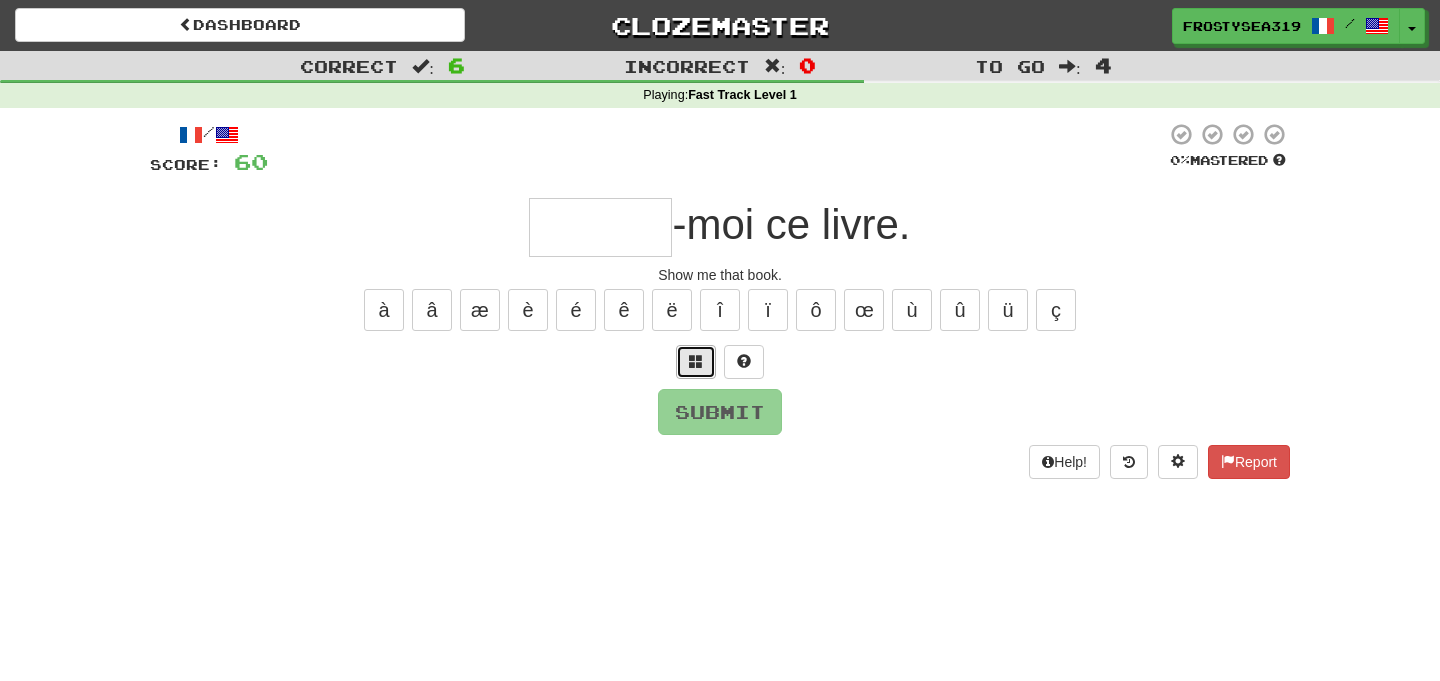 click at bounding box center (696, 361) 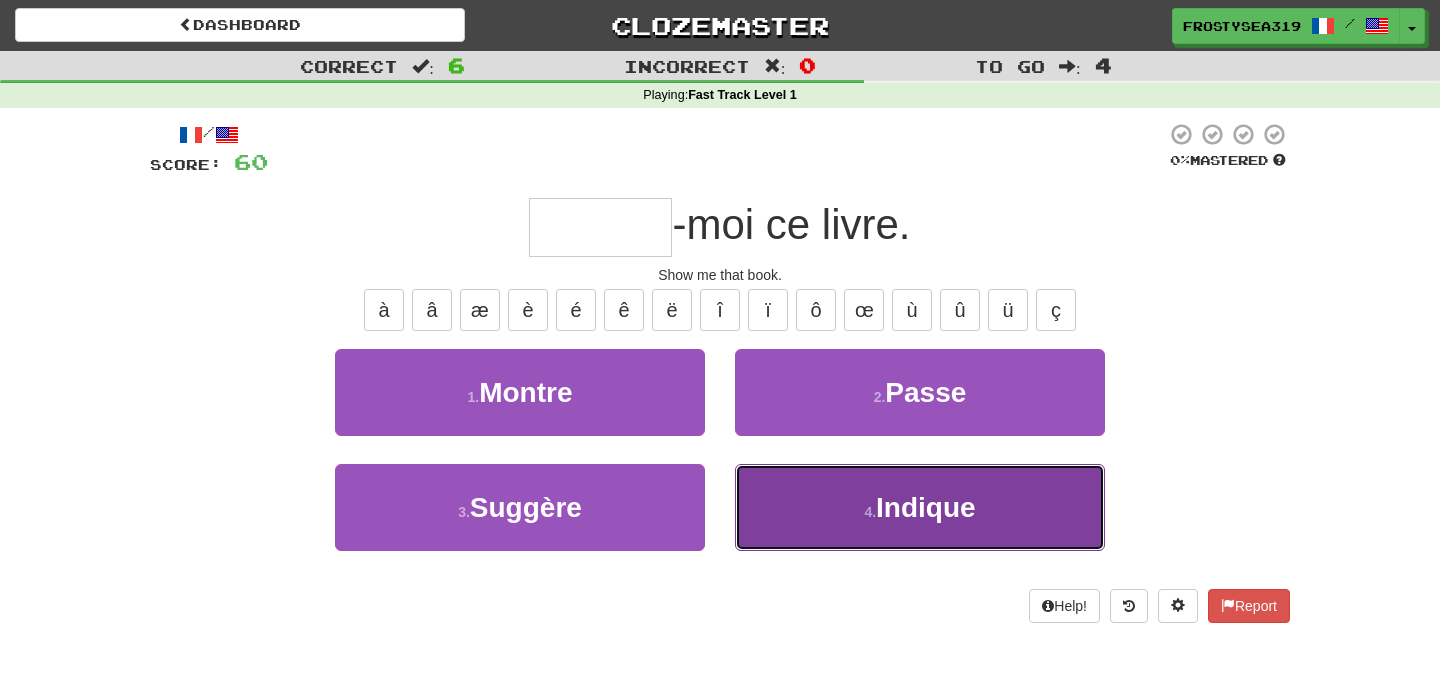 click on "4 .  Indique" at bounding box center (920, 507) 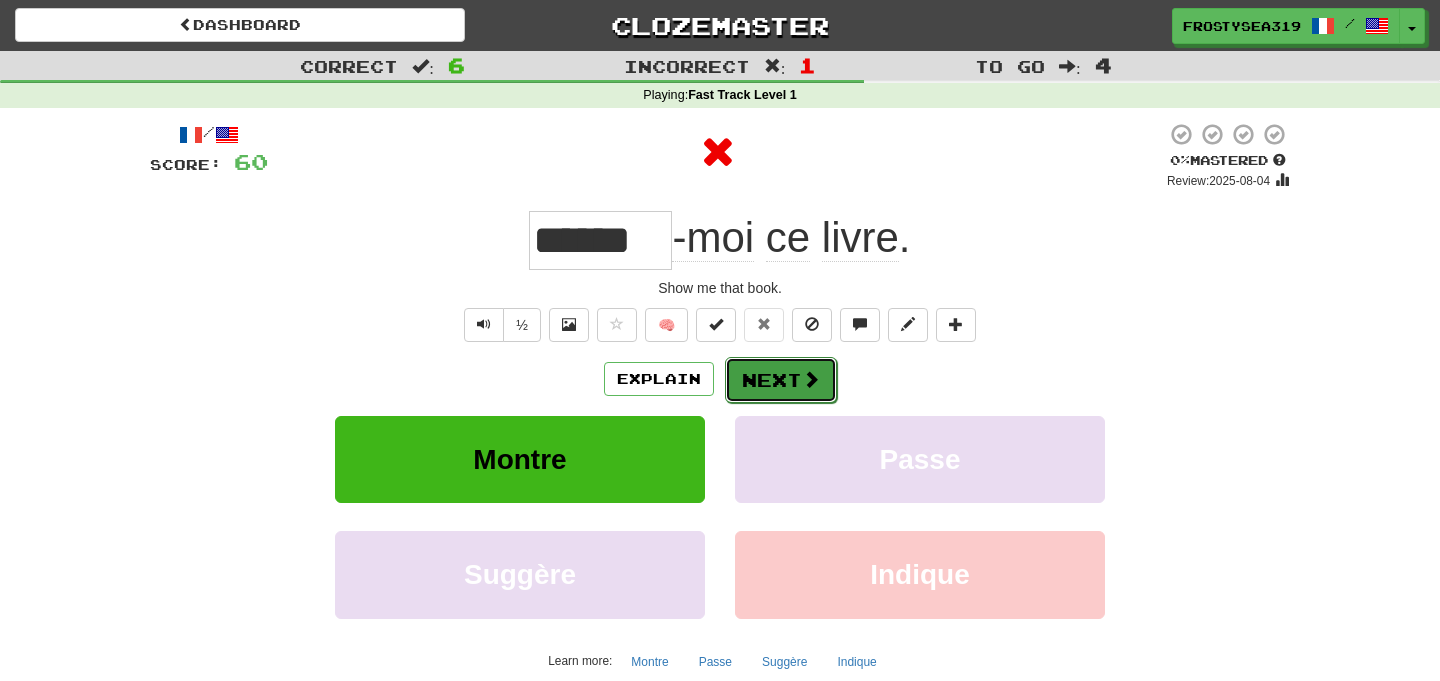 click on "Next" at bounding box center [781, 380] 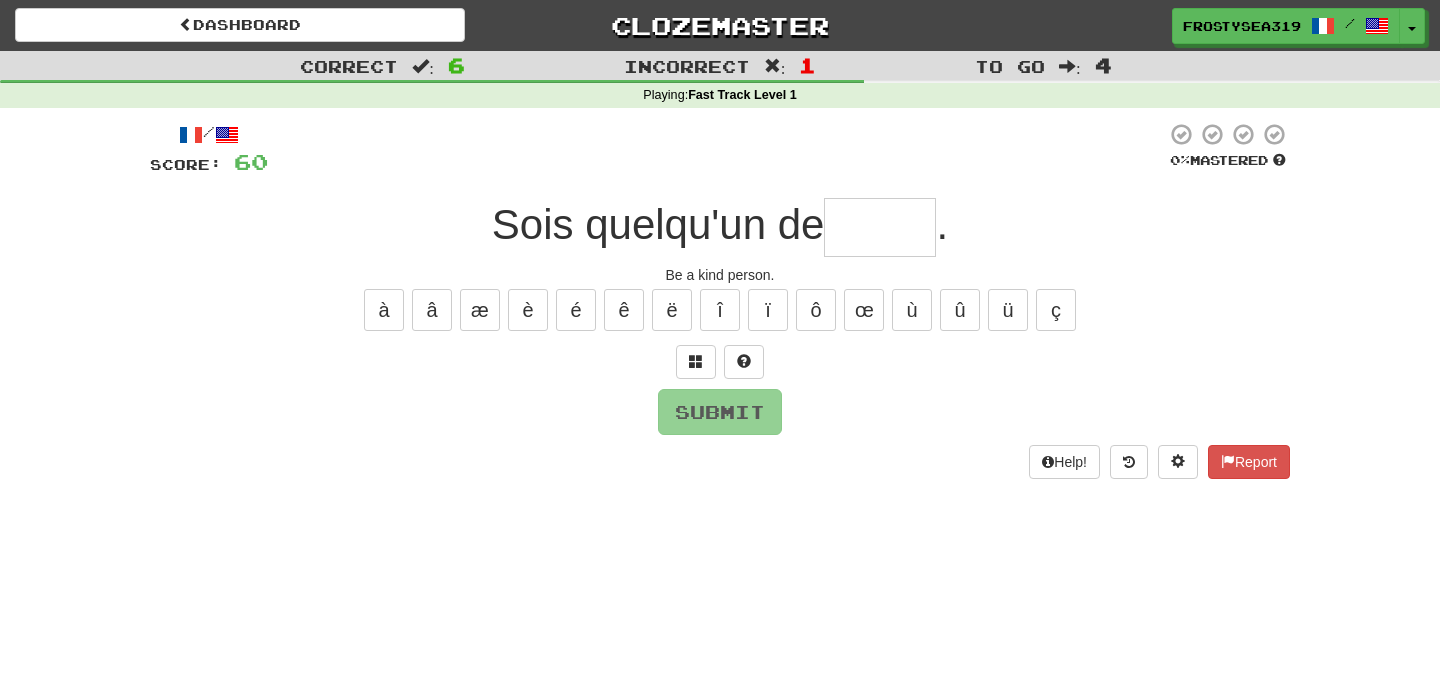 click at bounding box center (880, 227) 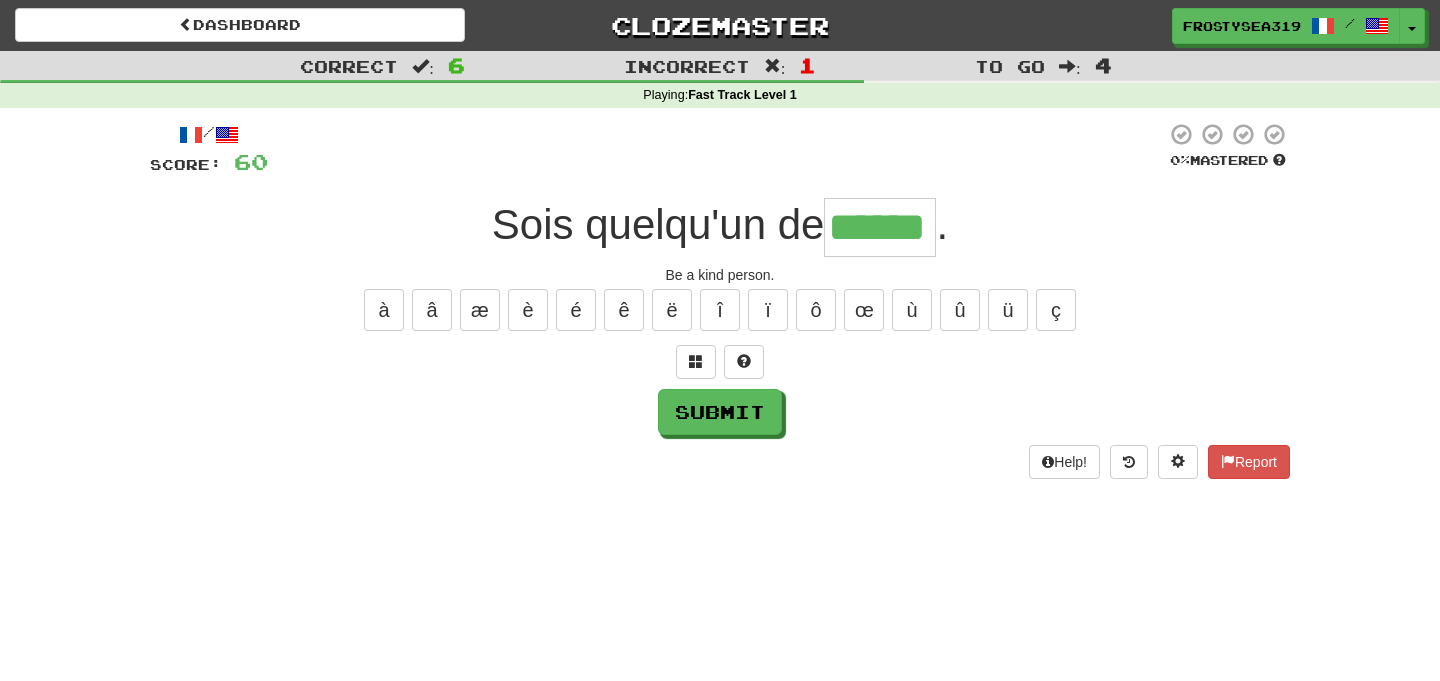 type on "******" 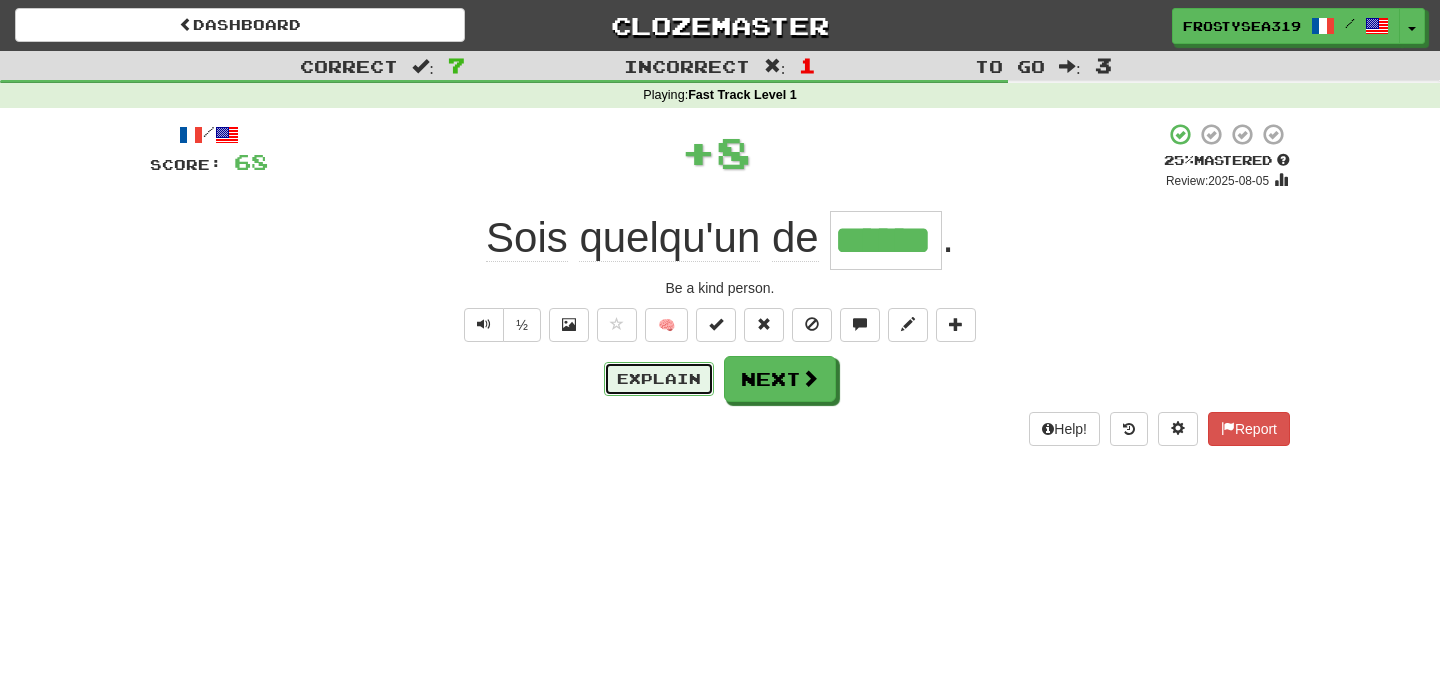 click on "Explain" at bounding box center (659, 379) 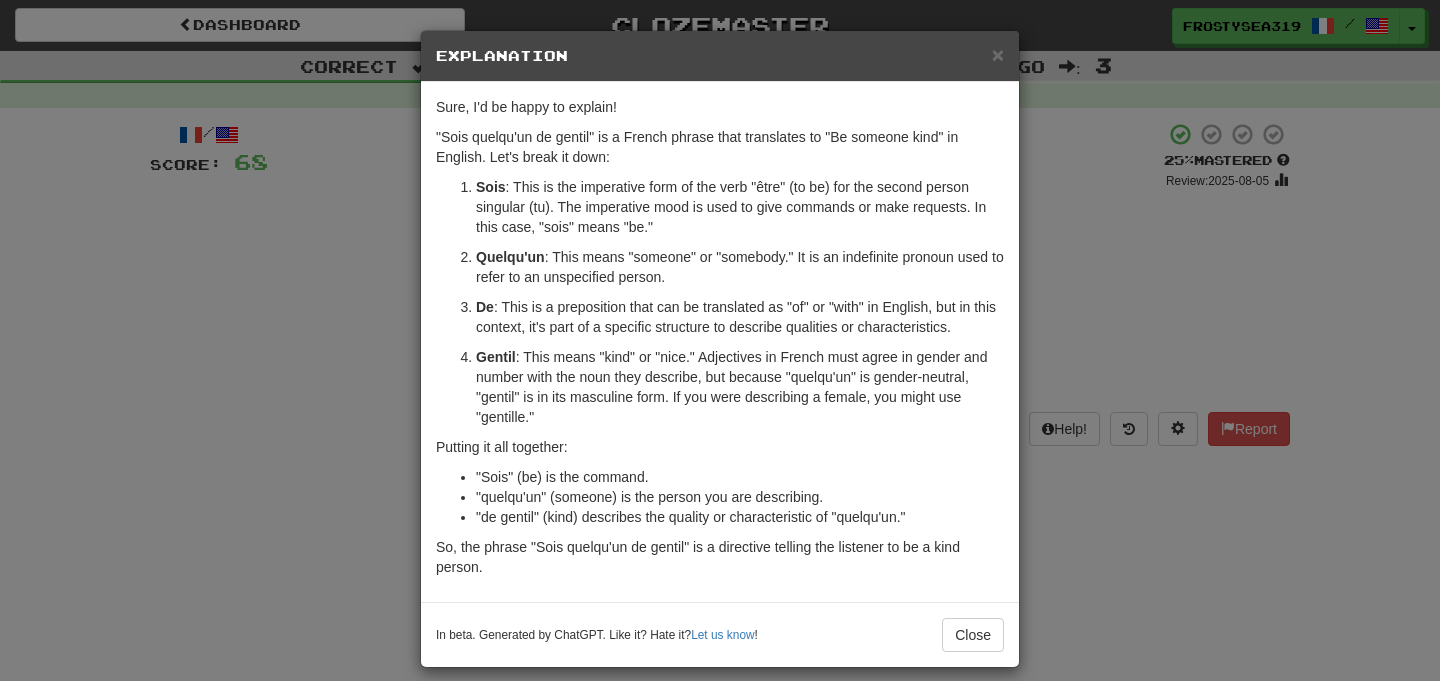 click on "× Explanation Sure, I'd be happy to explain!
"Sois quelqu'un de gentil" is a French phrase that translates to "Be someone kind" in English. Let's break it down:
Sois : This is the imperative form of the verb "être" (to be) for the second person singular (tu). The imperative mood is used to give commands or make requests. In this case, "sois" means "be."
Quelqu'un : This means "someone" or "somebody." It is an indefinite pronoun used to refer to an unspecified person.
De : This is a preposition that can be translated as "of" or "with" in English, but in this context, it's part of a specific structure to describe qualities or characteristics.
Gentil : This means "kind" or "nice." Adjectives in French must agree in gender and number with the noun they describe, but because "quelqu'un" is gender-neutral, "gentil" is in its masculine form. If you were describing a female, you might use "gentille."
Putting it all together:
"Sois" (be) is the command.
Let us know ! Close" at bounding box center [720, 340] 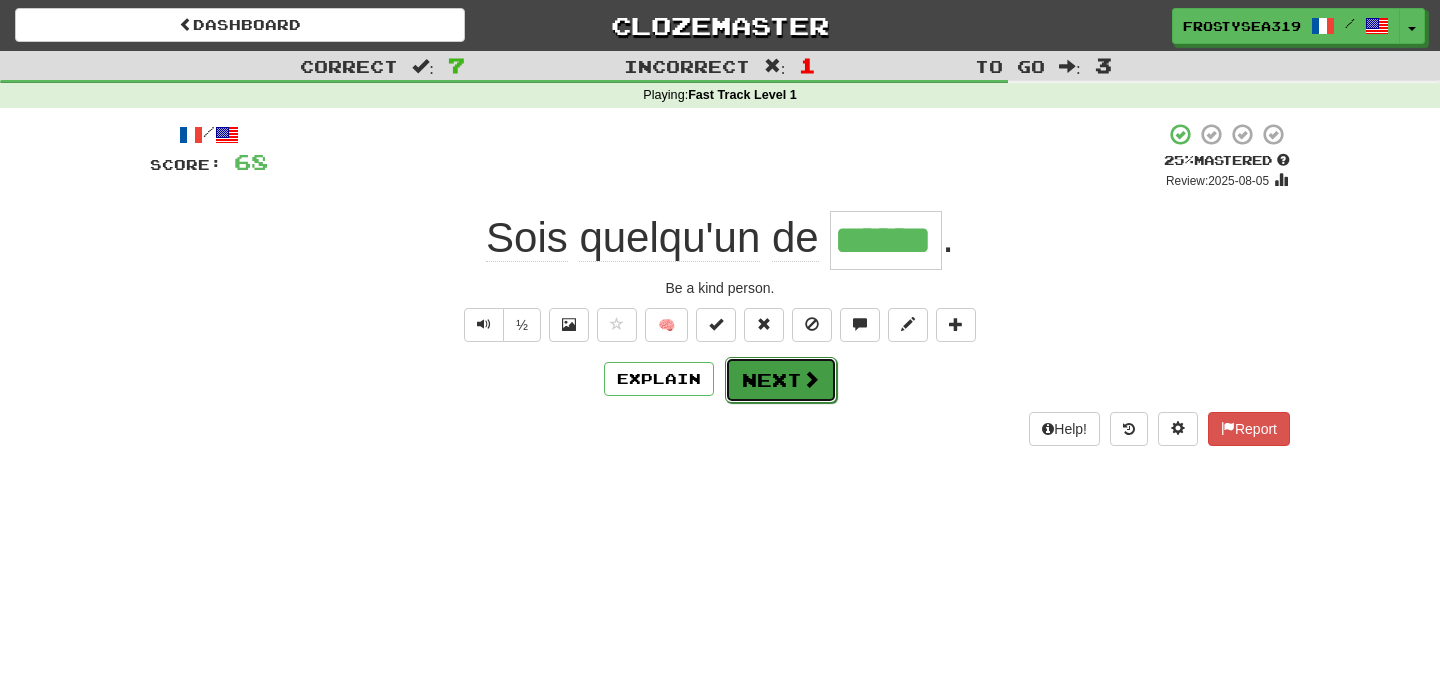 click on "Next" at bounding box center (781, 380) 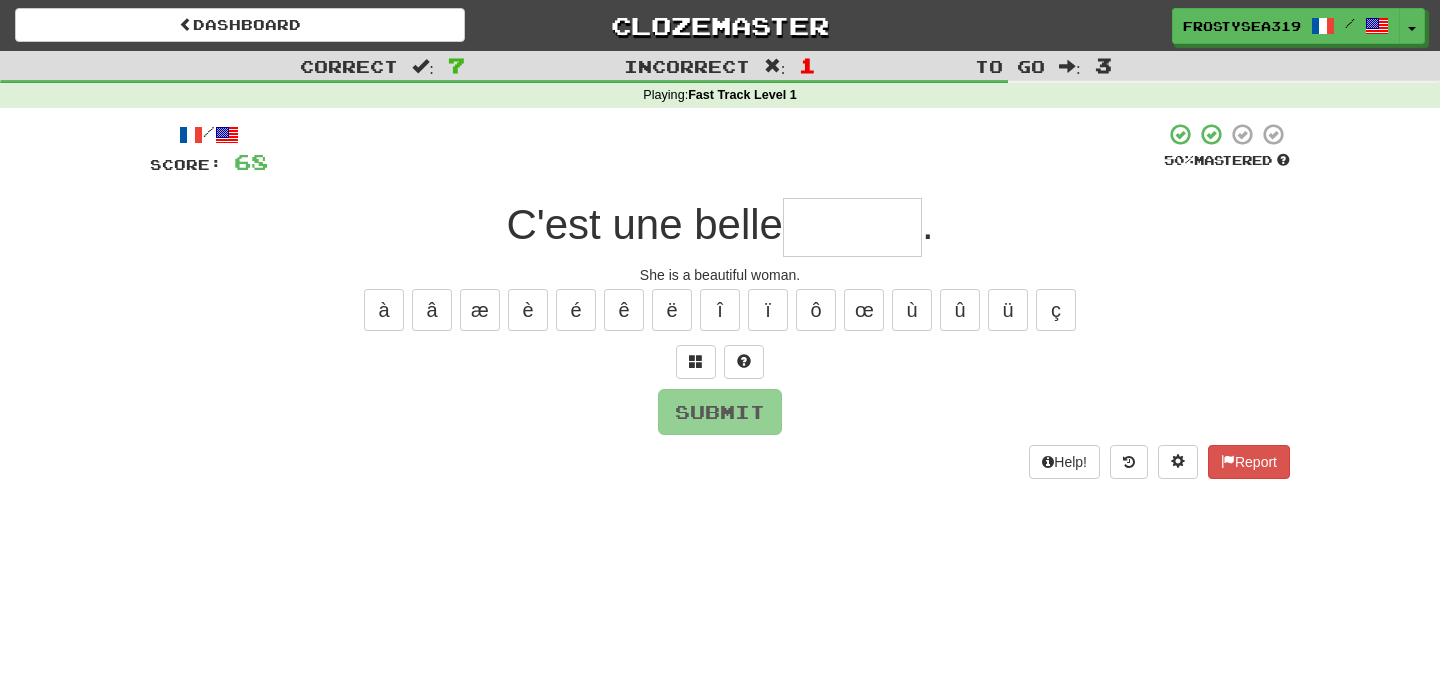 click at bounding box center [852, 227] 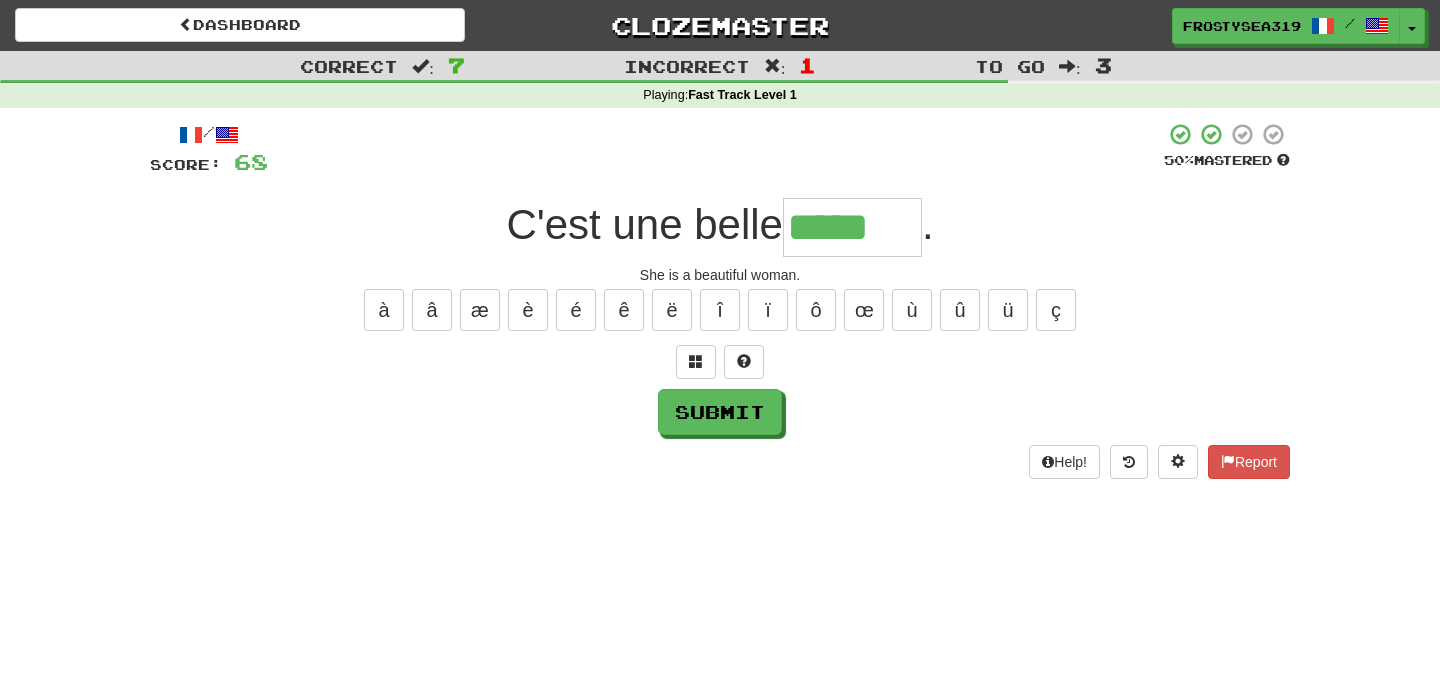 type on "*****" 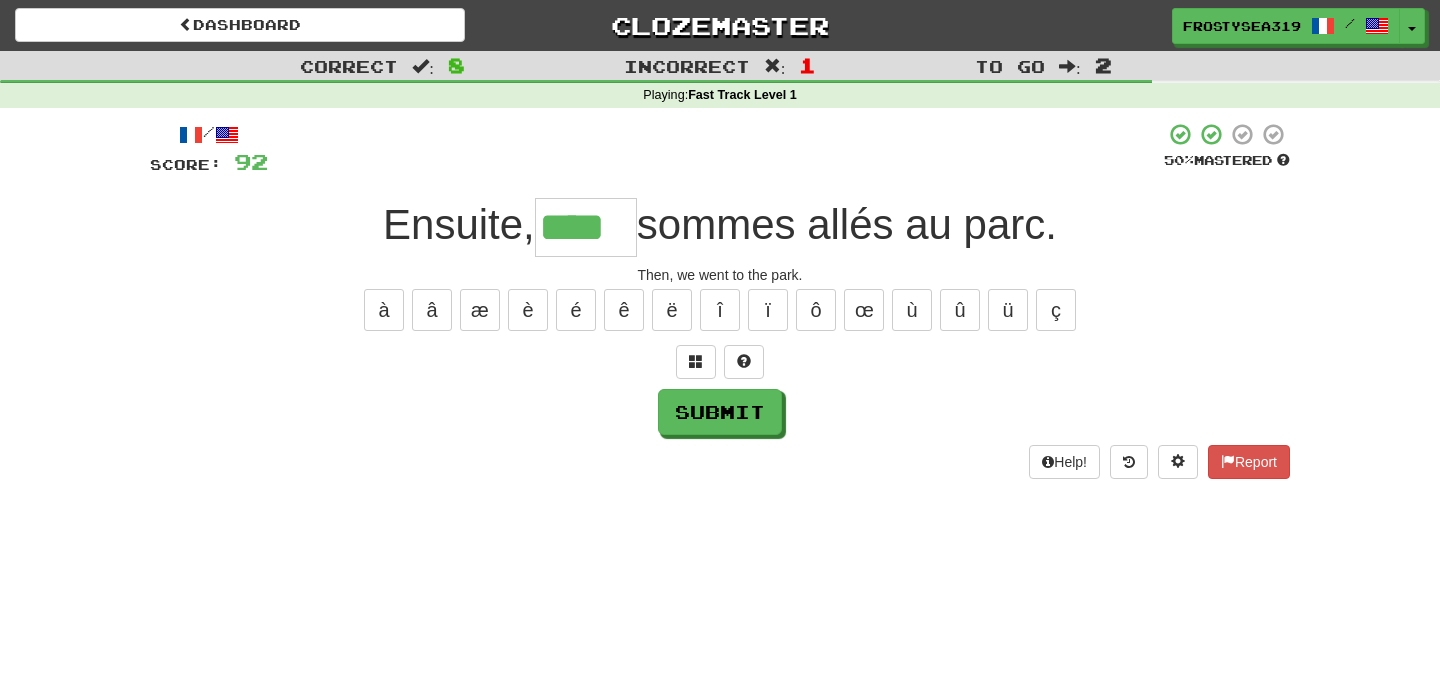 type on "****" 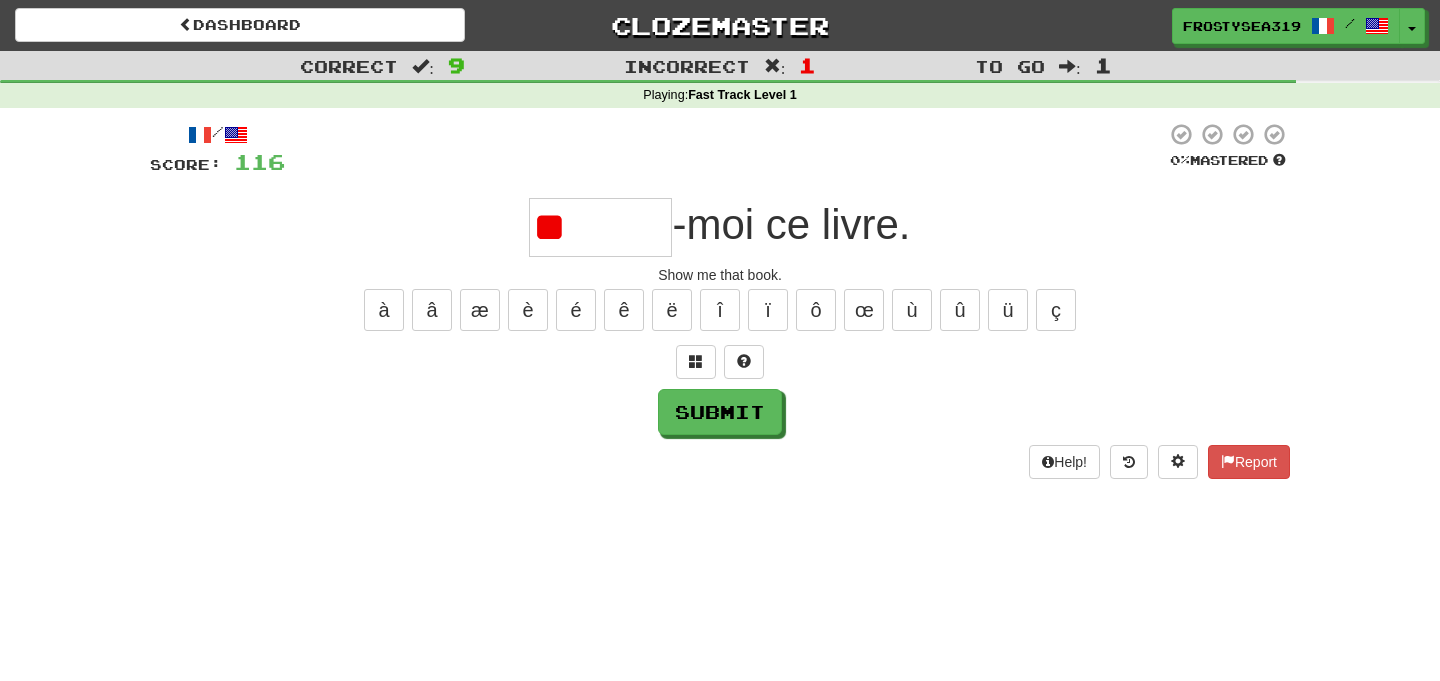 type on "*" 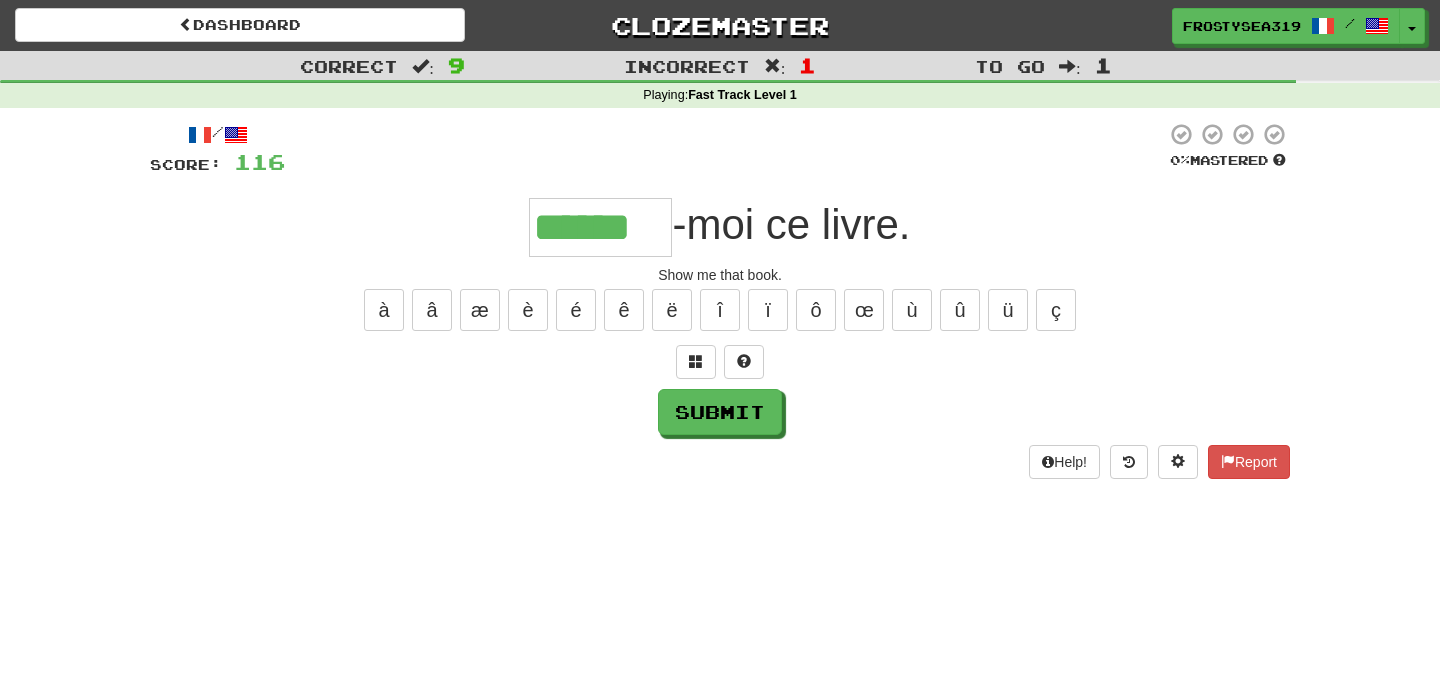 type on "******" 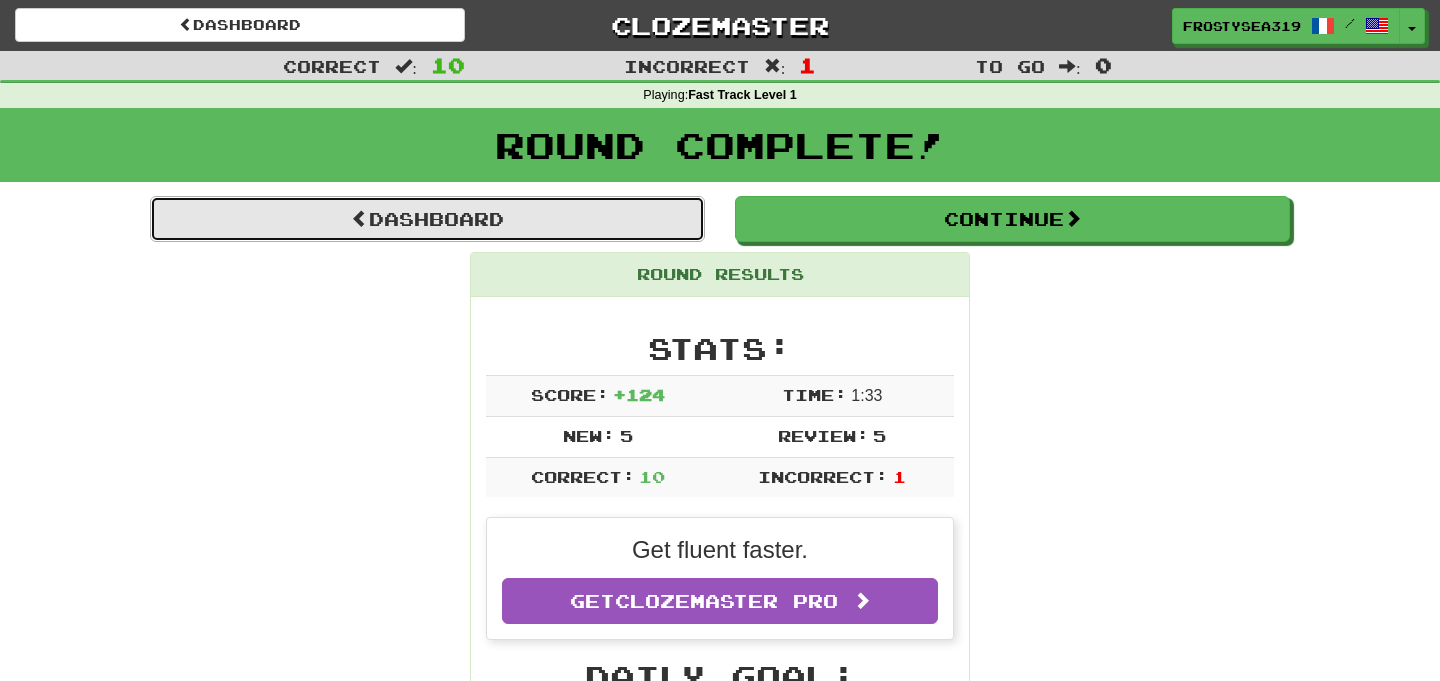 click on "Dashboard" at bounding box center (427, 219) 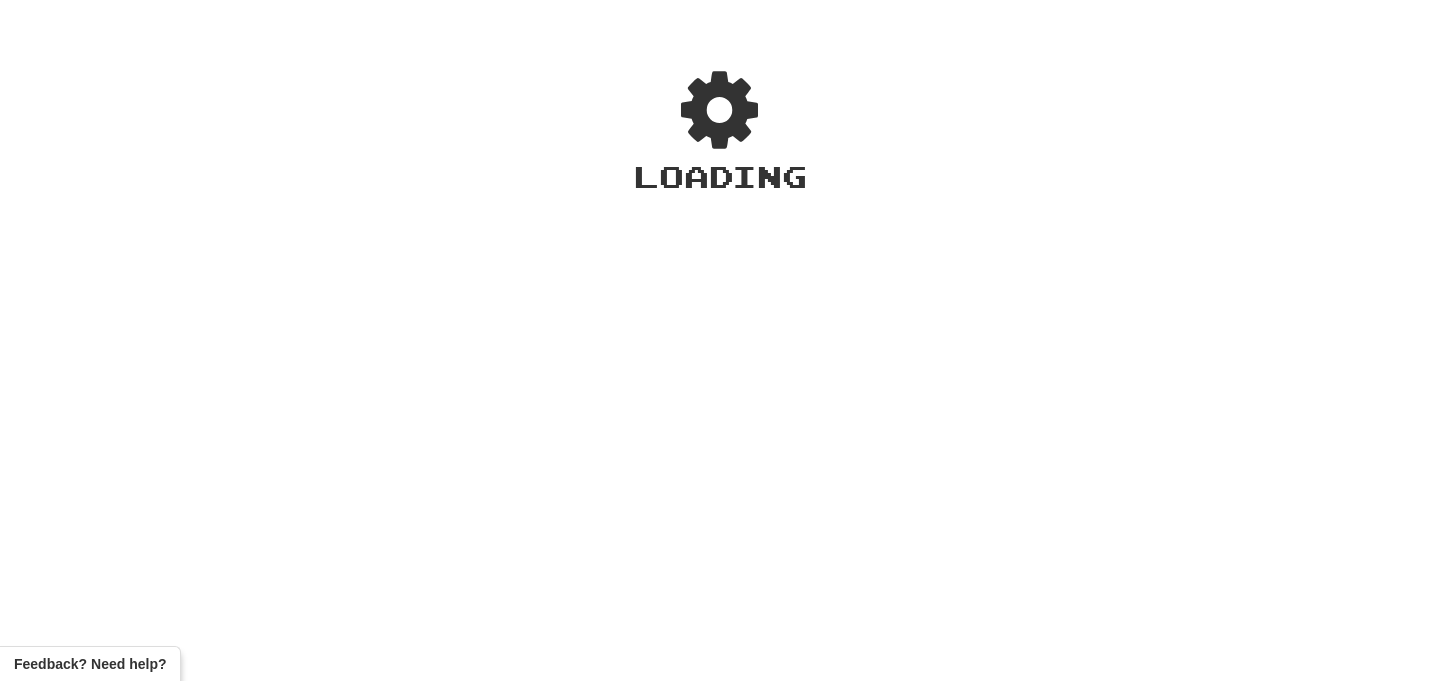 scroll, scrollTop: 0, scrollLeft: 0, axis: both 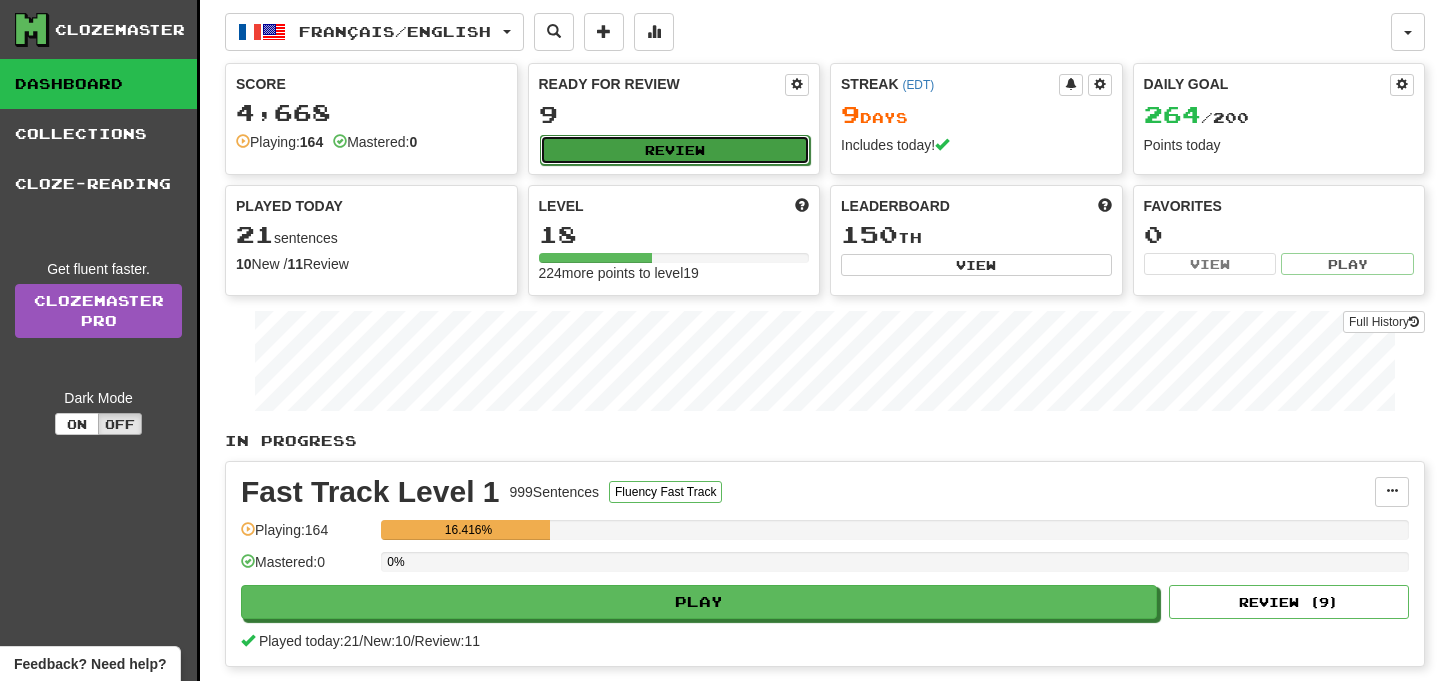 click on "Review" at bounding box center (675, 150) 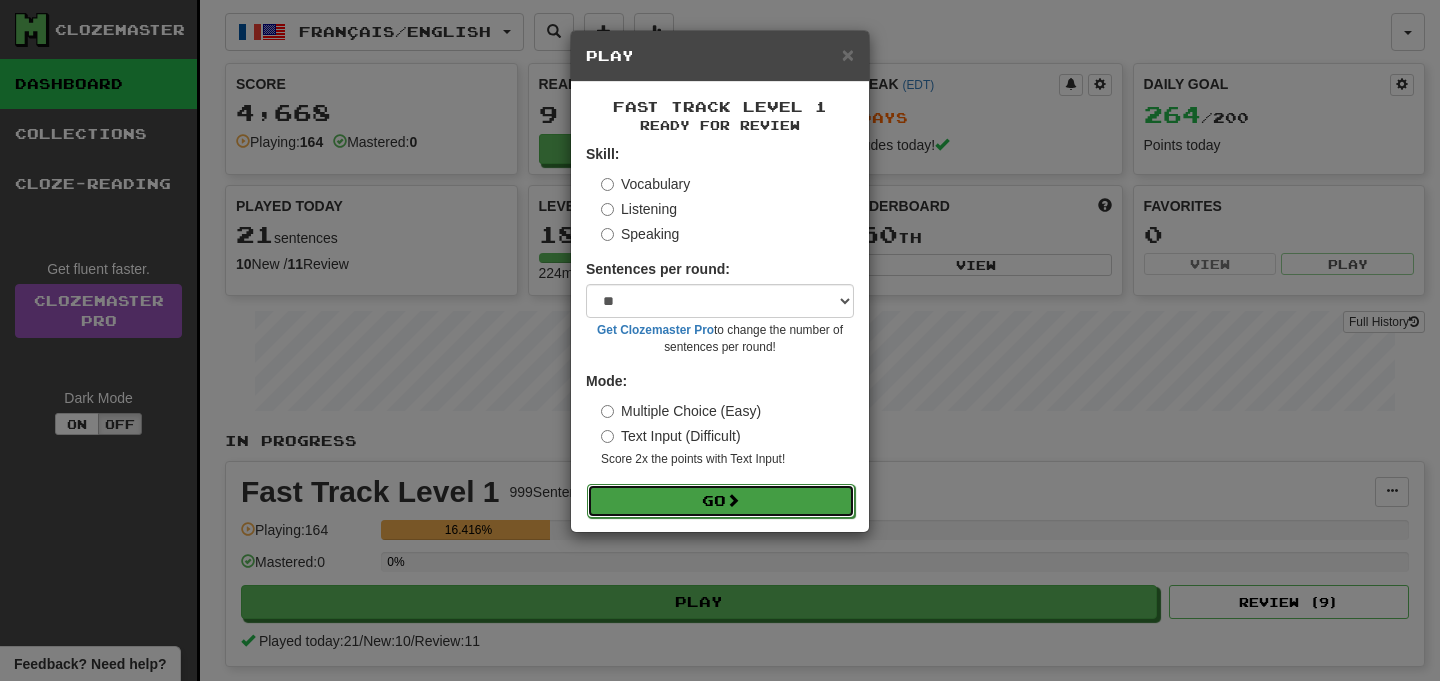 click on "Go" at bounding box center (721, 501) 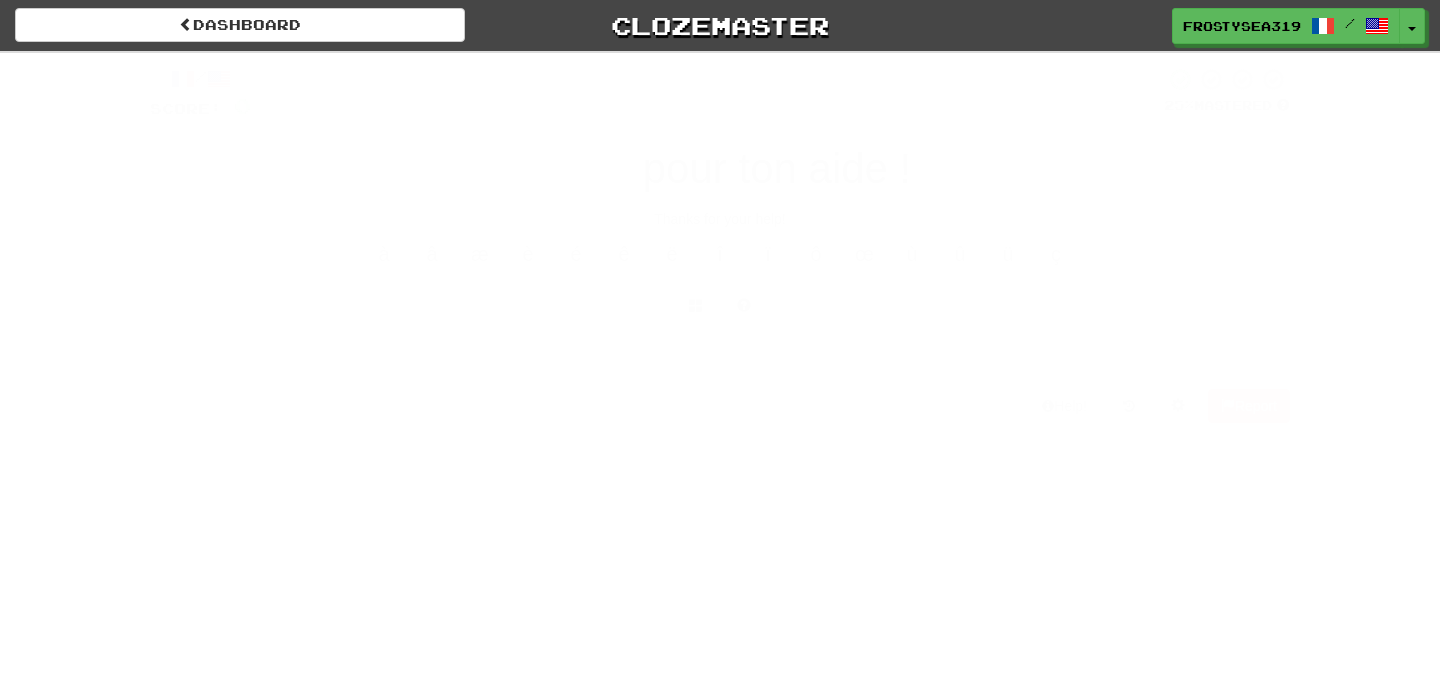 scroll, scrollTop: 0, scrollLeft: 0, axis: both 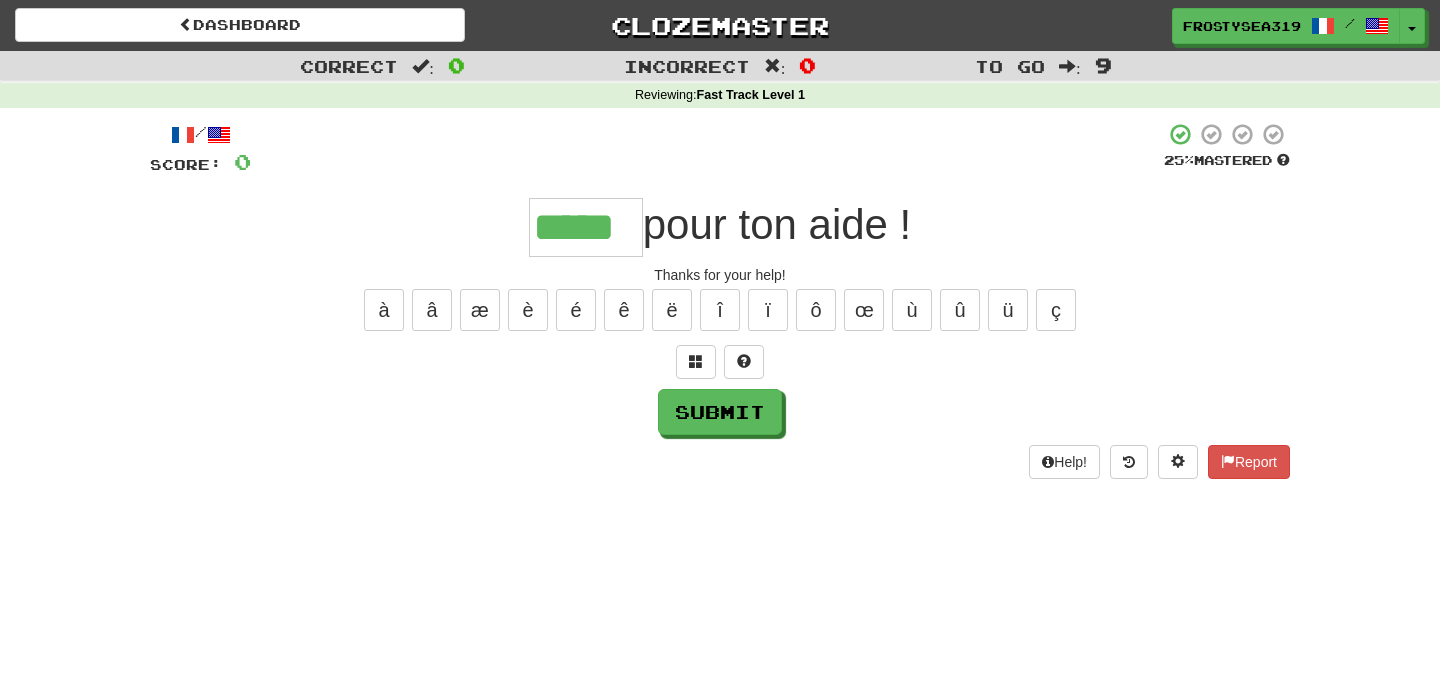 type on "*****" 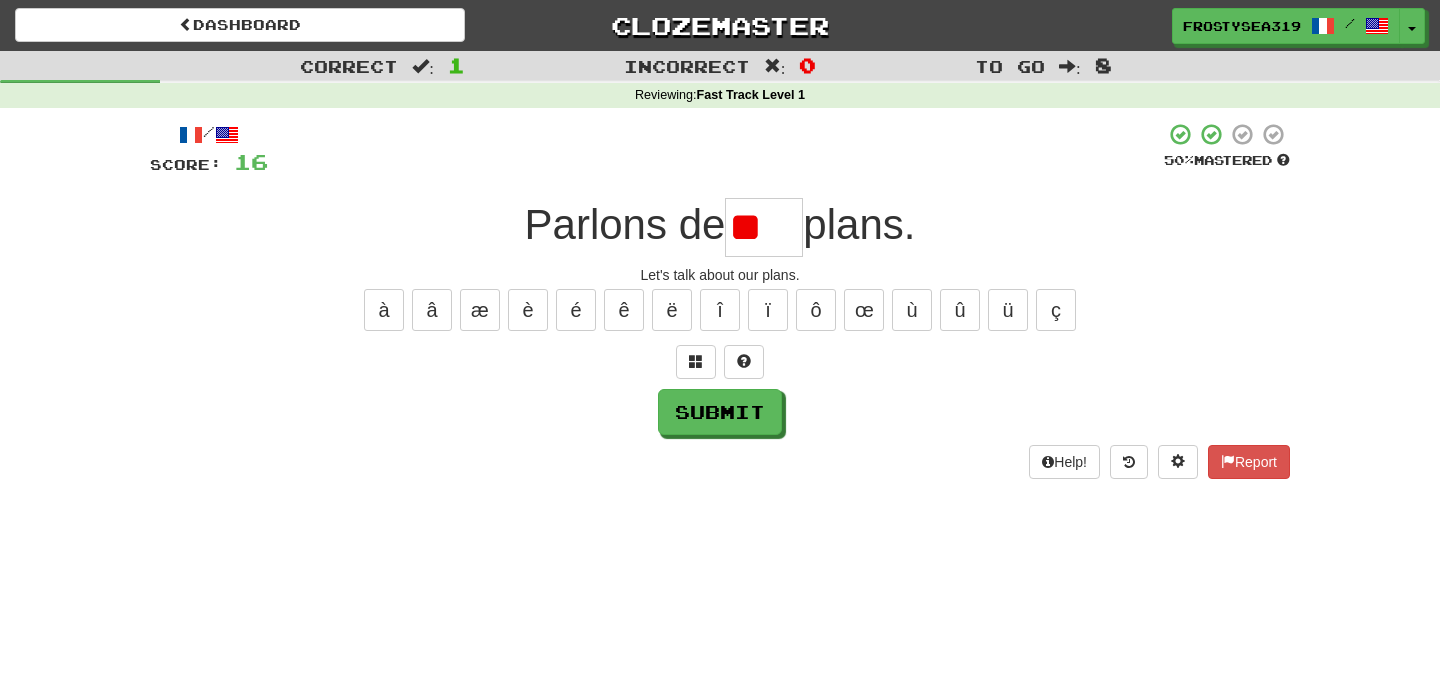 scroll, scrollTop: 0, scrollLeft: 0, axis: both 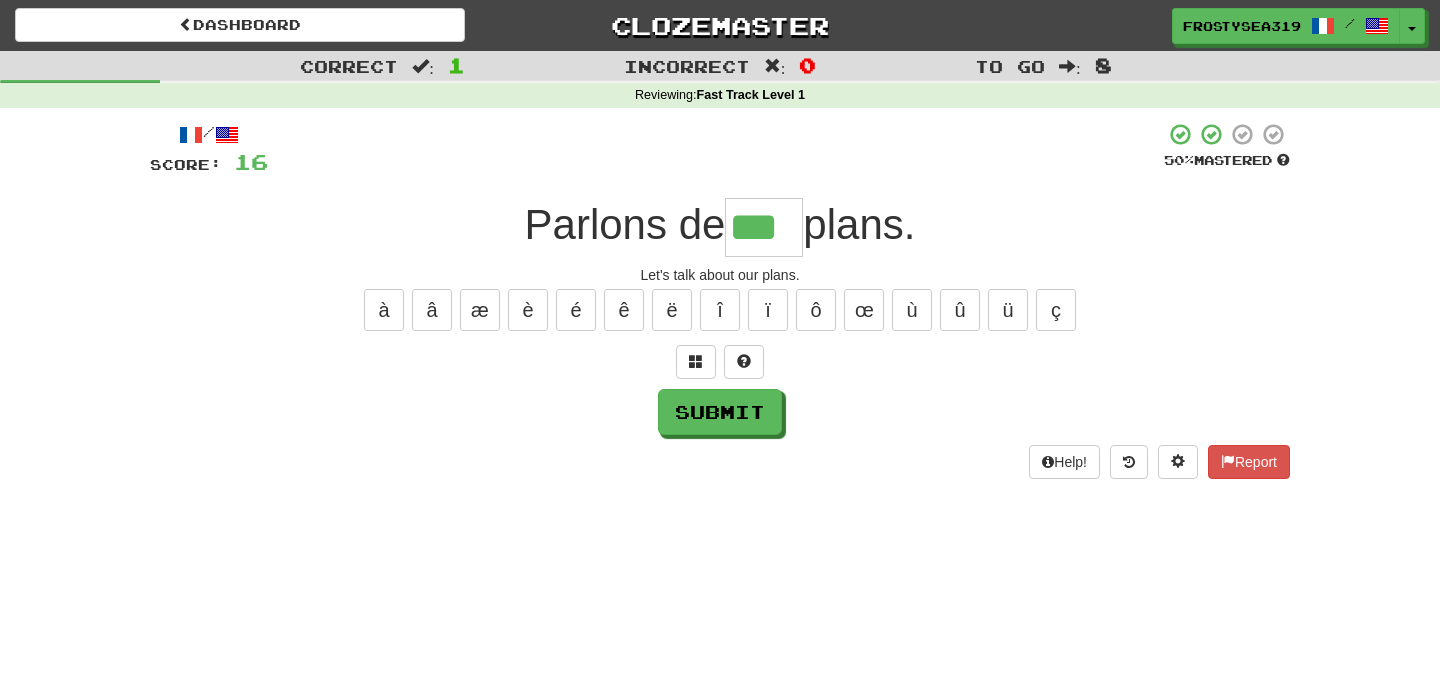 type on "***" 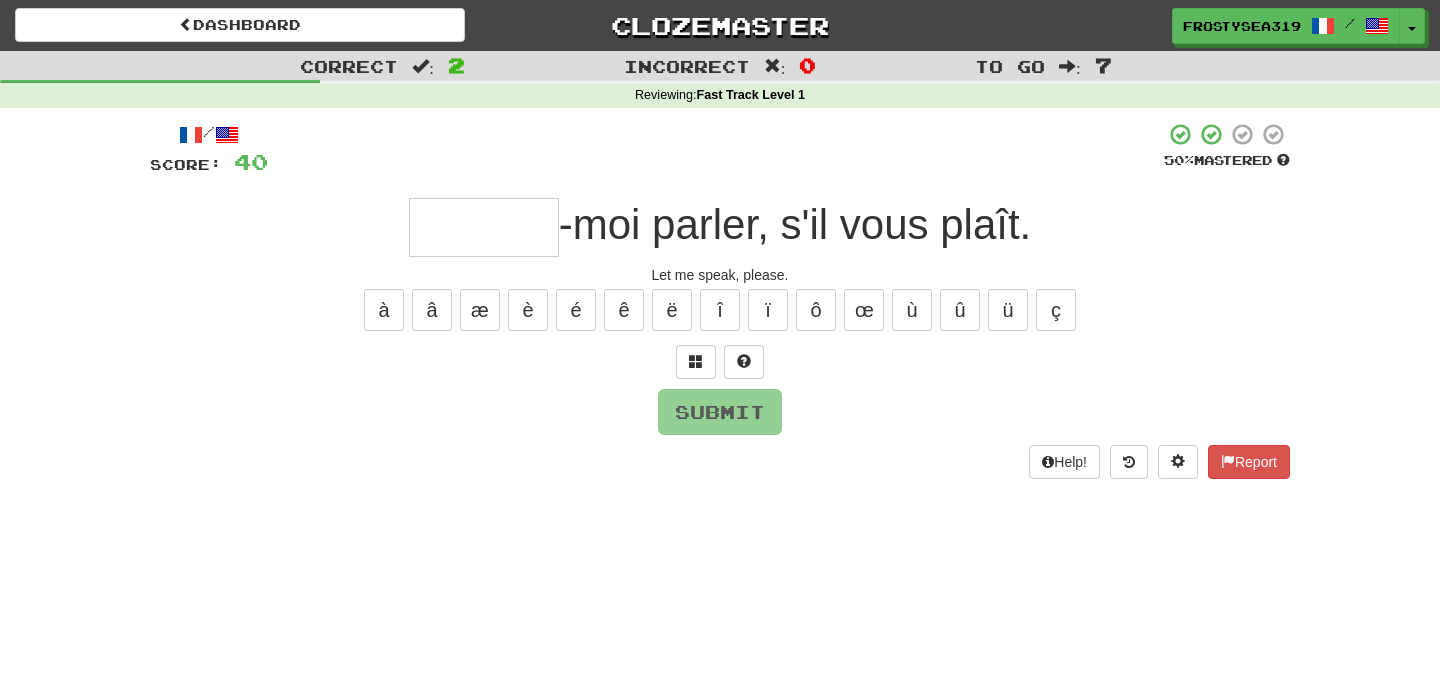 click at bounding box center [484, 227] 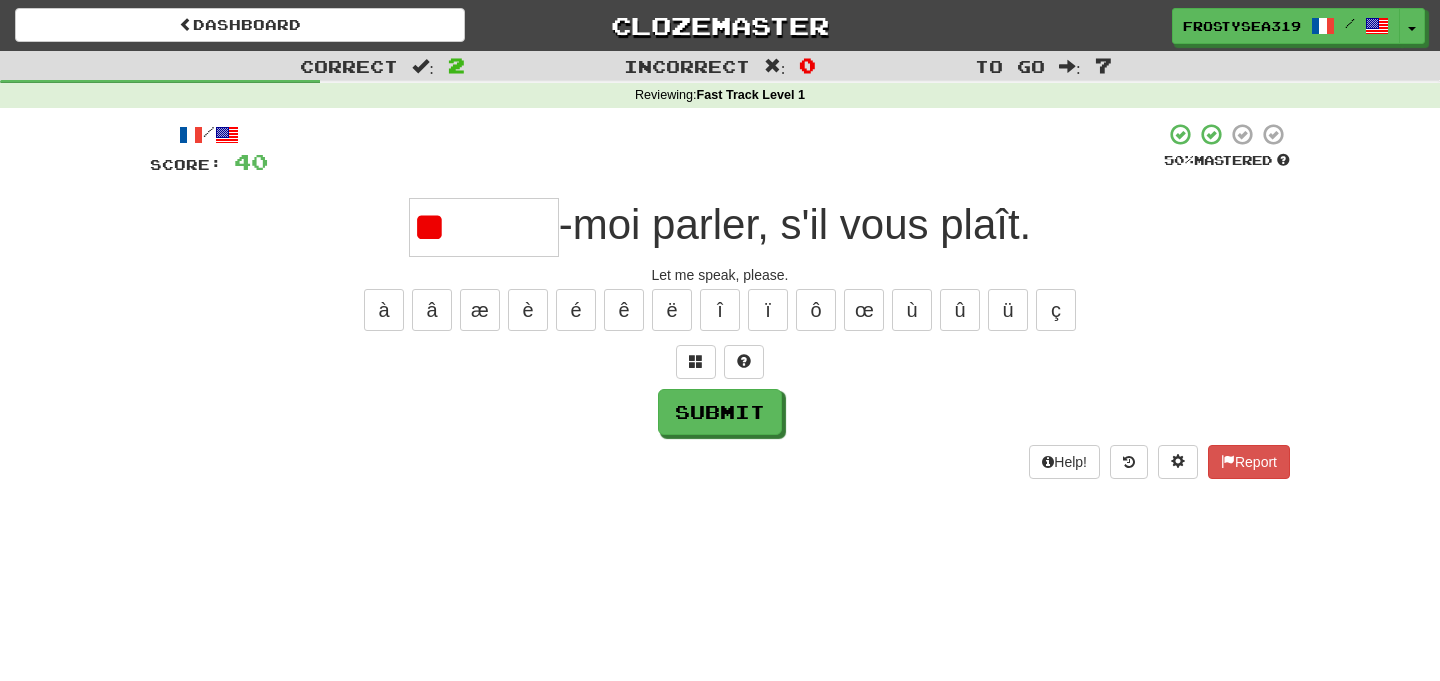 type on "*" 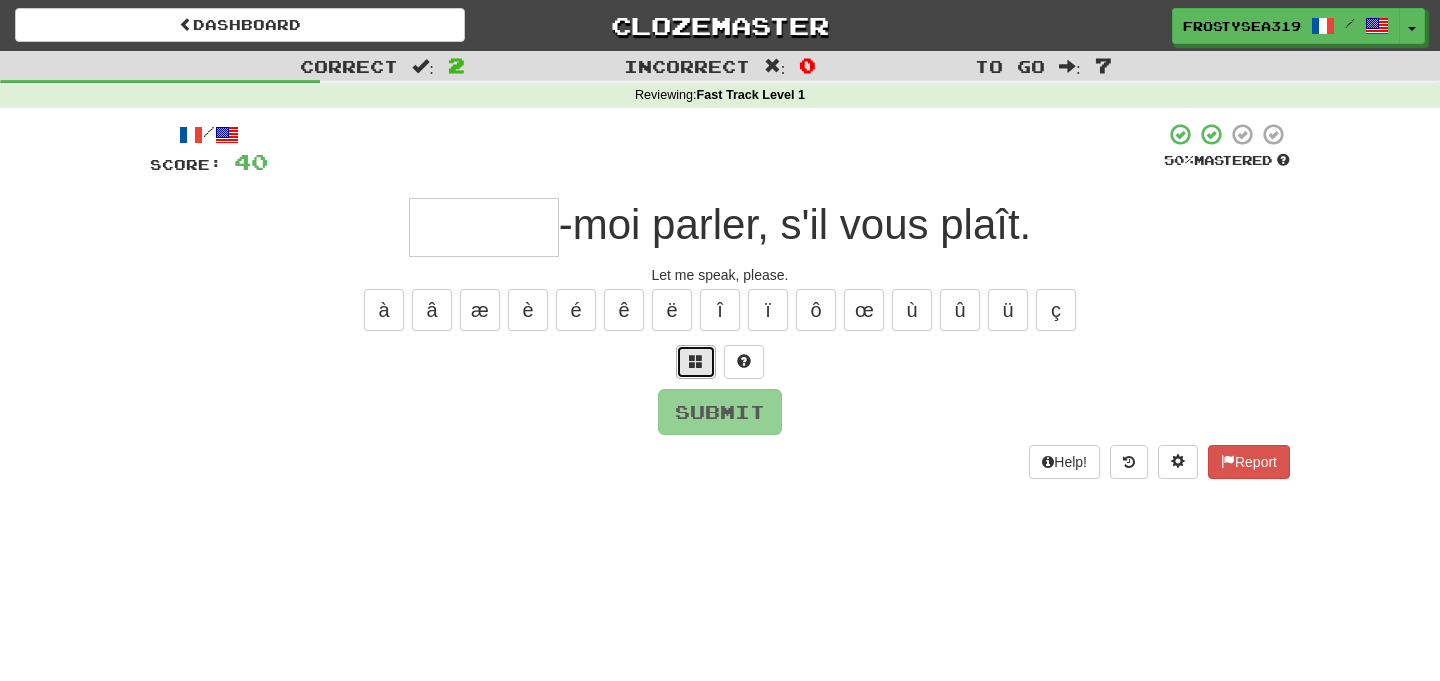 click at bounding box center (696, 362) 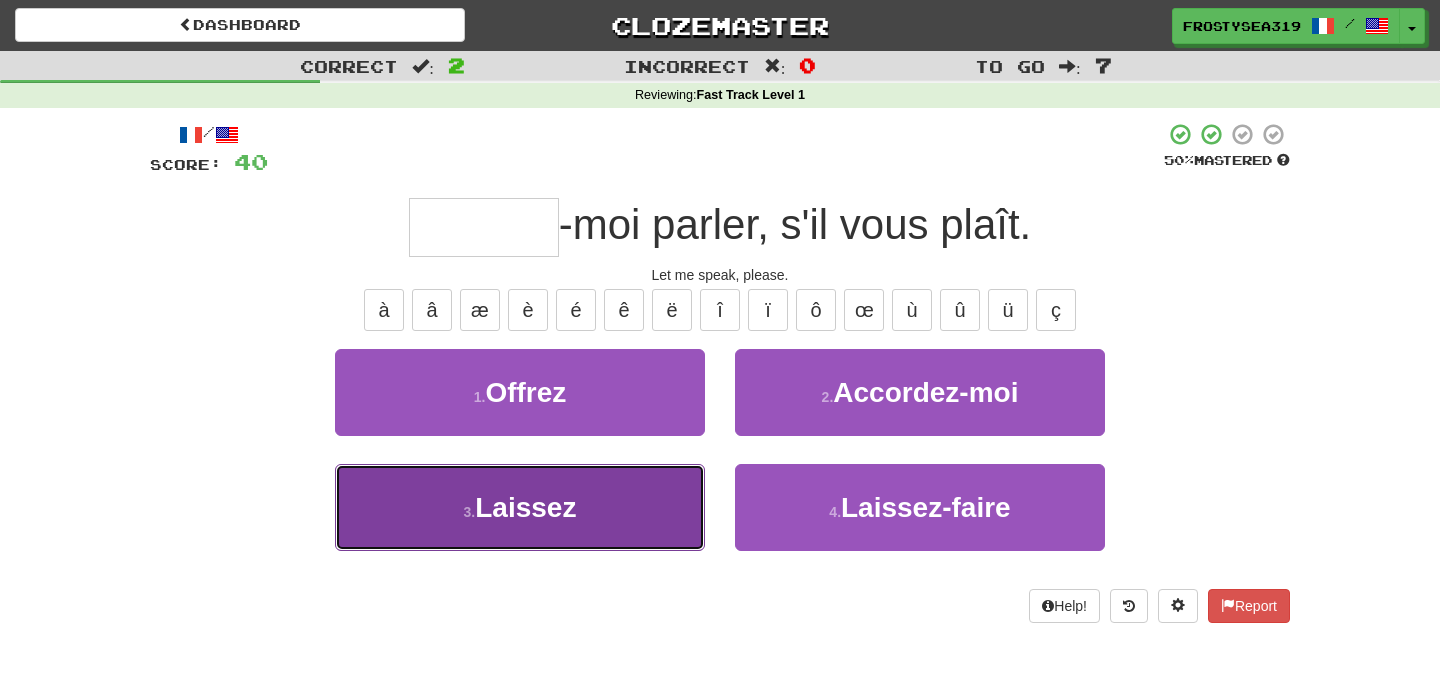 click on "3 .  Laissez" at bounding box center (520, 507) 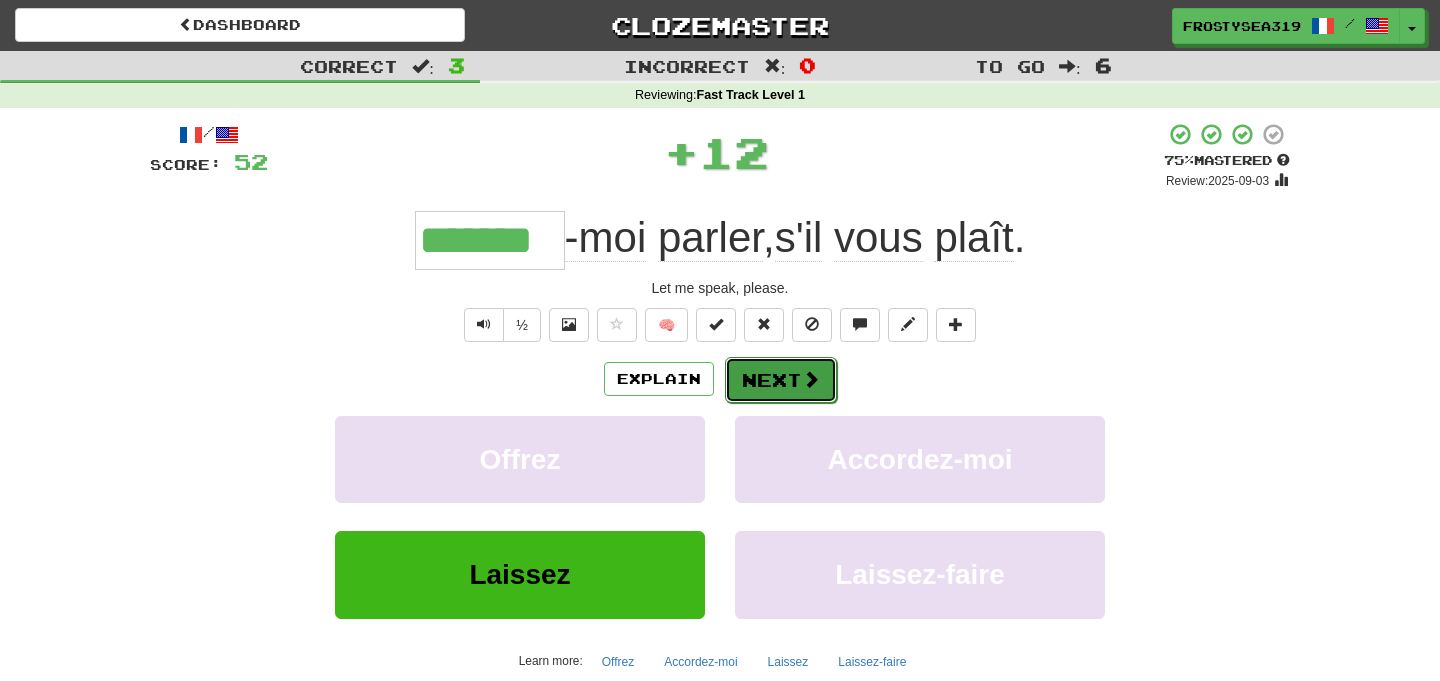 click on "Next" at bounding box center [781, 380] 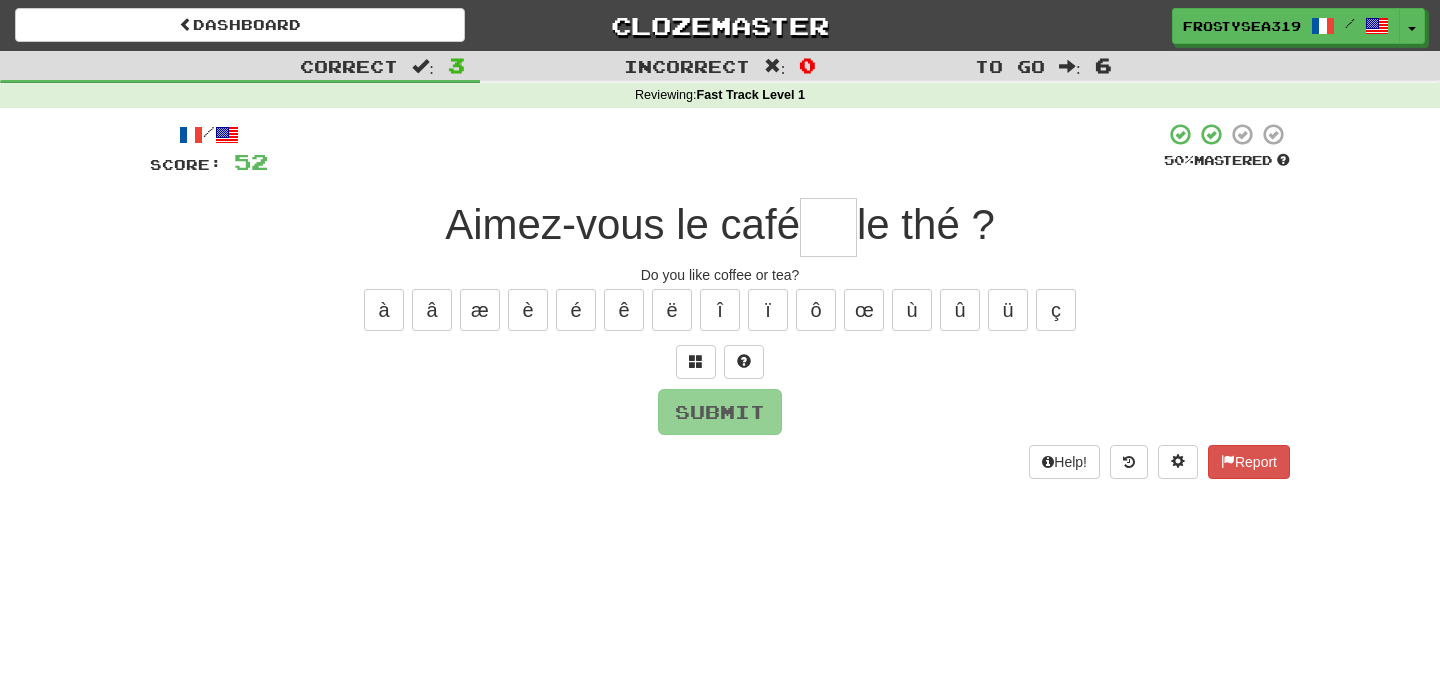 click at bounding box center (828, 227) 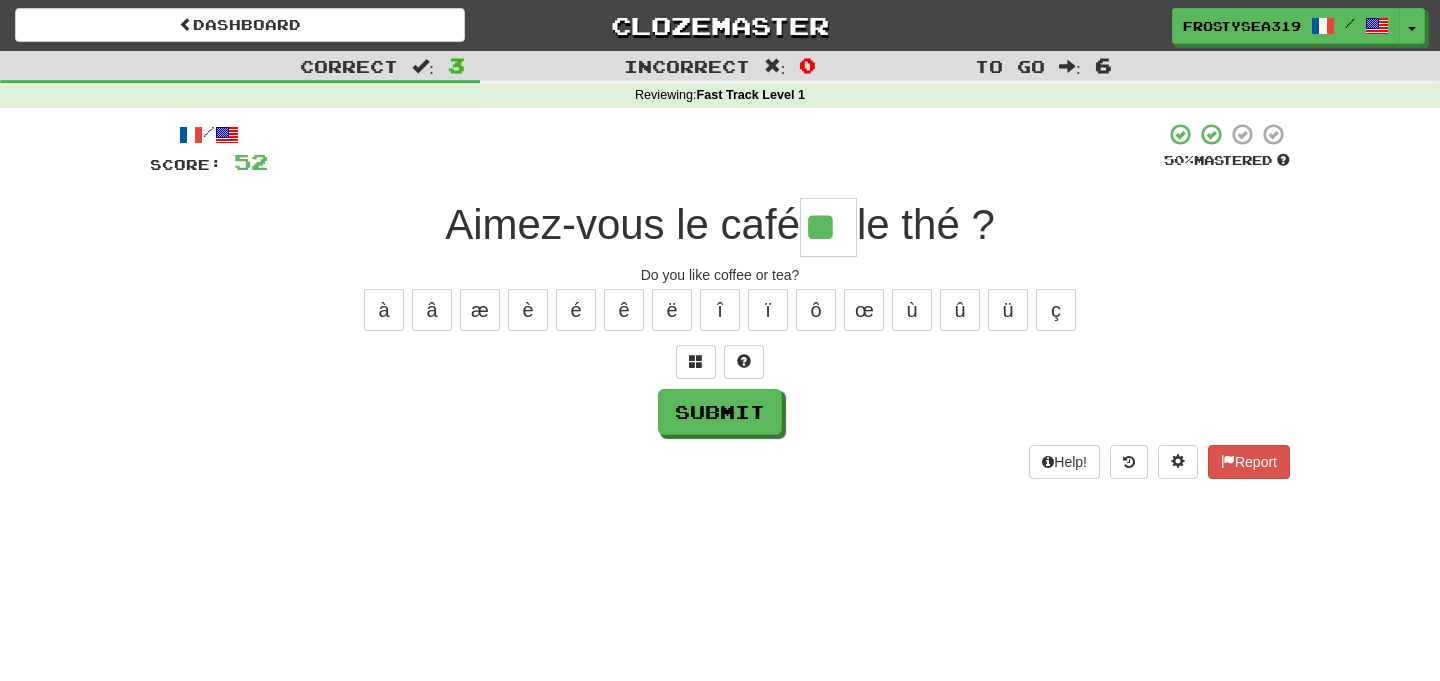 type on "**" 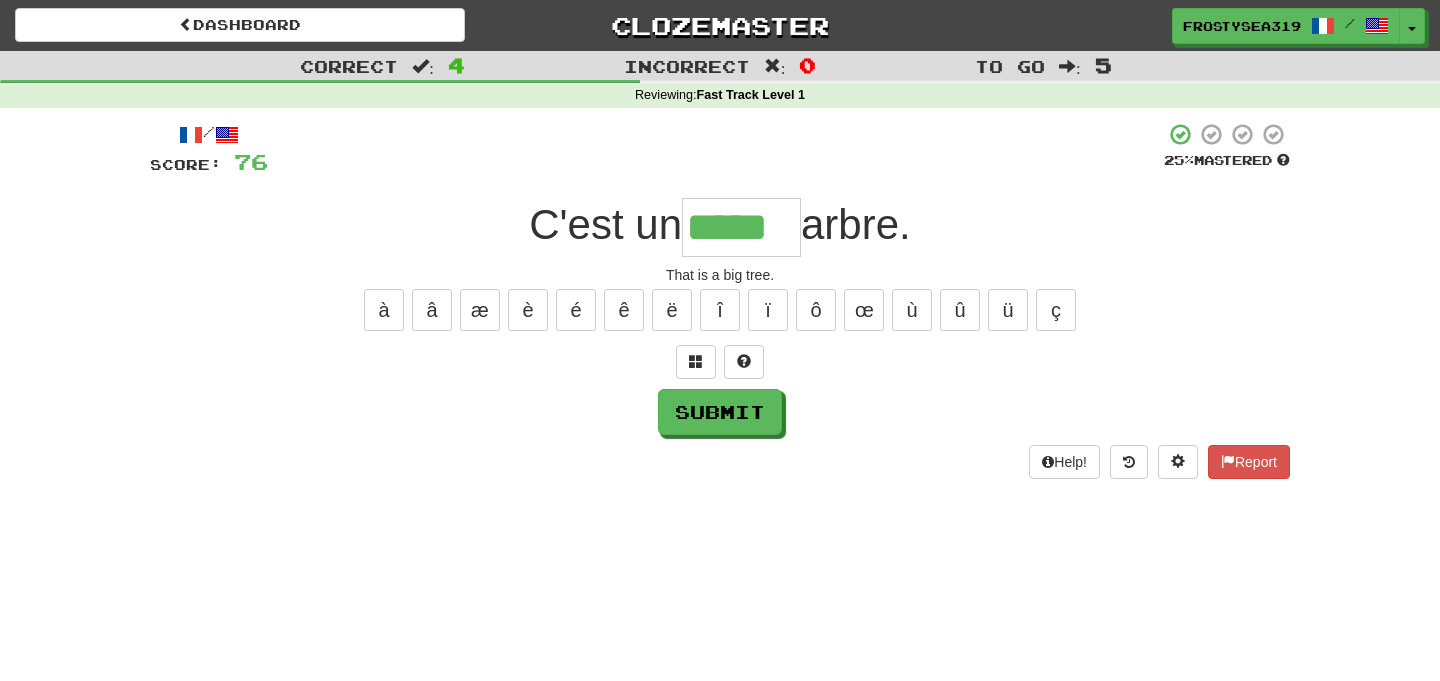 type on "*****" 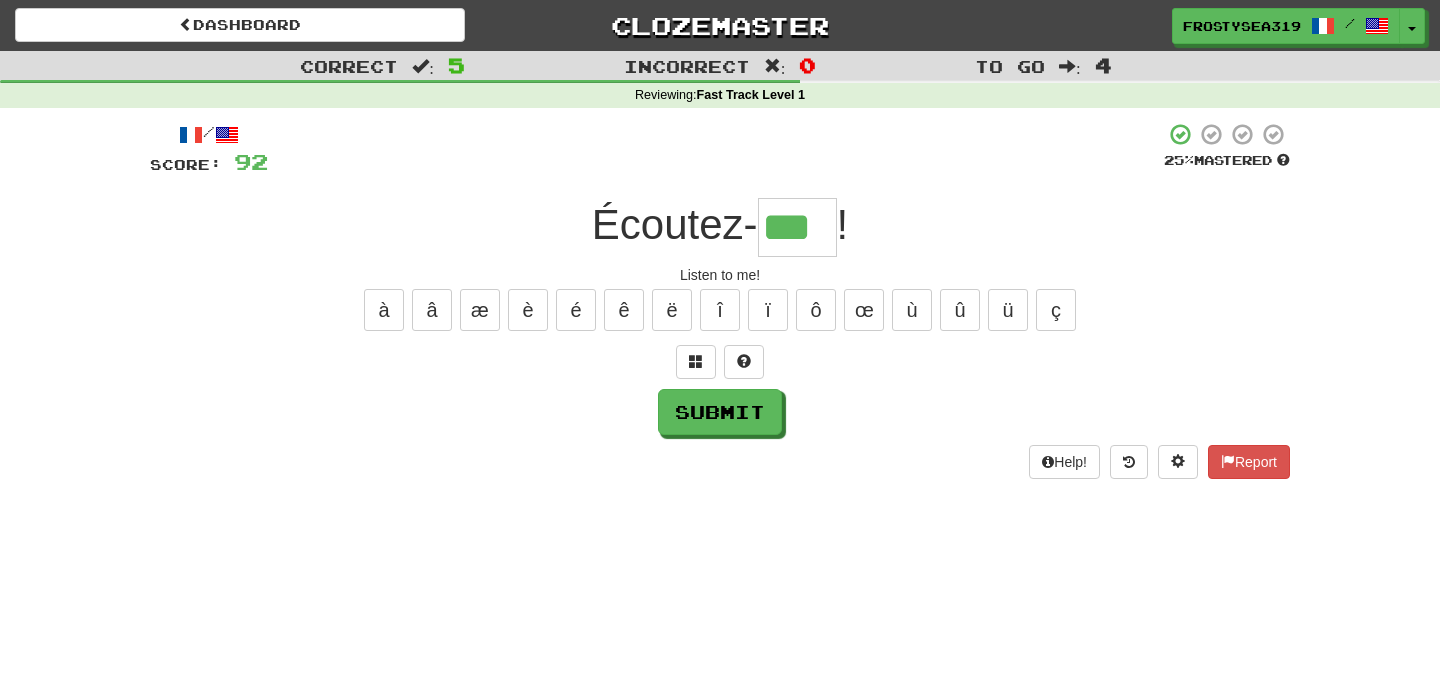 type on "***" 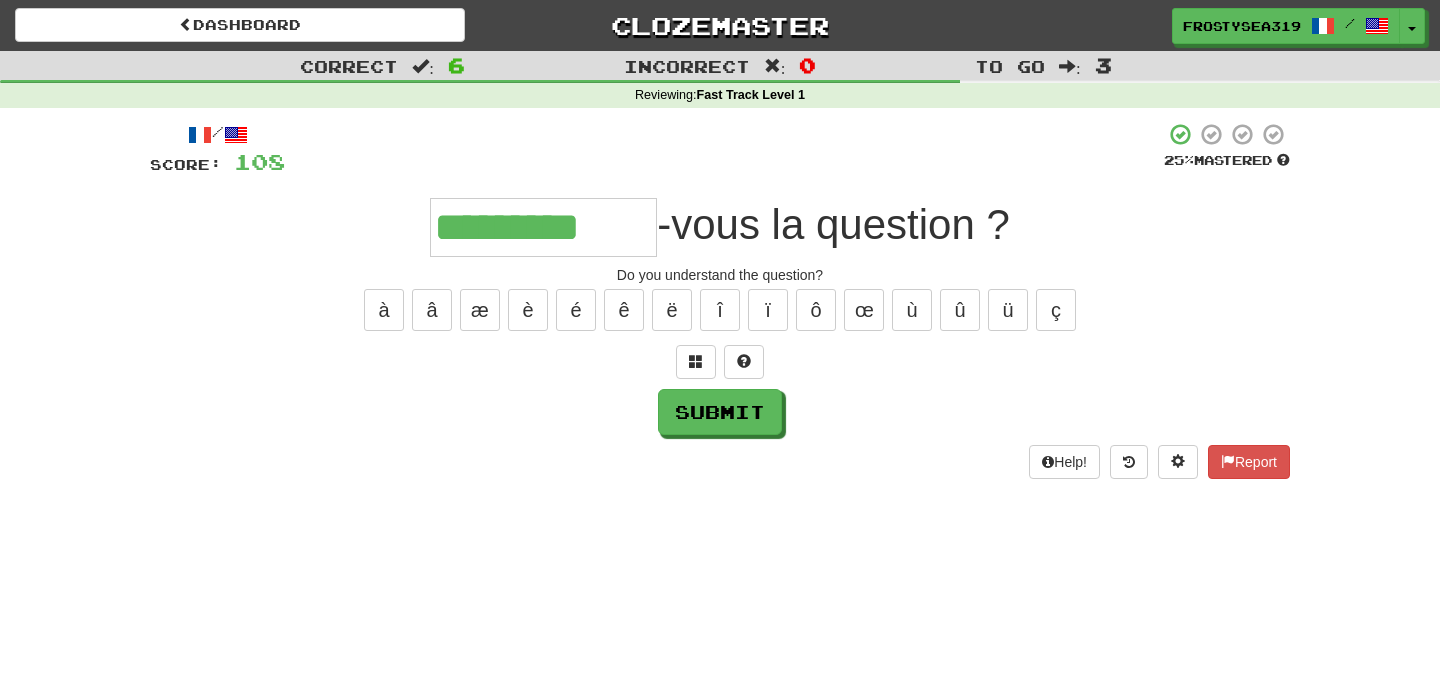 type on "*********" 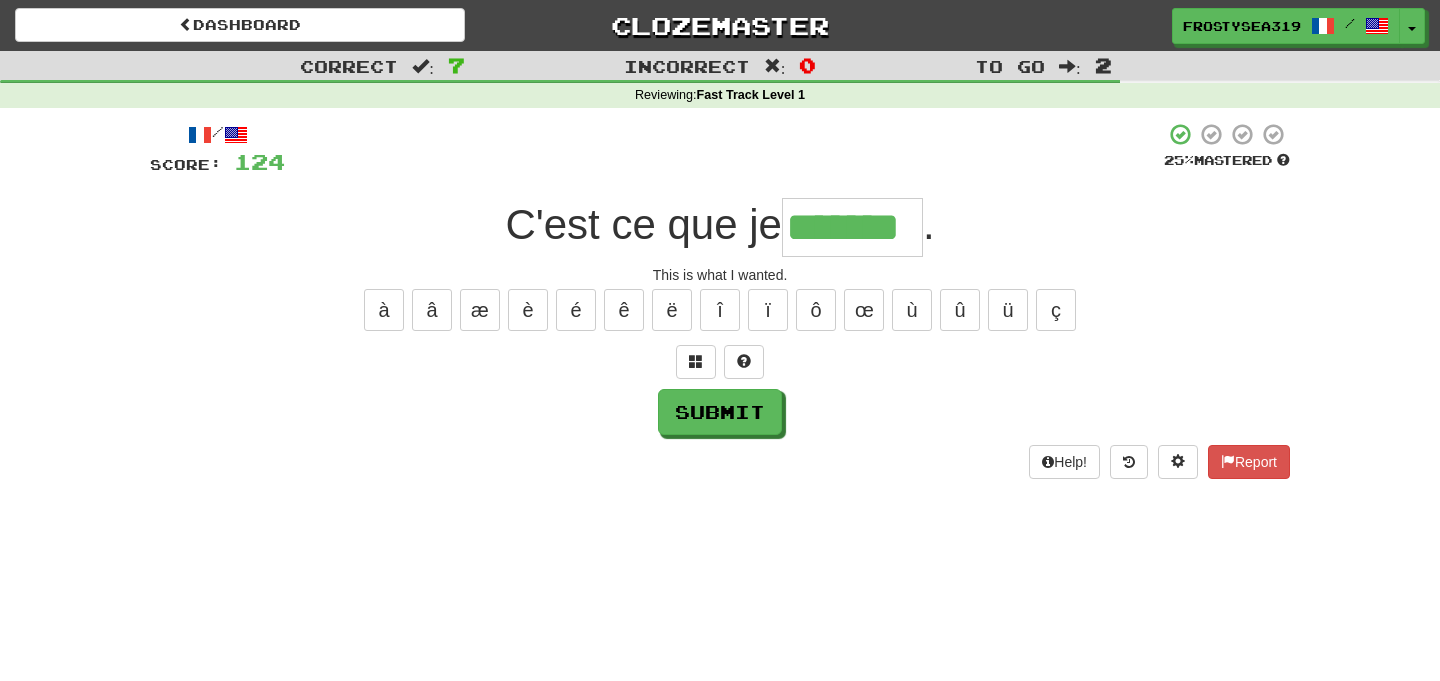 type on "*******" 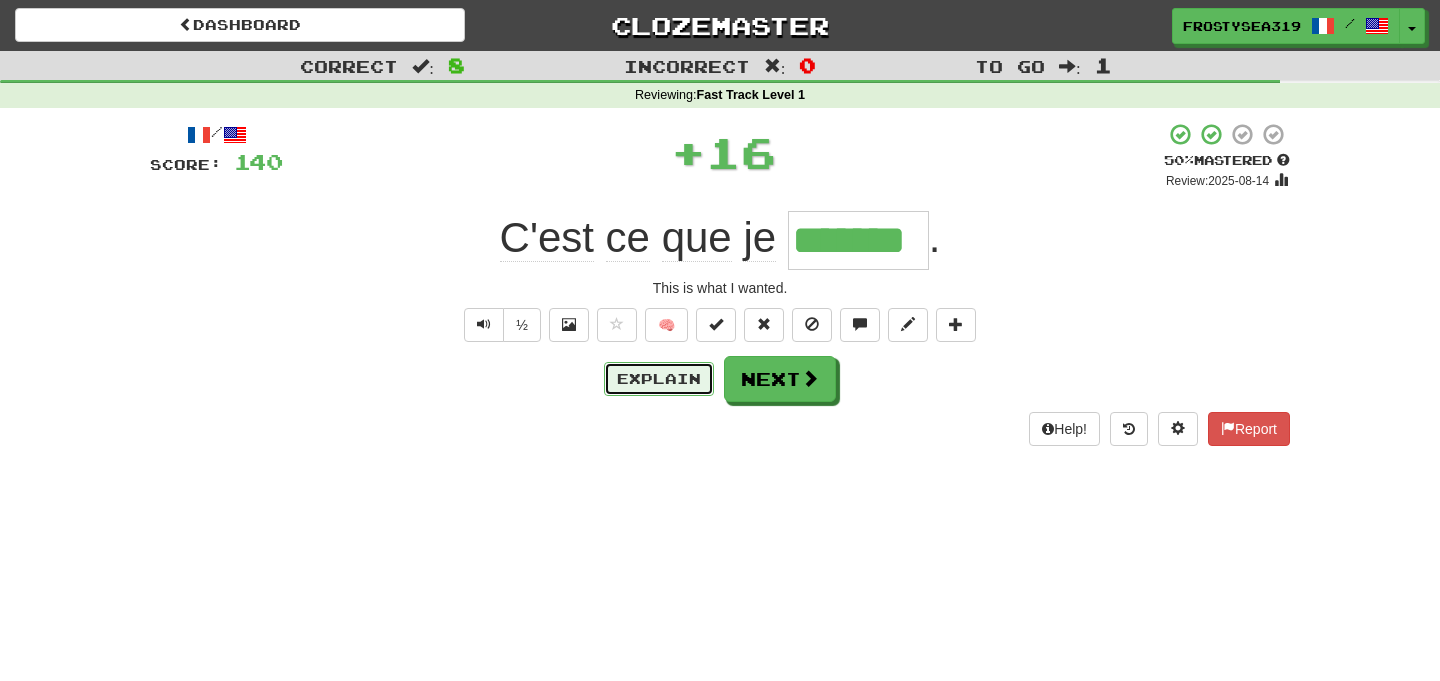 click on "Explain" at bounding box center [659, 379] 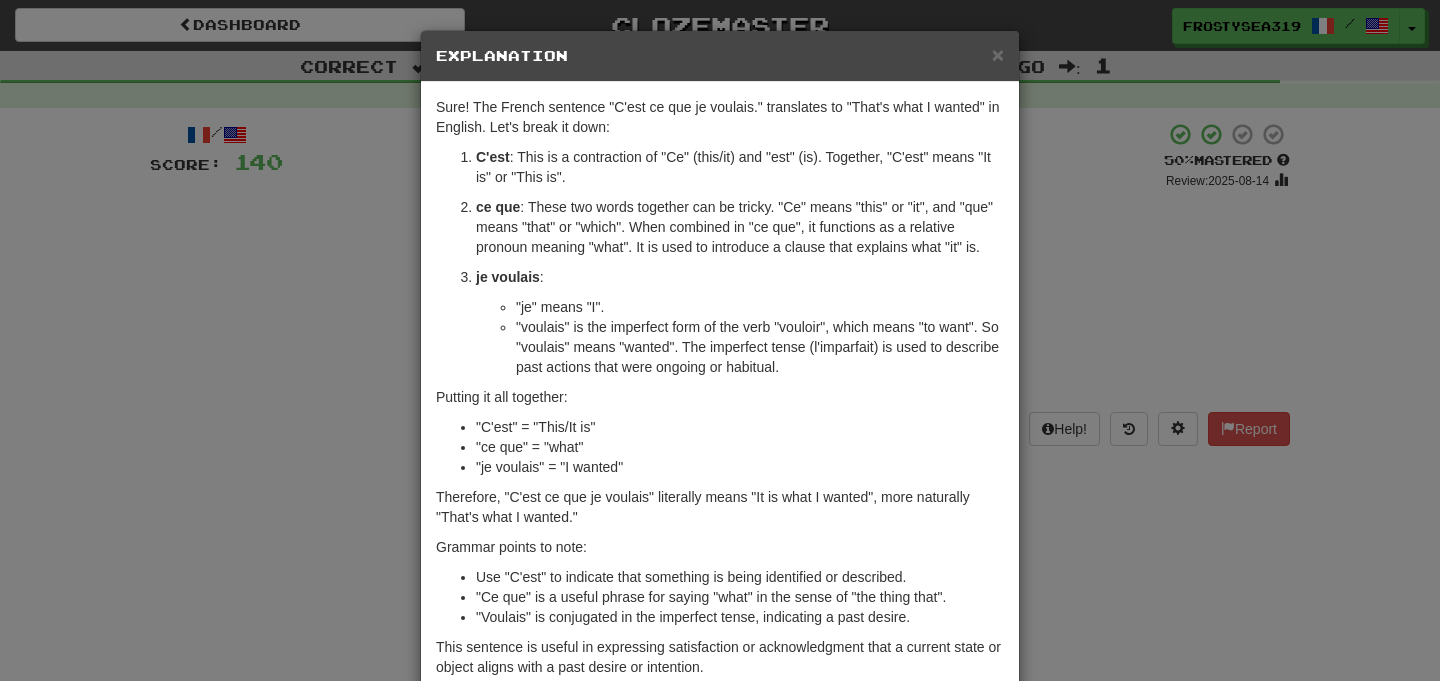 click on "× Explanation Sure! The French sentence "C'est ce que je voulais." translates to "That's what I wanted" in English. Let's break it down:
C'est : This is a contraction of "Ce" (this/it) and "est" (is). Together, "C'est" means "It is" or "This is".
ce que : These two words together can be tricky. "Ce" means "this" or "it", and "que" means "that" or "which". When combined in "ce que", it functions as a relative pronoun meaning "what". It is used to introduce a clause that explains what "it" is.
je voulais :
"je" means "I".
"voulais" is the imperfect form of the verb "vouloir", which means "to want". So "voulais" means "wanted". The imperfect tense (l'imparfait) is used to describe past actions that were ongoing or habitual.
Putting it all together:
"C'est" = "This/It is"
"ce que" = "what"
"je voulais" = "I wanted"
Therefore, "C'est ce que je voulais" literally means "It is what I wanted", more naturally "That's what I wanted."
Grammar points to note:
!" at bounding box center (720, 340) 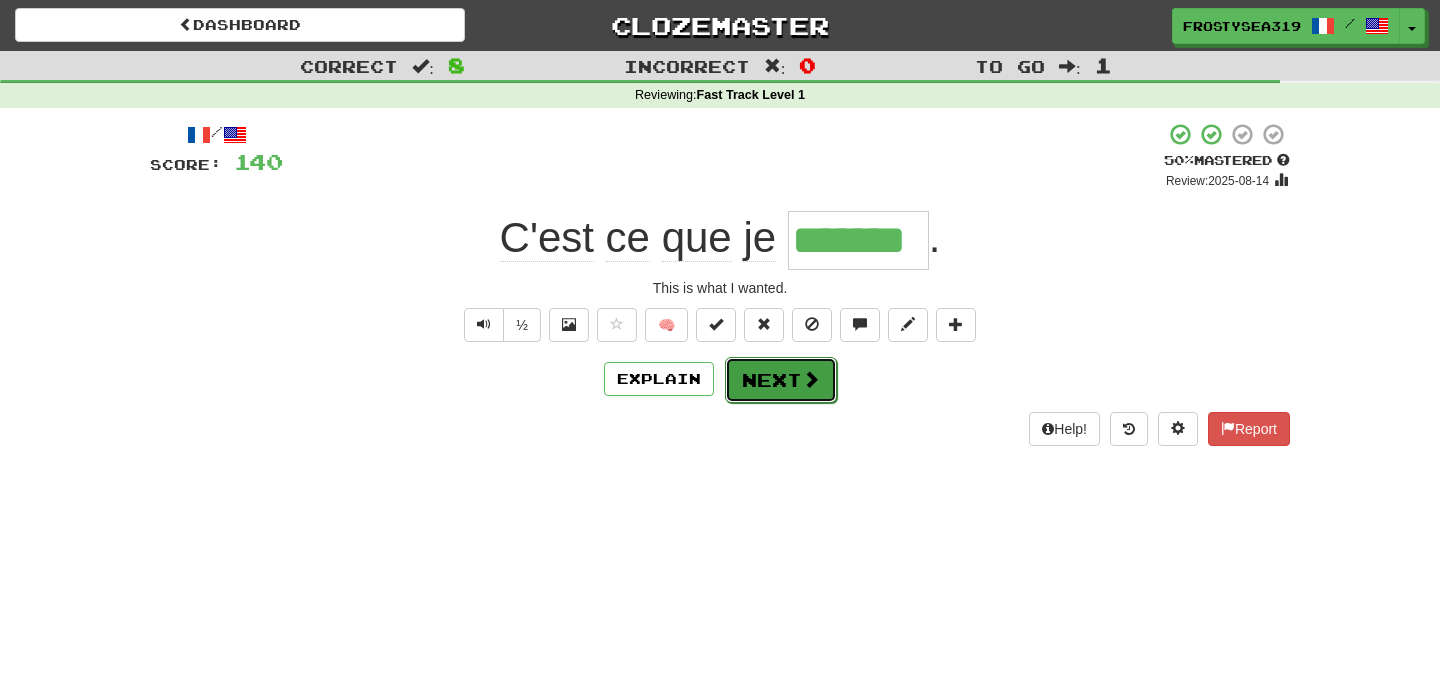 click on "Next" at bounding box center (781, 380) 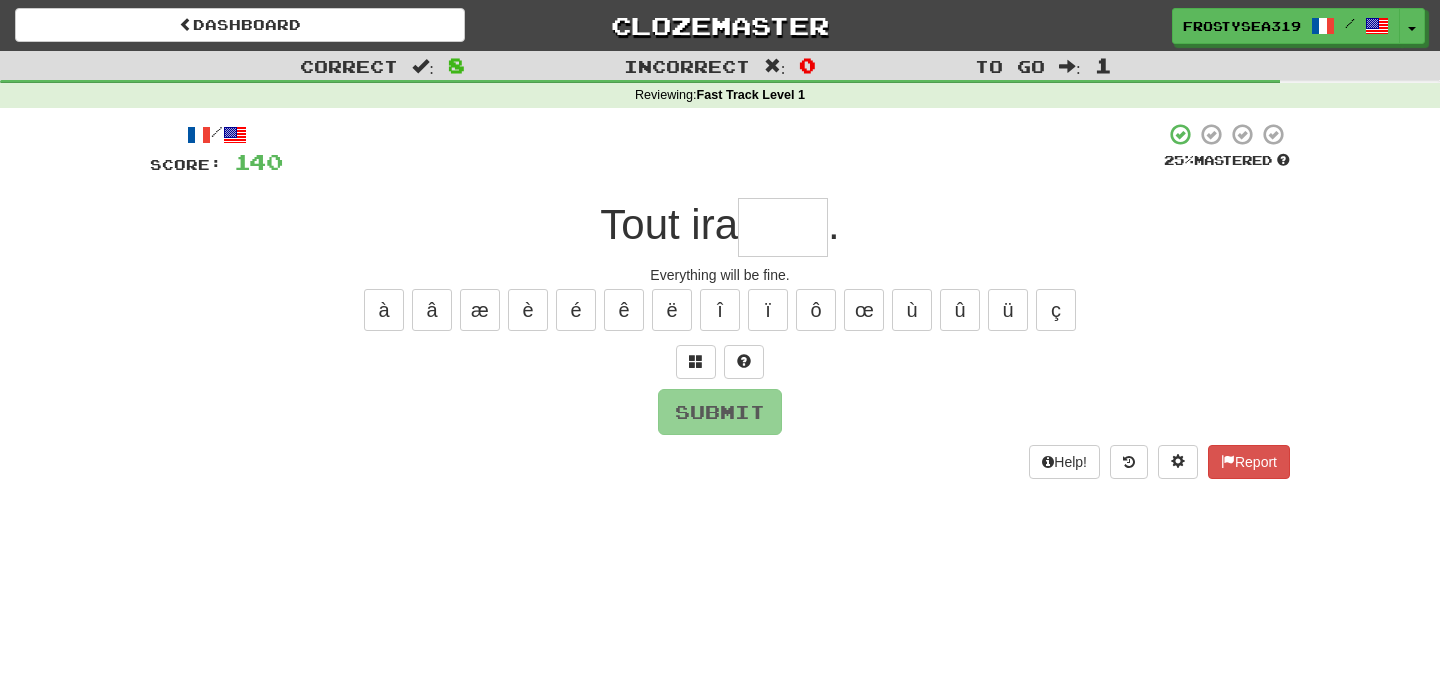click at bounding box center (783, 227) 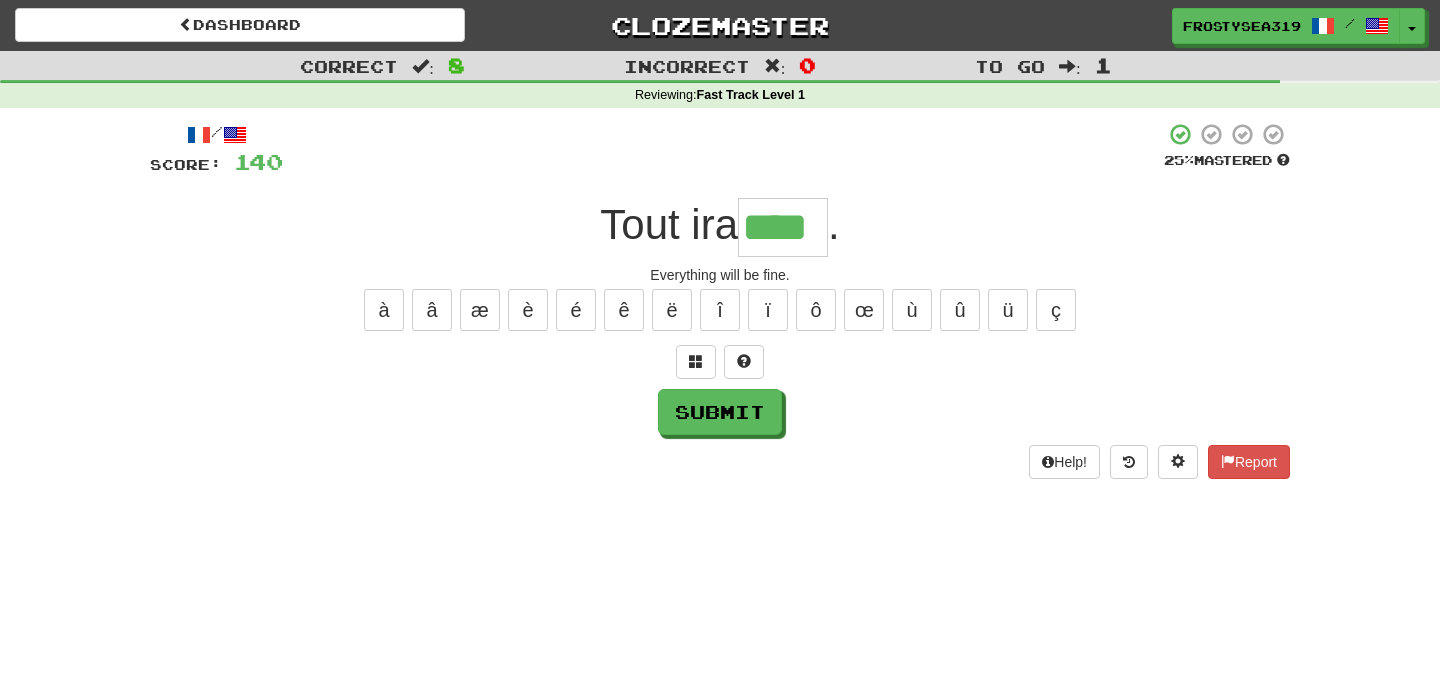type on "****" 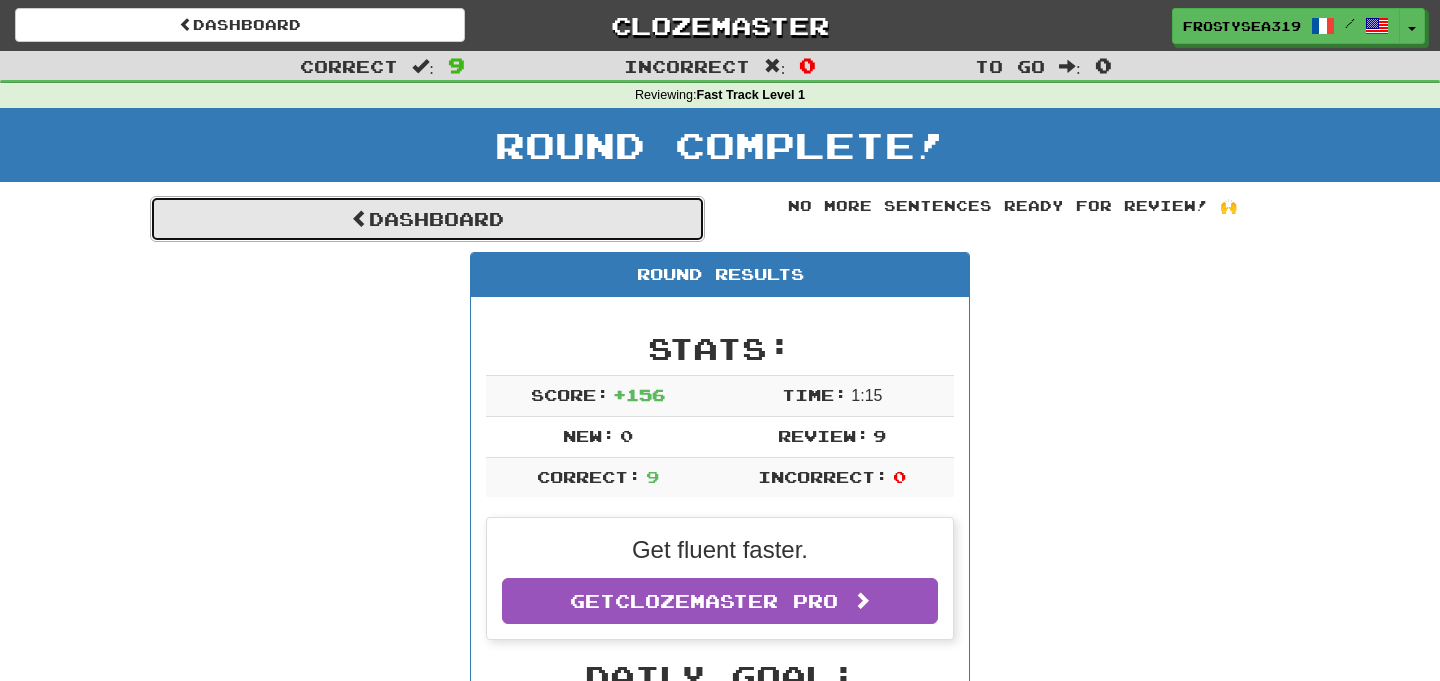 click on "Dashboard" at bounding box center (427, 219) 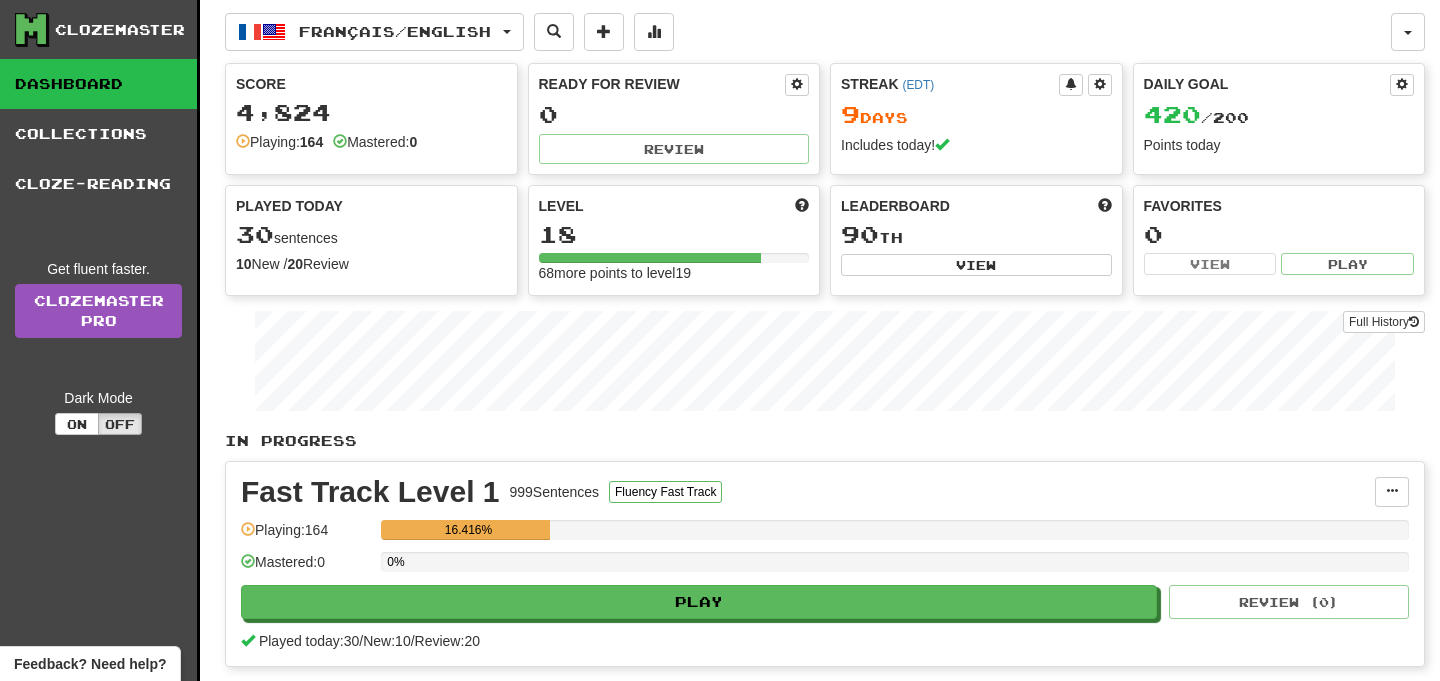 scroll, scrollTop: 0, scrollLeft: 0, axis: both 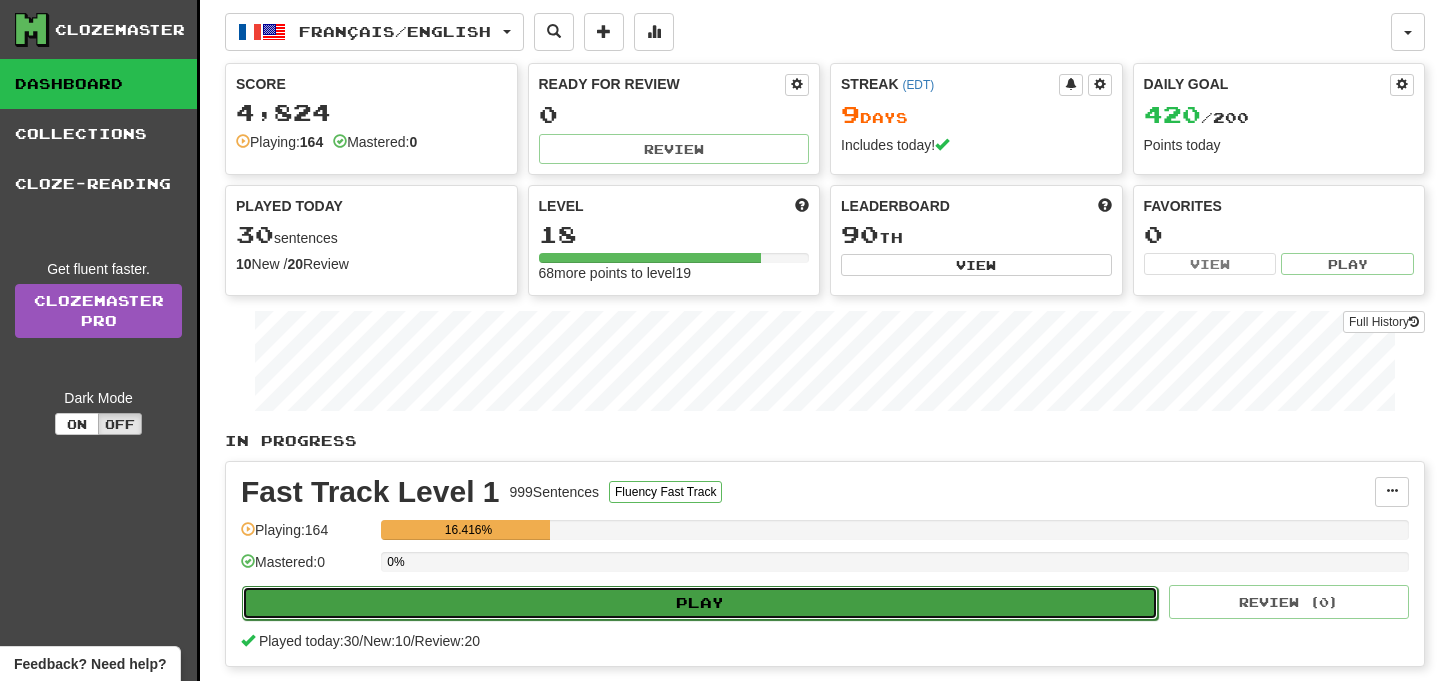 click on "Play" at bounding box center [700, 603] 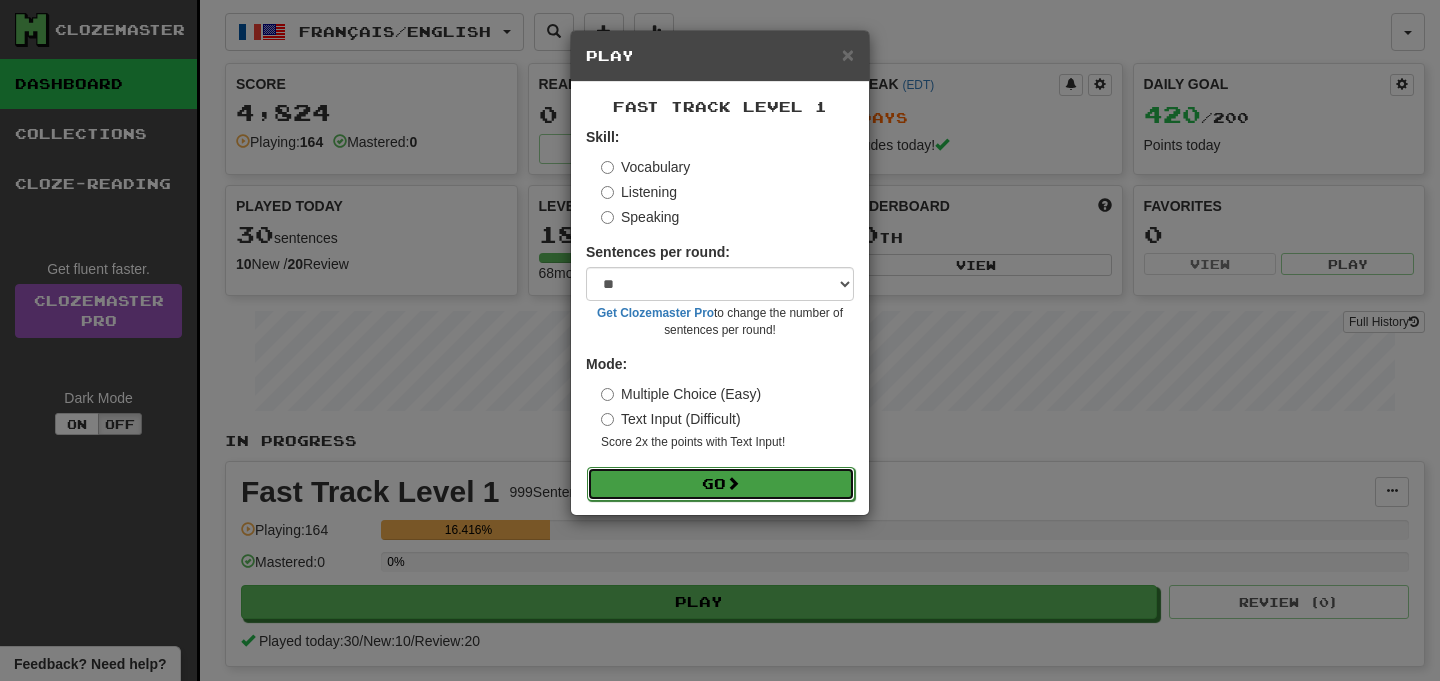 click on "Go" at bounding box center (721, 484) 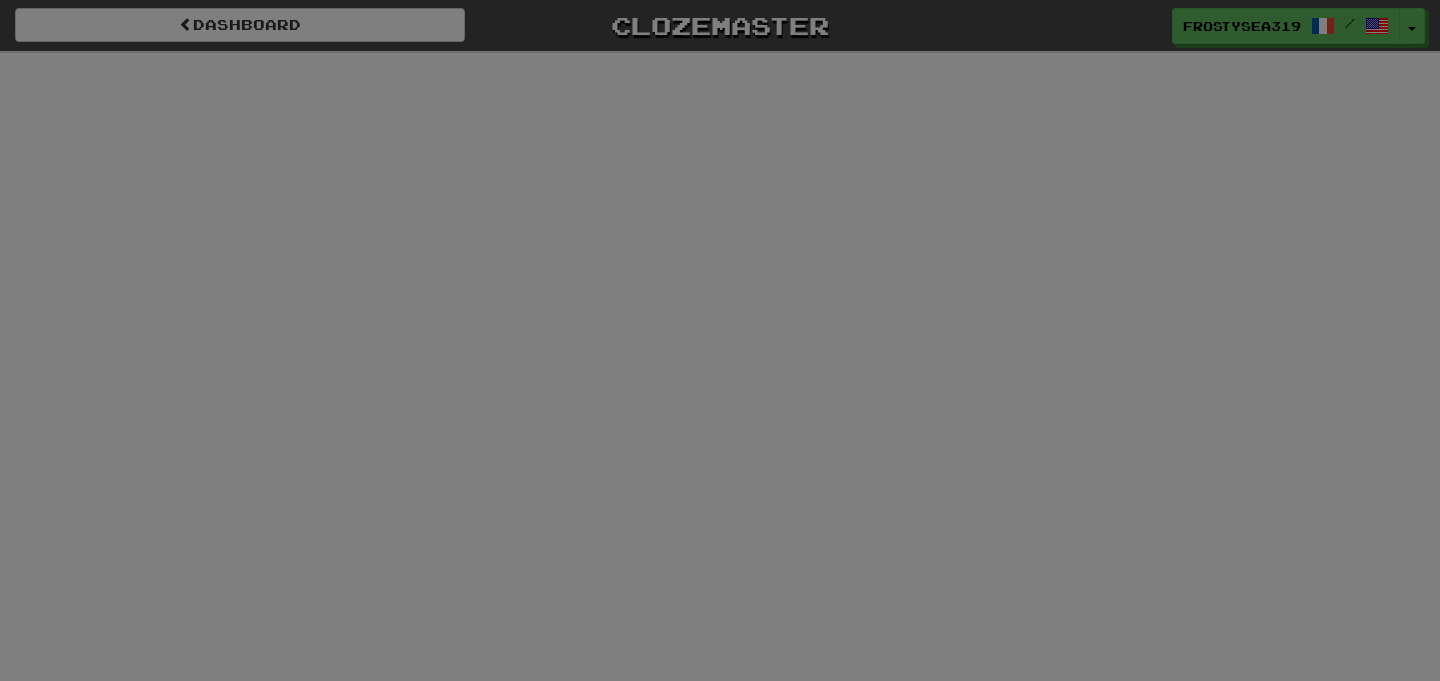 scroll, scrollTop: 0, scrollLeft: 0, axis: both 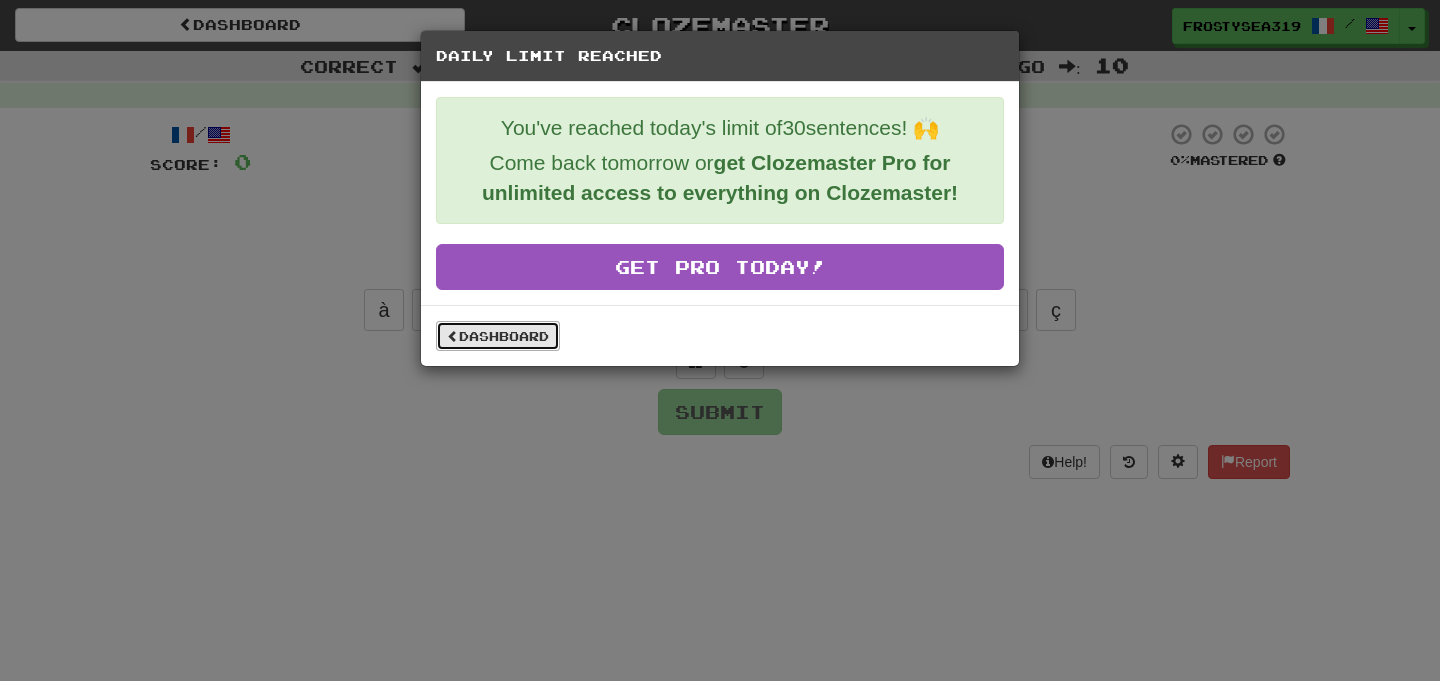 click on "Dashboard" at bounding box center [498, 336] 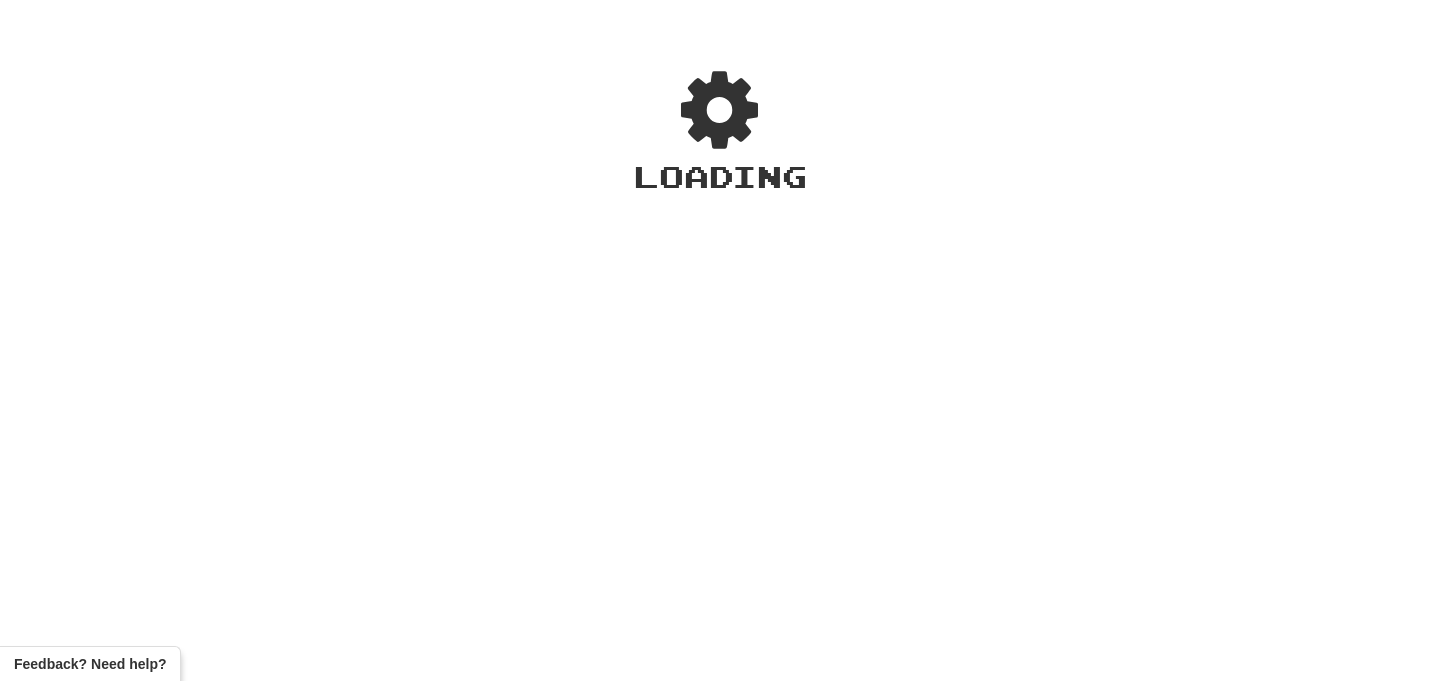 scroll, scrollTop: 0, scrollLeft: 0, axis: both 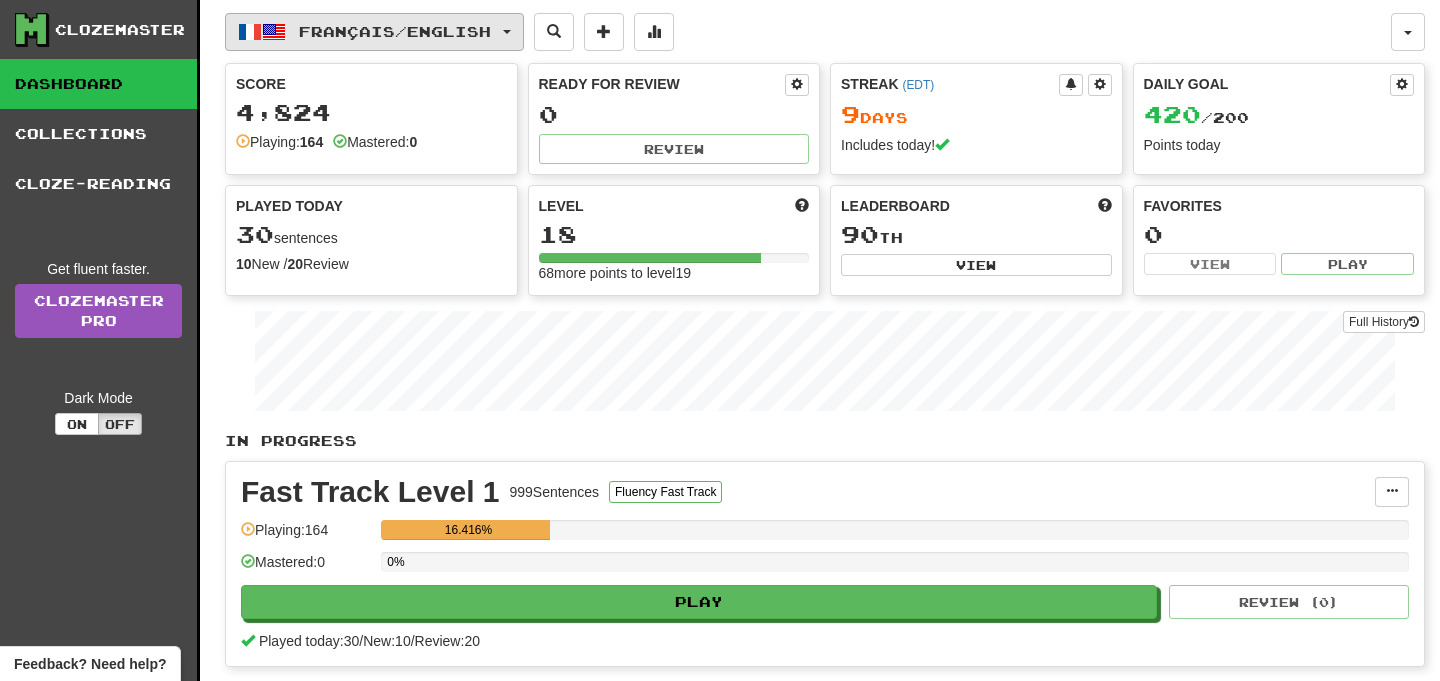 click on "Français  /  English" at bounding box center (395, 31) 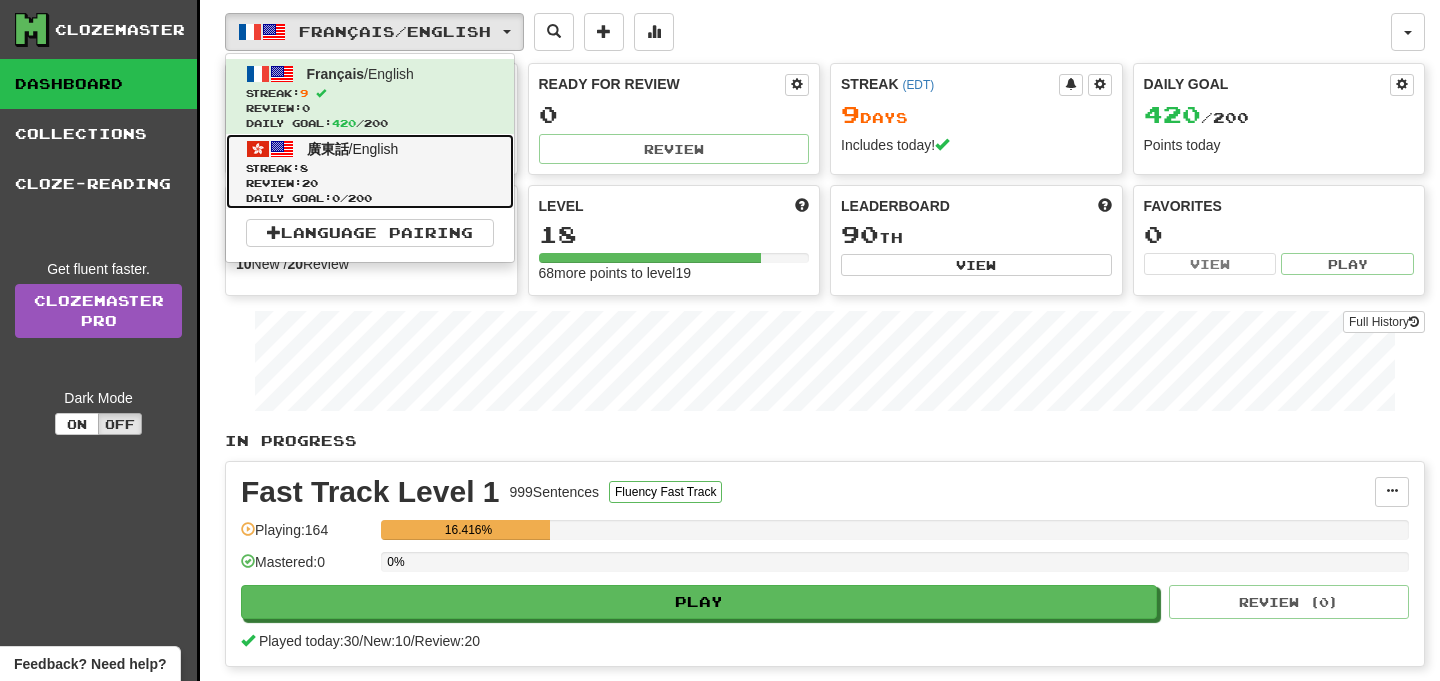click on "Streak:  8" at bounding box center (370, 168) 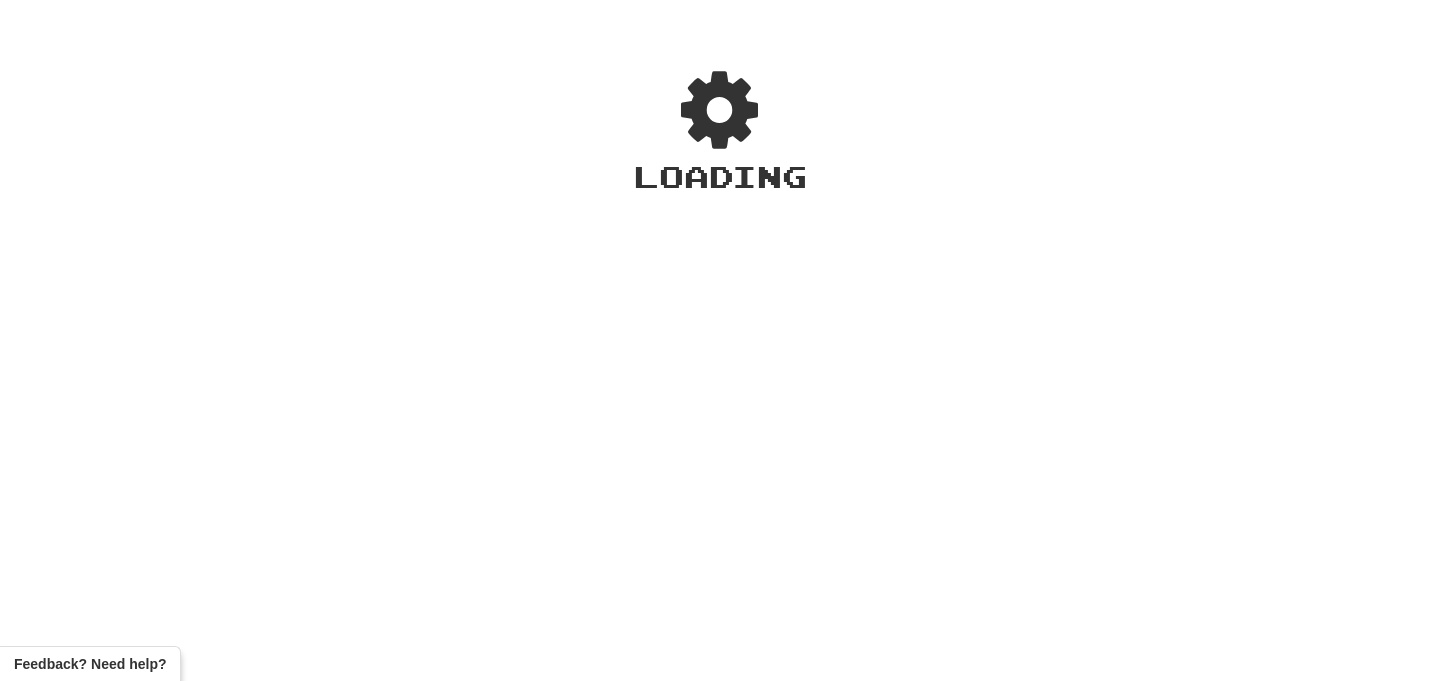 scroll, scrollTop: 0, scrollLeft: 0, axis: both 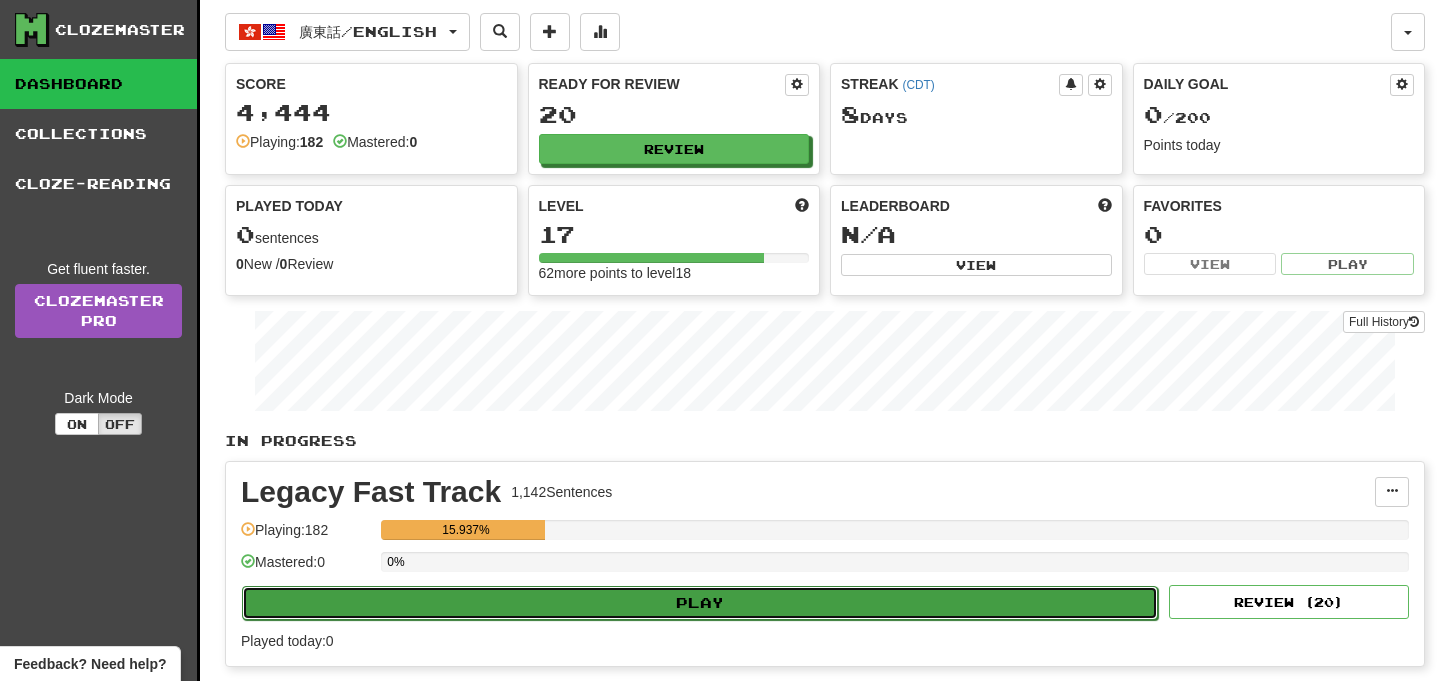 click on "Play" at bounding box center [700, 603] 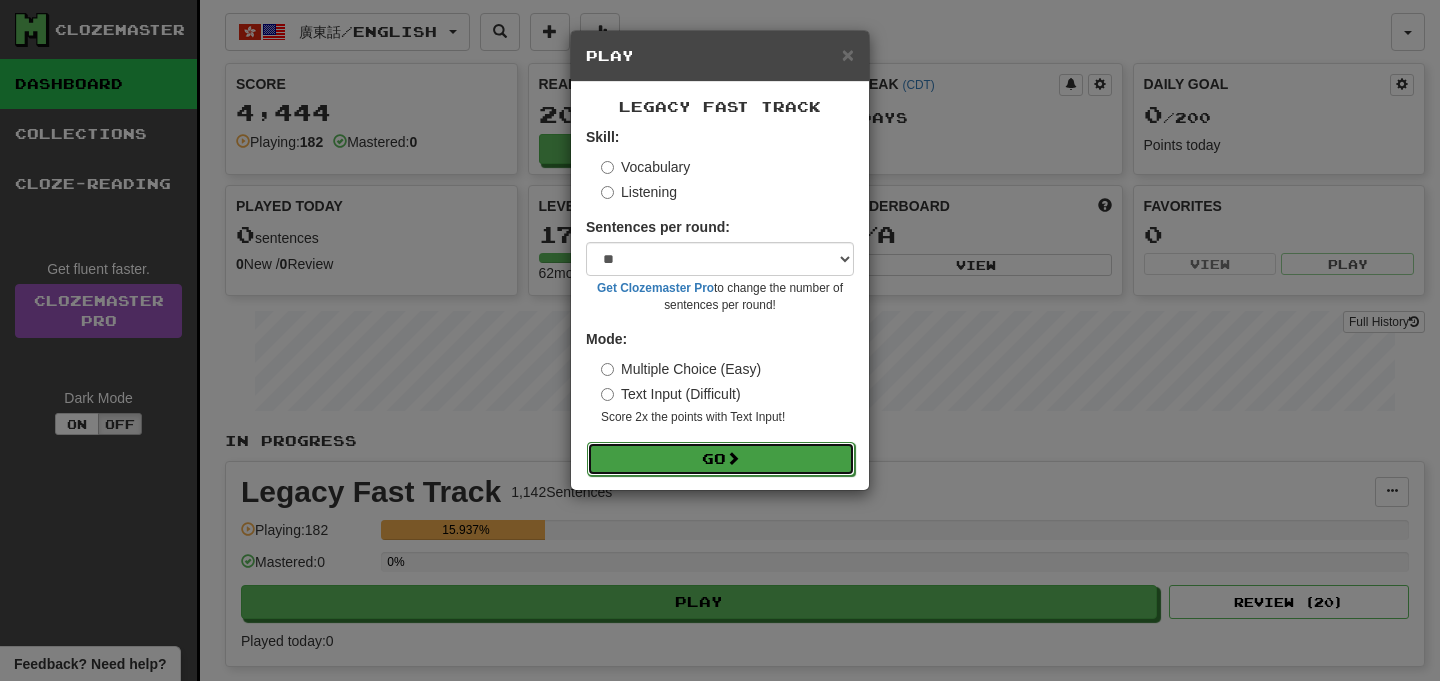 click on "Go" at bounding box center [721, 459] 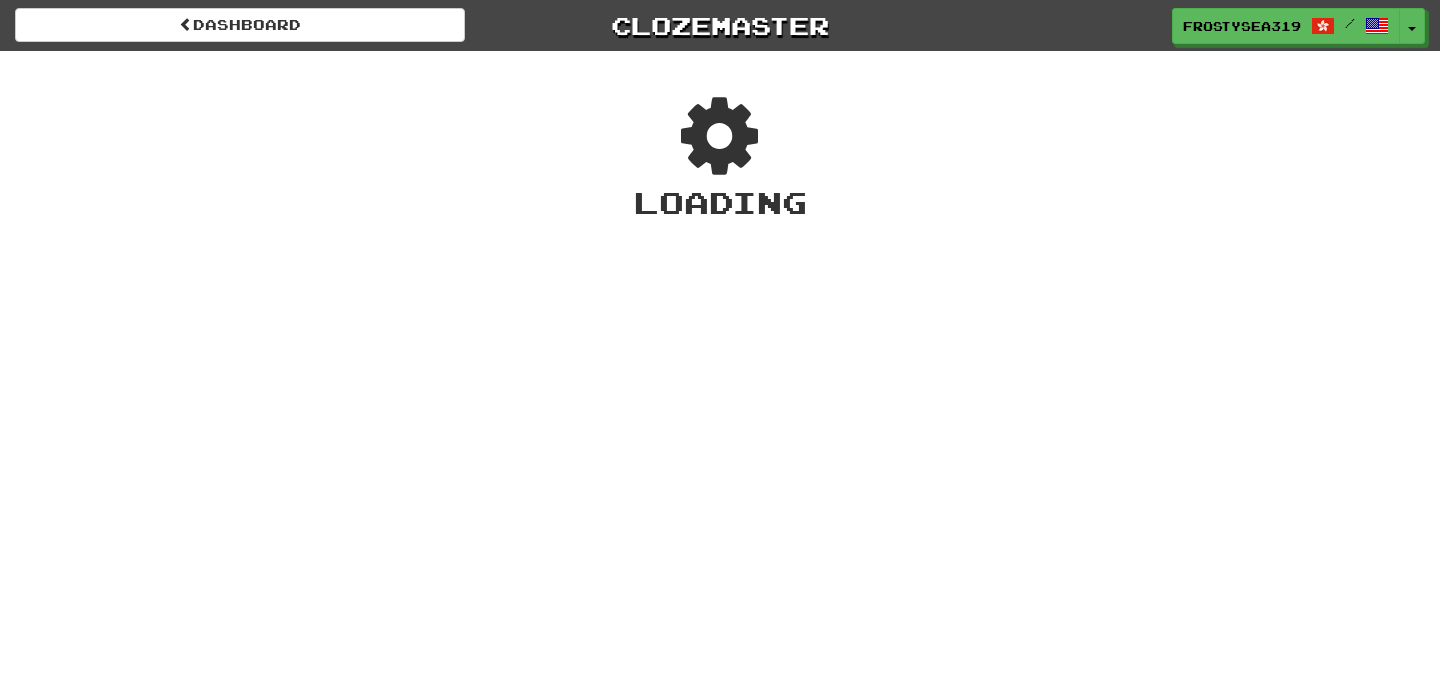 scroll, scrollTop: 0, scrollLeft: 0, axis: both 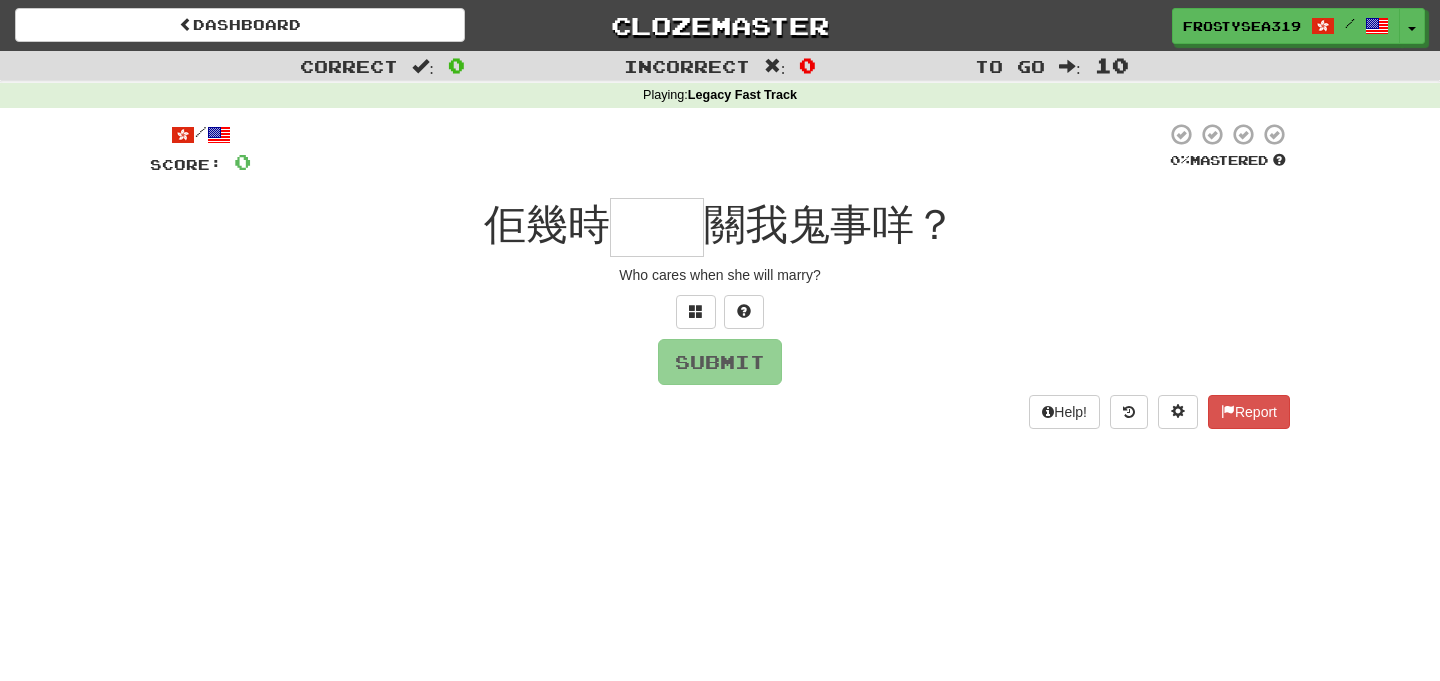 click at bounding box center [657, 227] 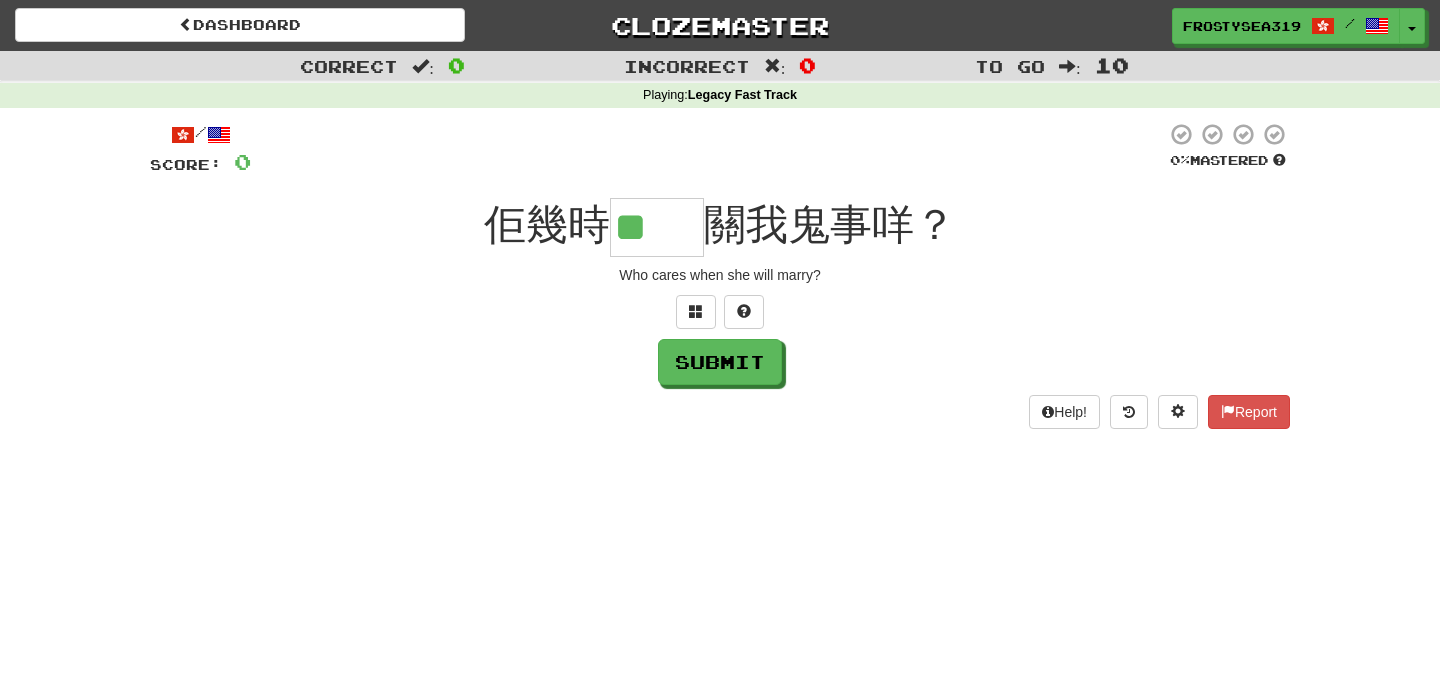 scroll, scrollTop: 0, scrollLeft: 0, axis: both 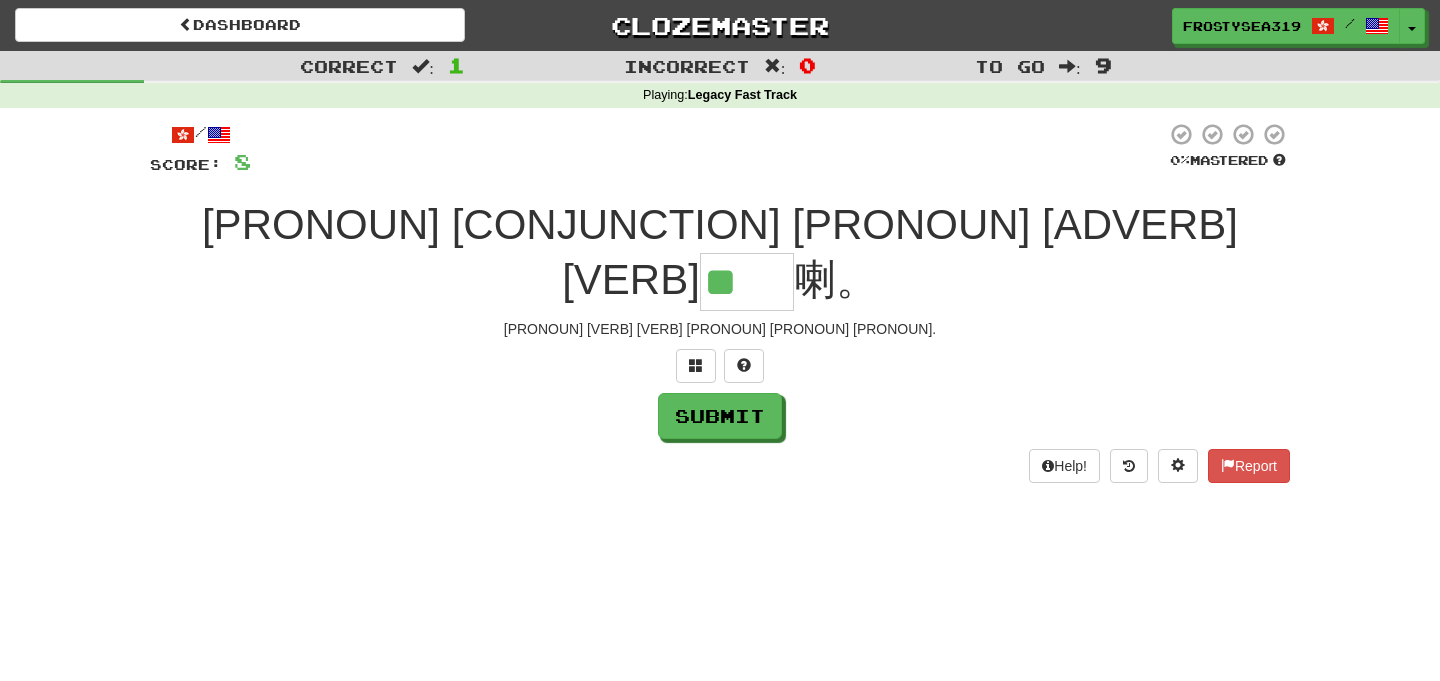 type on "**" 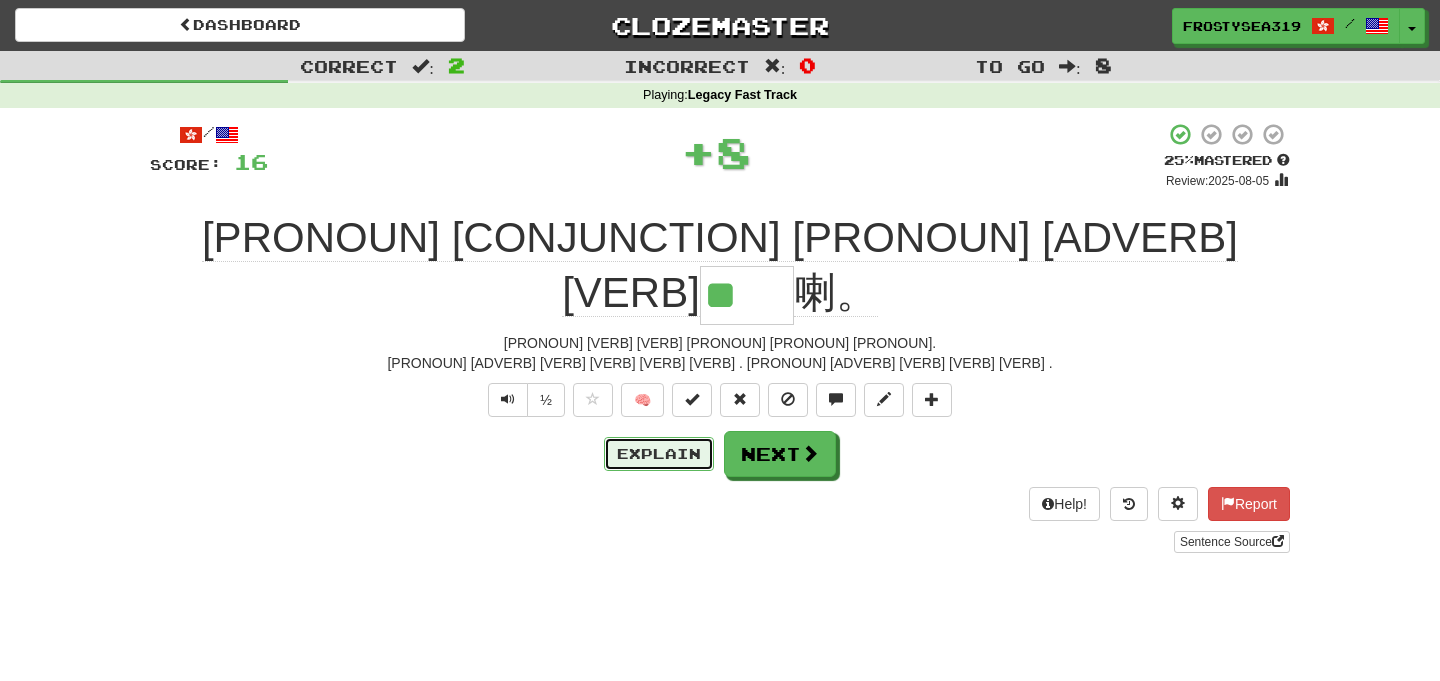 click on "Explain" at bounding box center [659, 454] 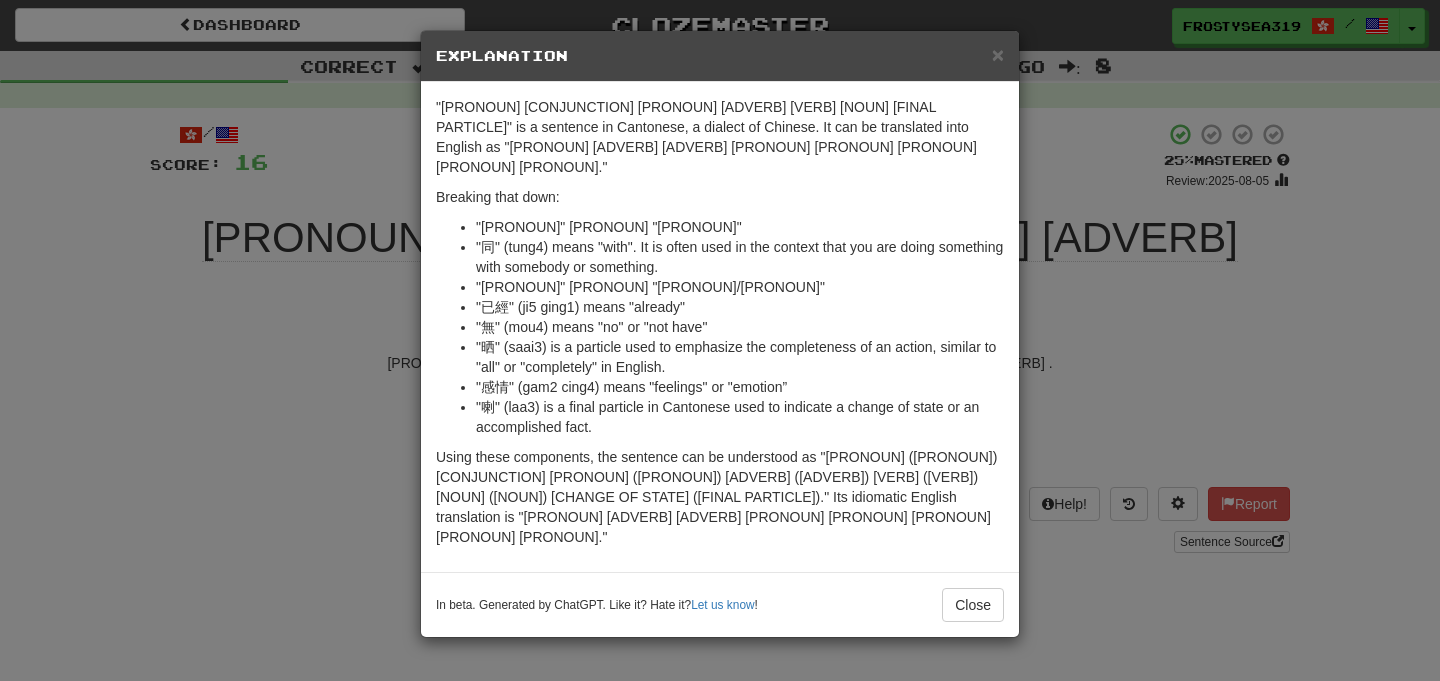 click on "× Explanation "我同佢已經無晒感情喇。“ is a sentence in Cantonese, a dialect of Chinese. It can be translated into English as "I completely no longer have feelings for him/her."
Breaking that down:
"我" (ngo5) means "I"
"同" (tung4) means "with". It is often used in the context that you are doing something with somebody or something.
"佢" (keoi5) means "him/her"
"已經" (ji5 ging1) means "already"
"無" (mou4) means "no" or "not have"
"晒" (saai3) is a particle used to emphasize the completeness of an action, similar to "all" or "completely" in English.
"感情" (gam2 cing4) means "feelings" or "emotion”
"喇" (laa3) is a final particle in Cantonese used to indicate a change of state or an accomplished fact.
Using these components, the sentence can be understood as "I (我) with (同) him/her (佢) already (已經) no (無) completely (晒) feelings (感情) [change of state] (喇)." Its idiomatic English translation is "I no longer have feelings for him/her." !" at bounding box center (720, 340) 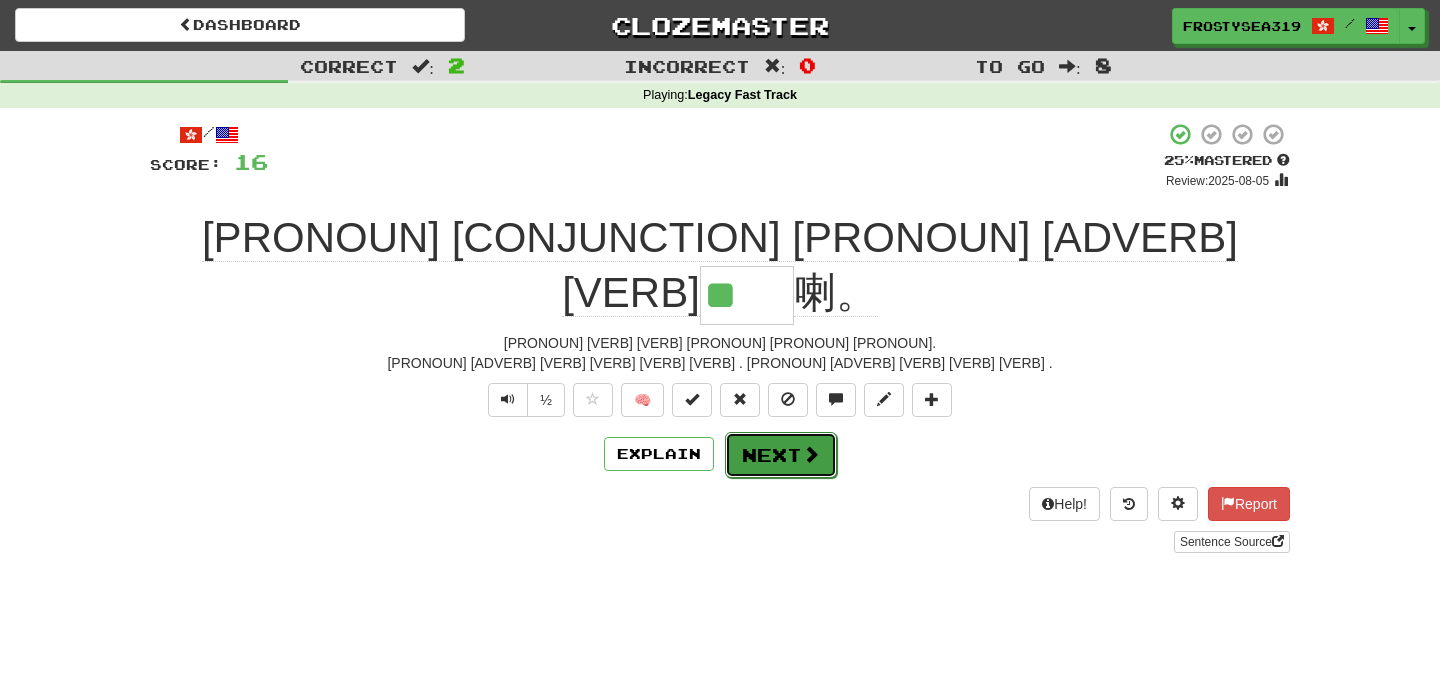 click on "Next" at bounding box center [781, 455] 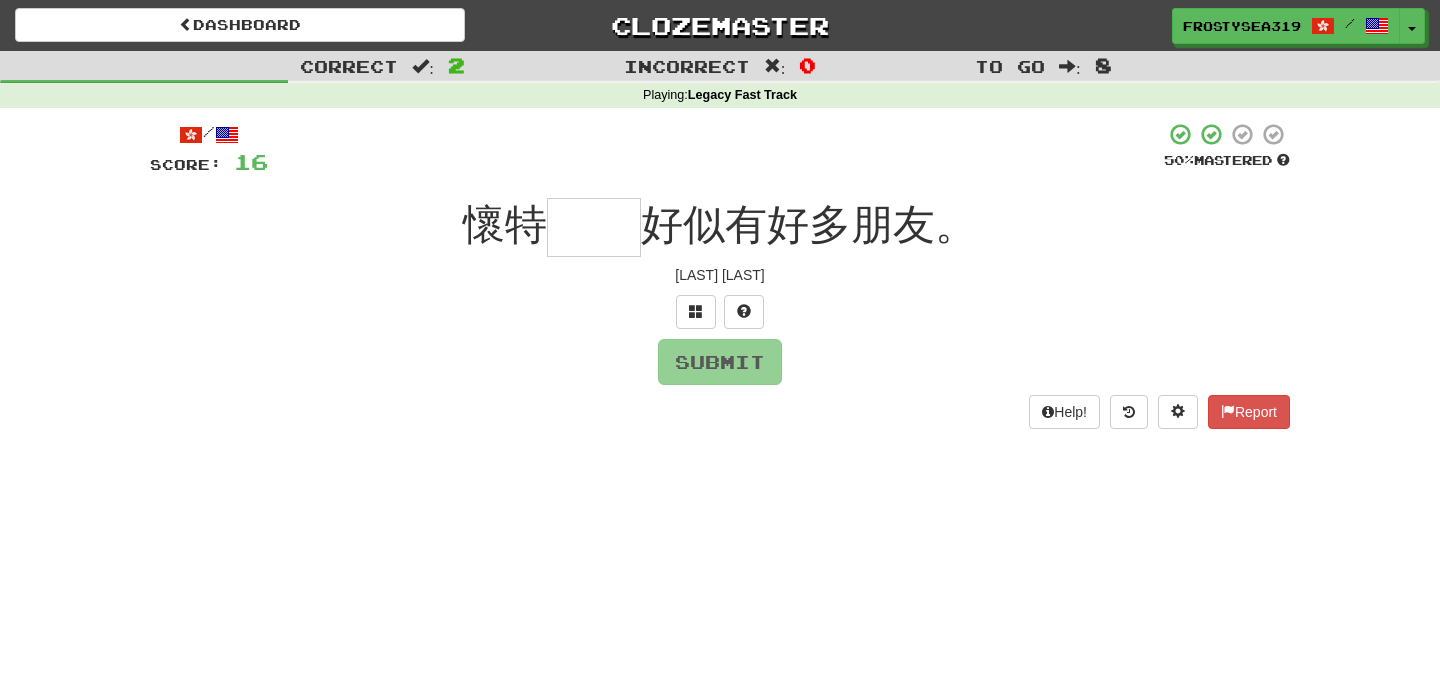 click at bounding box center (594, 227) 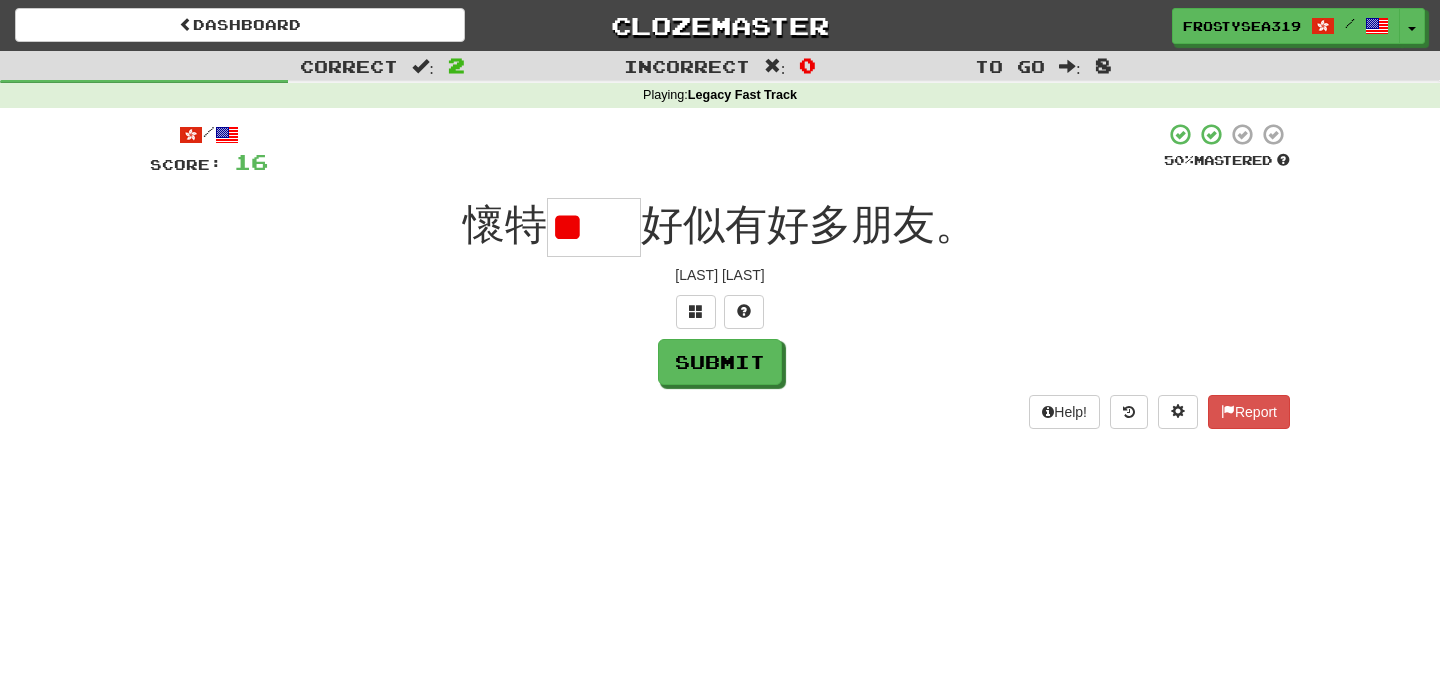 scroll, scrollTop: 0, scrollLeft: 0, axis: both 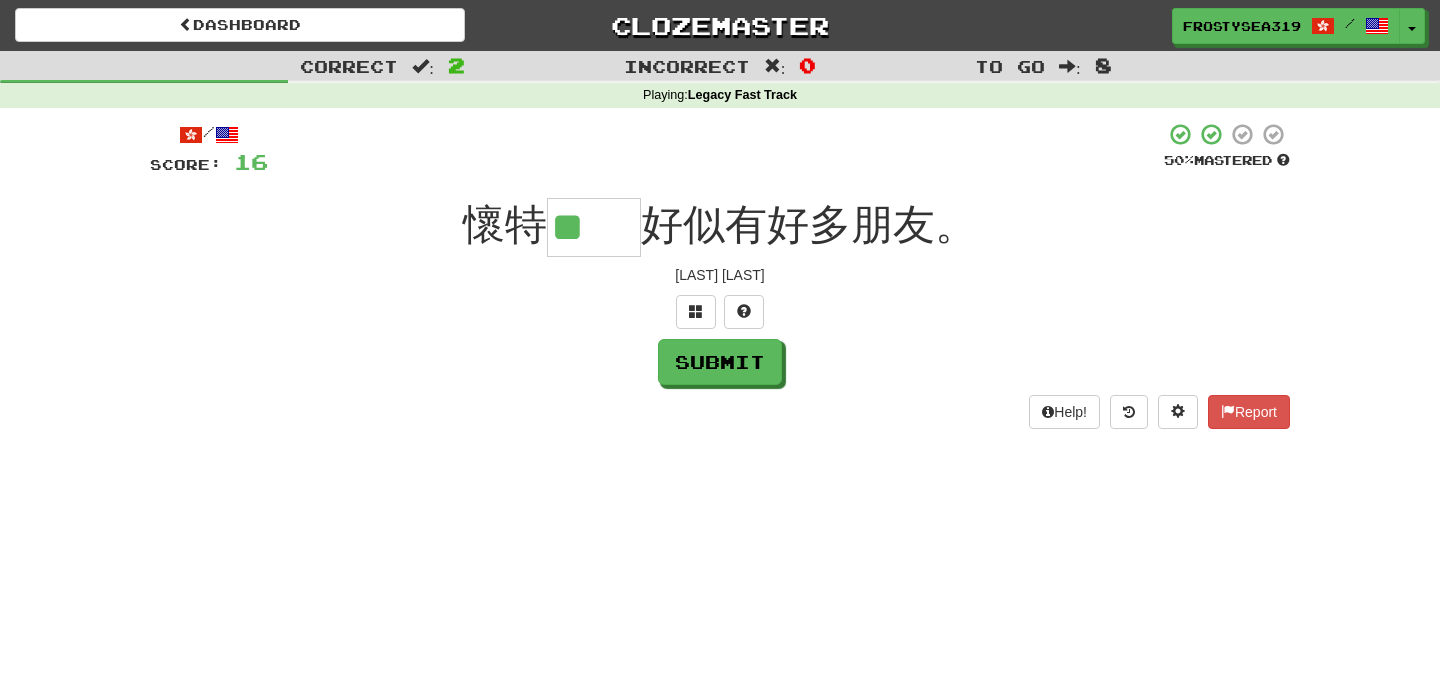 type on "**" 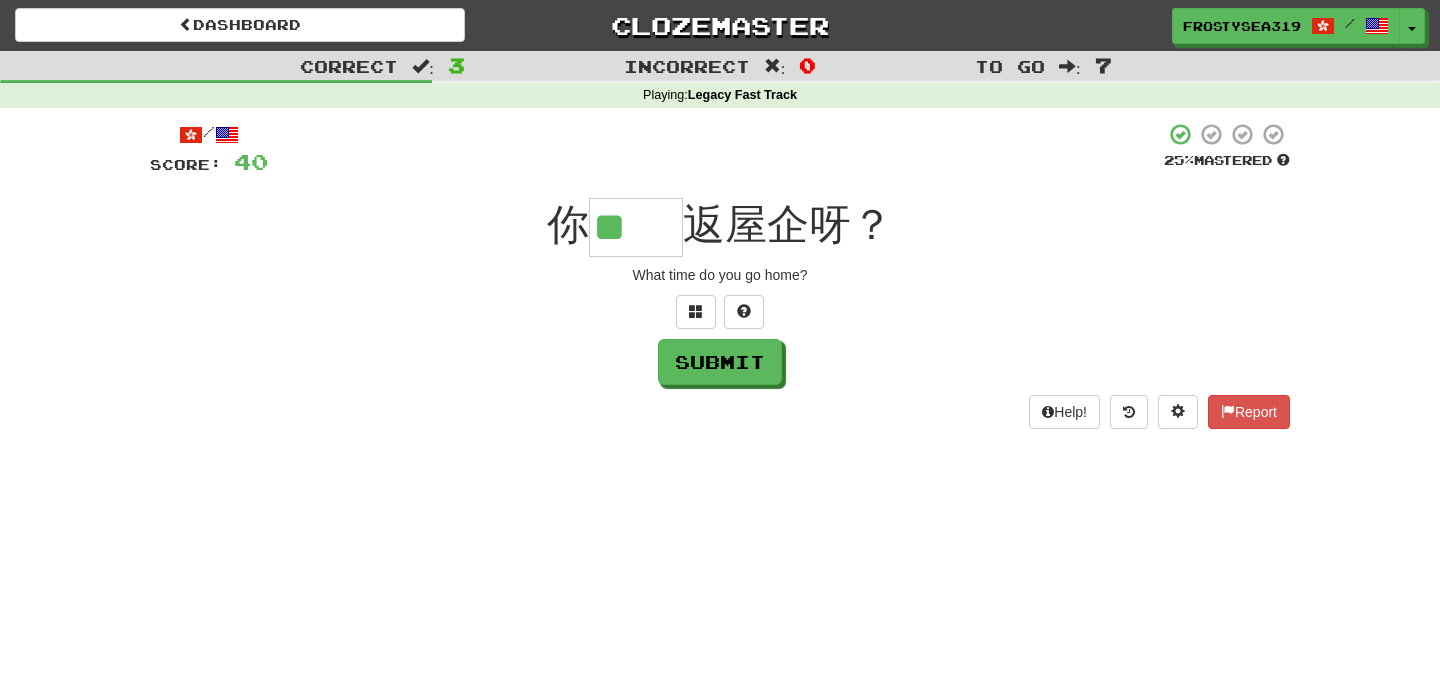 scroll, scrollTop: 0, scrollLeft: 0, axis: both 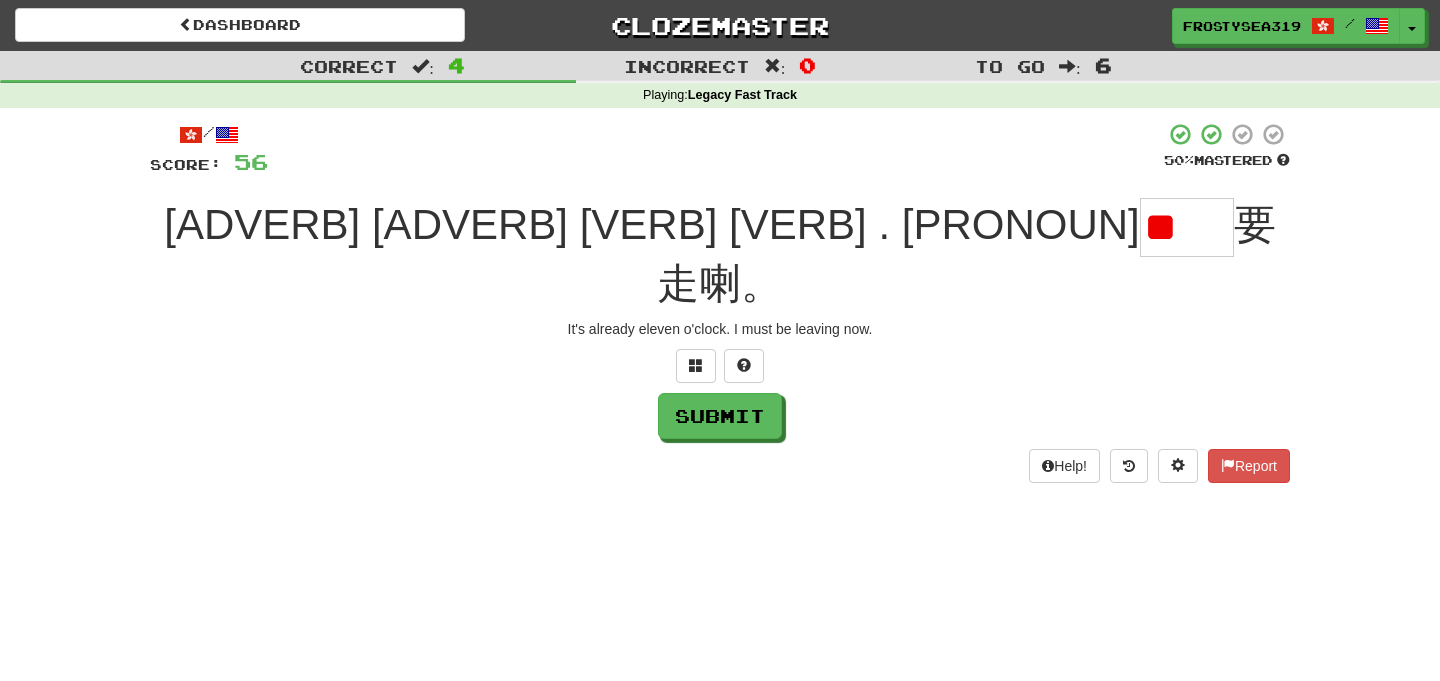 type on "*" 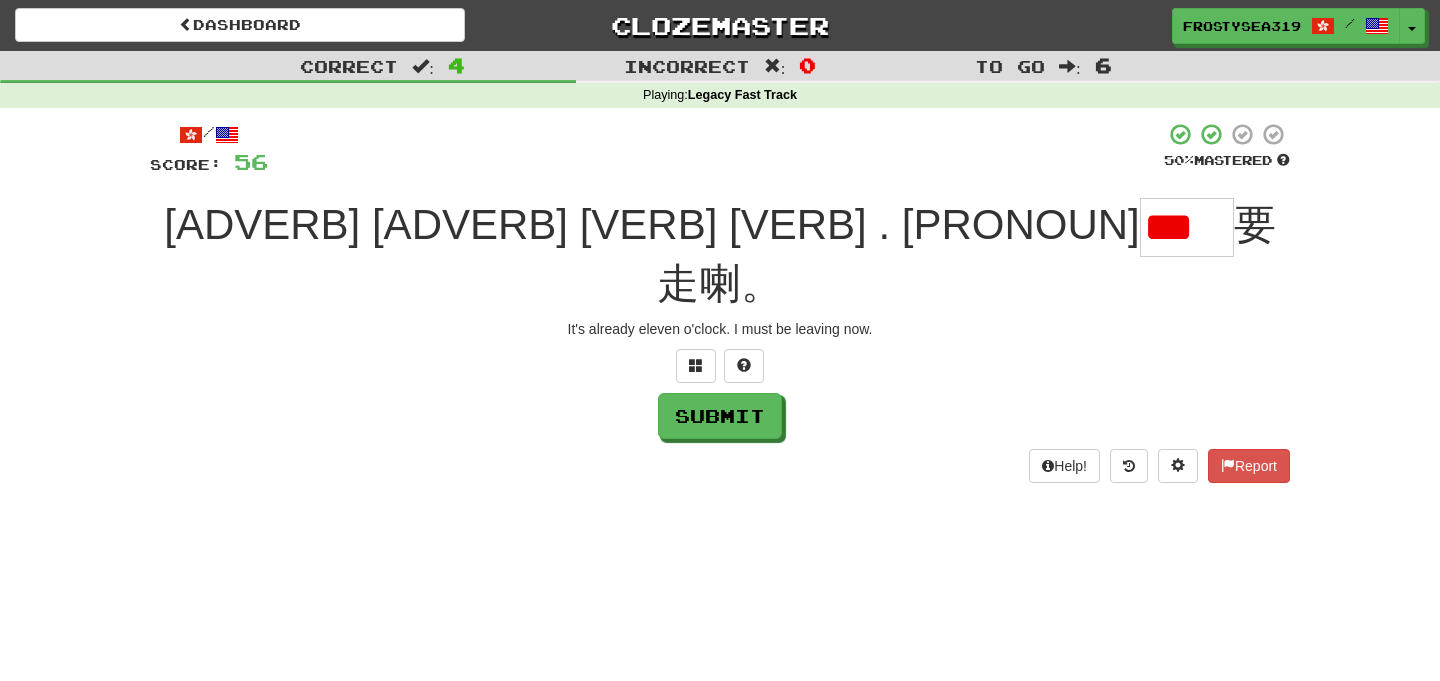 type on "*" 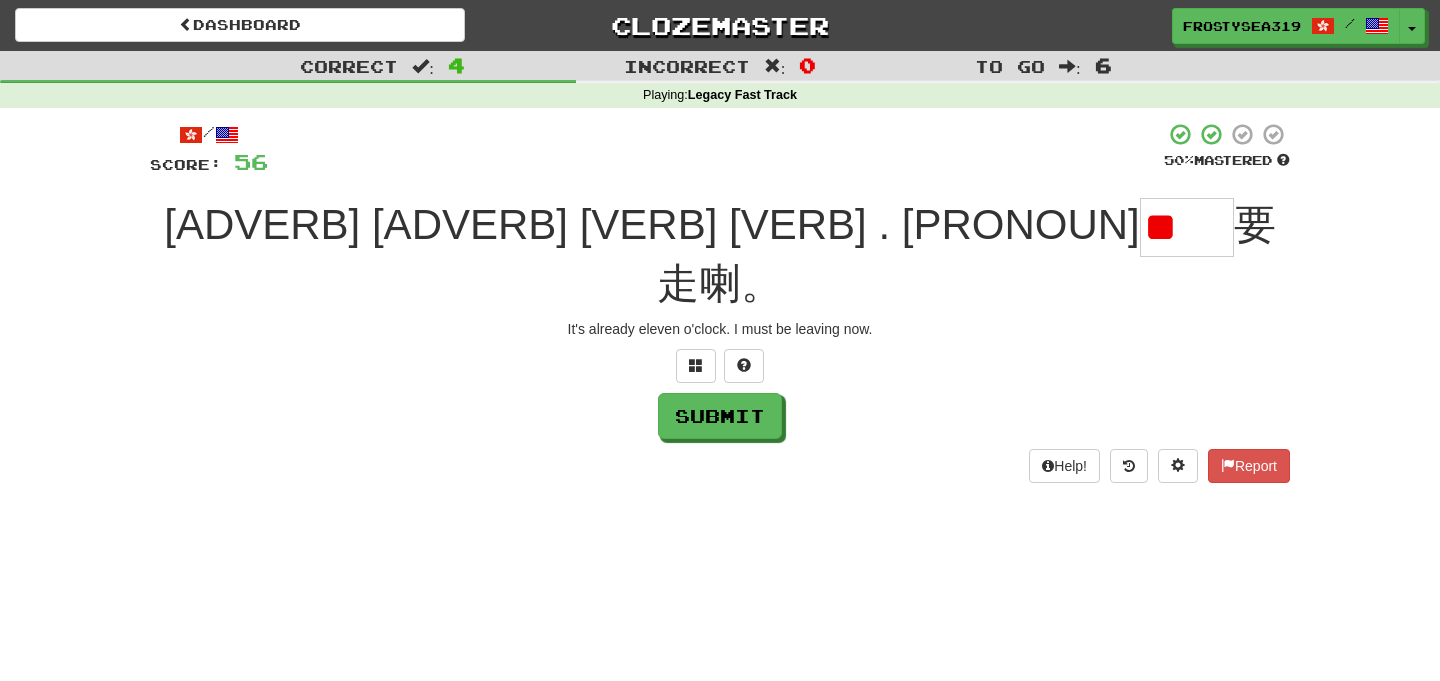 type on "*" 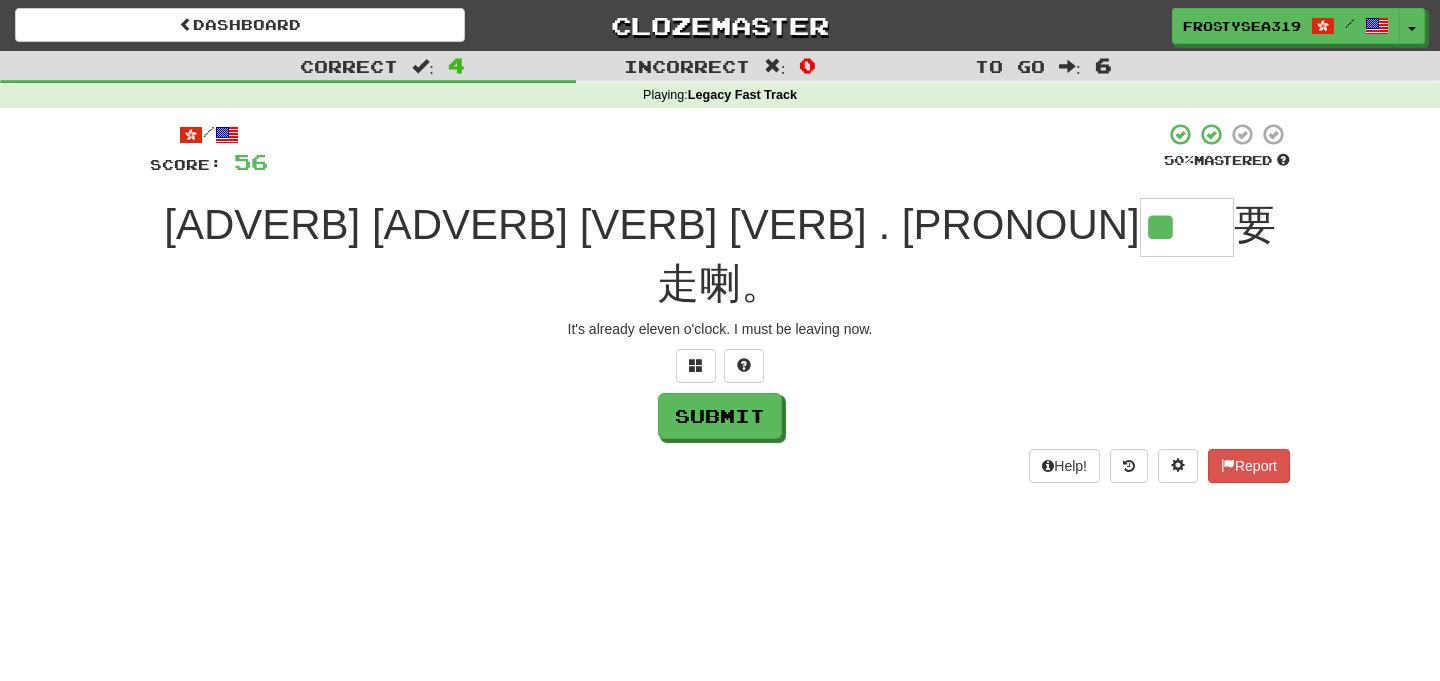 scroll, scrollTop: 0, scrollLeft: 0, axis: both 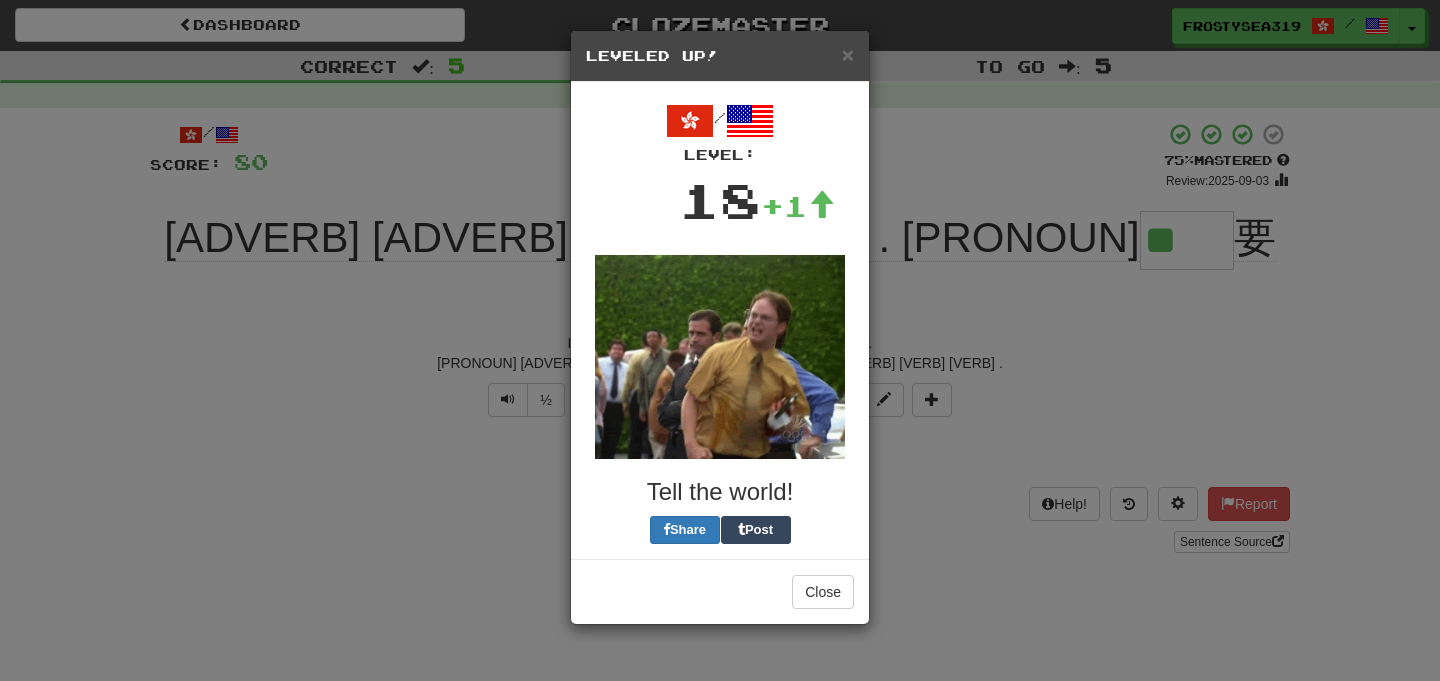 click on "× Leveled Up!" at bounding box center [720, 56] 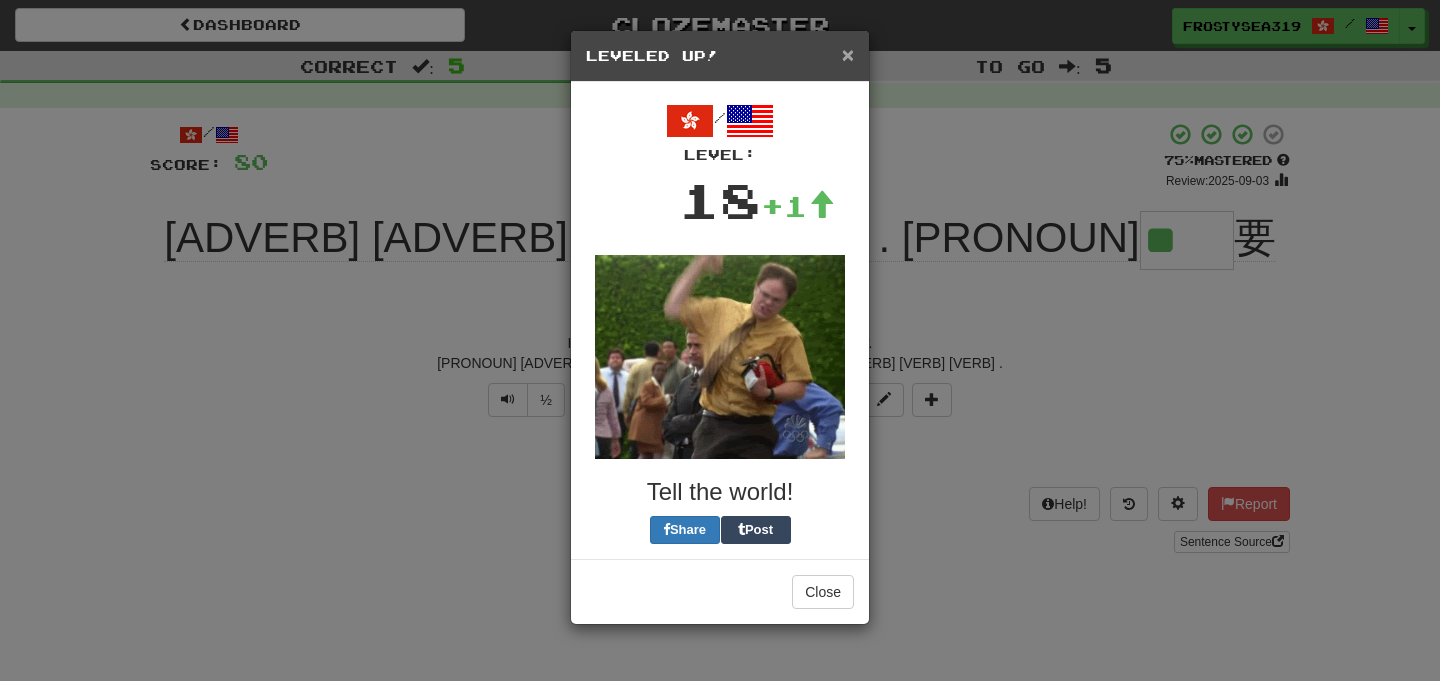 click on "×" at bounding box center [848, 54] 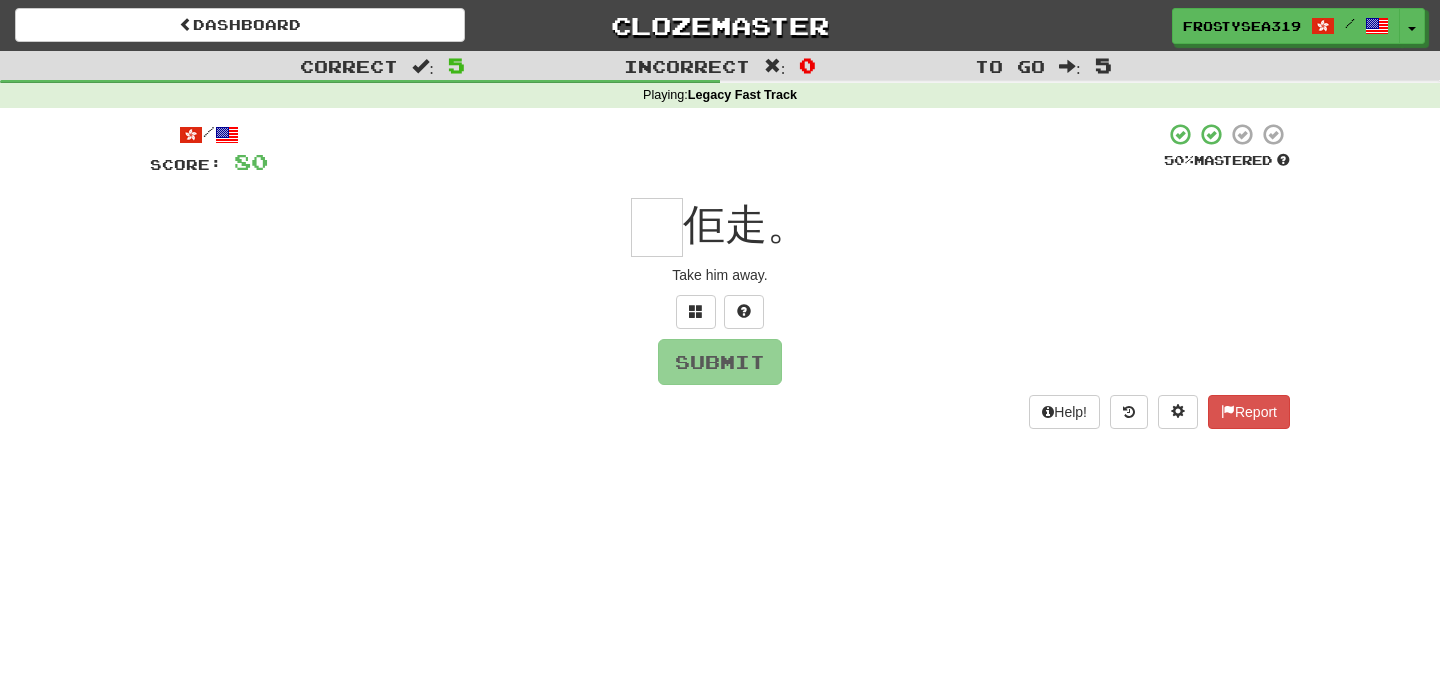 click at bounding box center (657, 227) 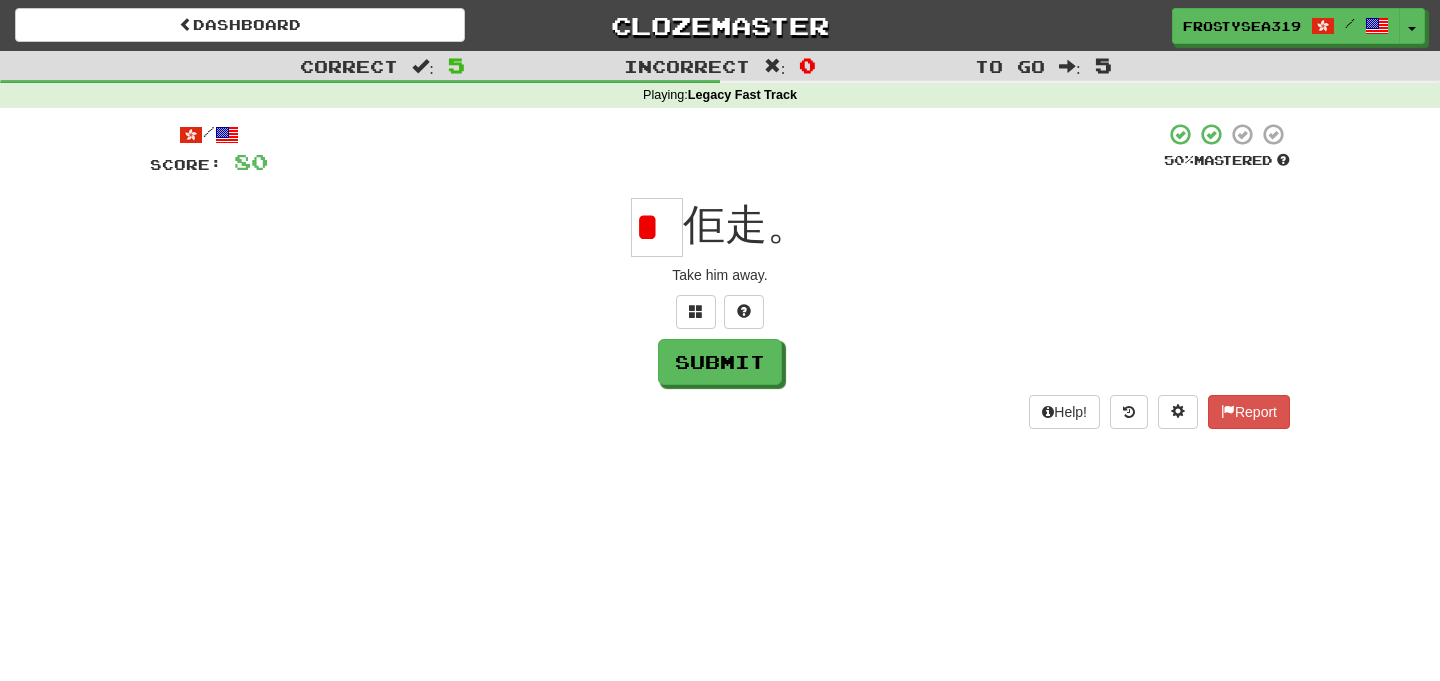 scroll, scrollTop: 0, scrollLeft: 0, axis: both 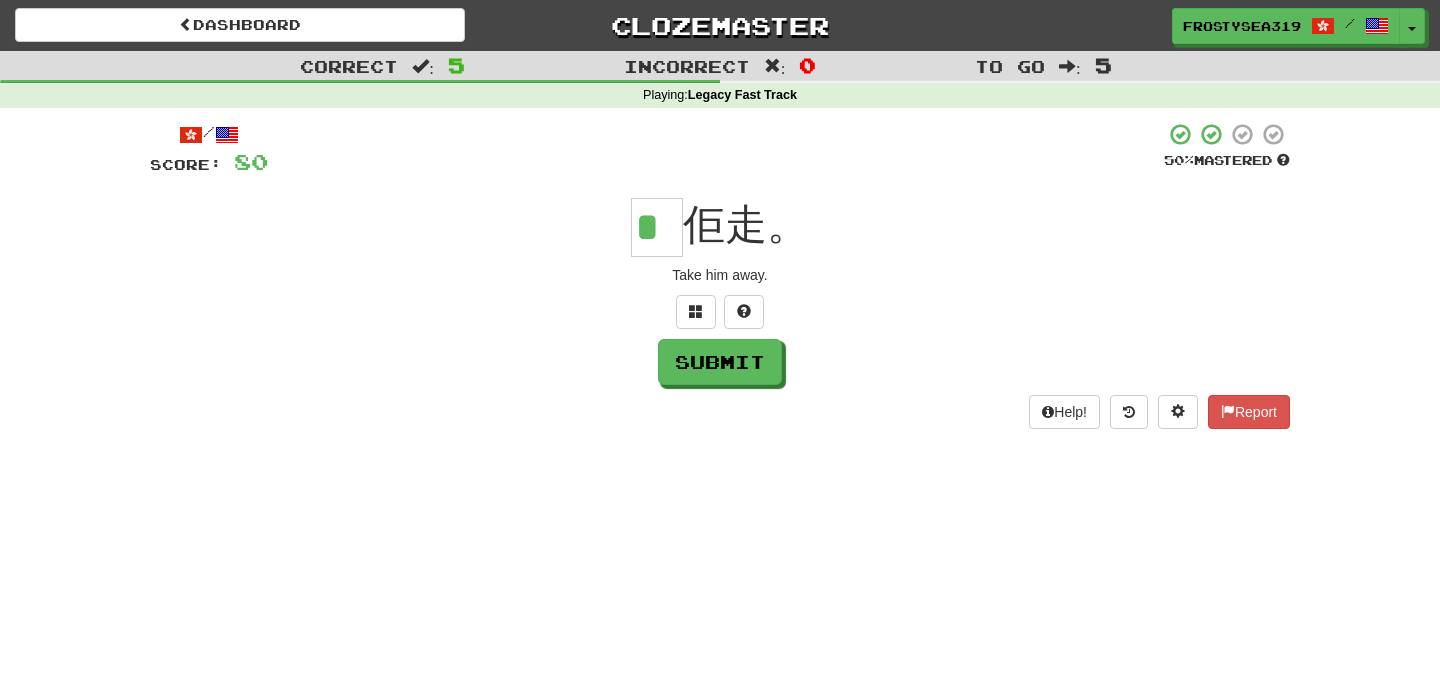 type on "*" 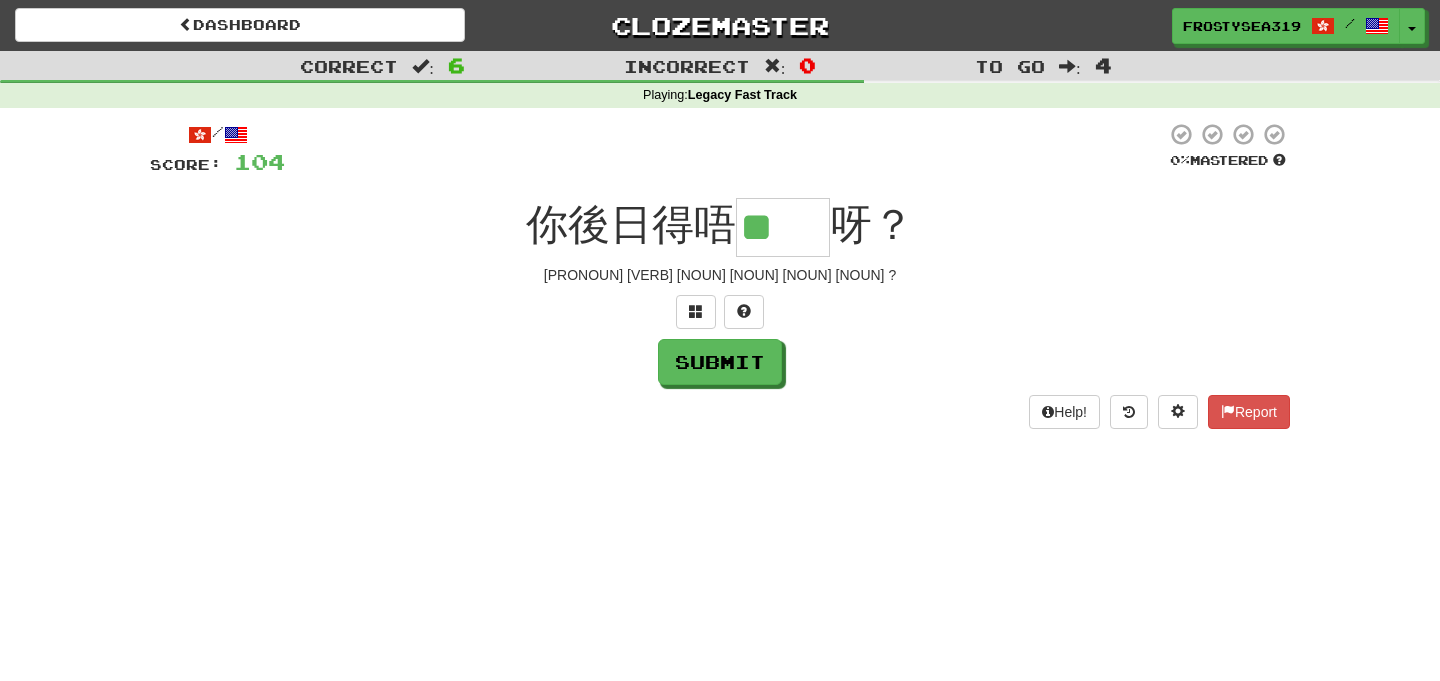 scroll, scrollTop: 0, scrollLeft: 0, axis: both 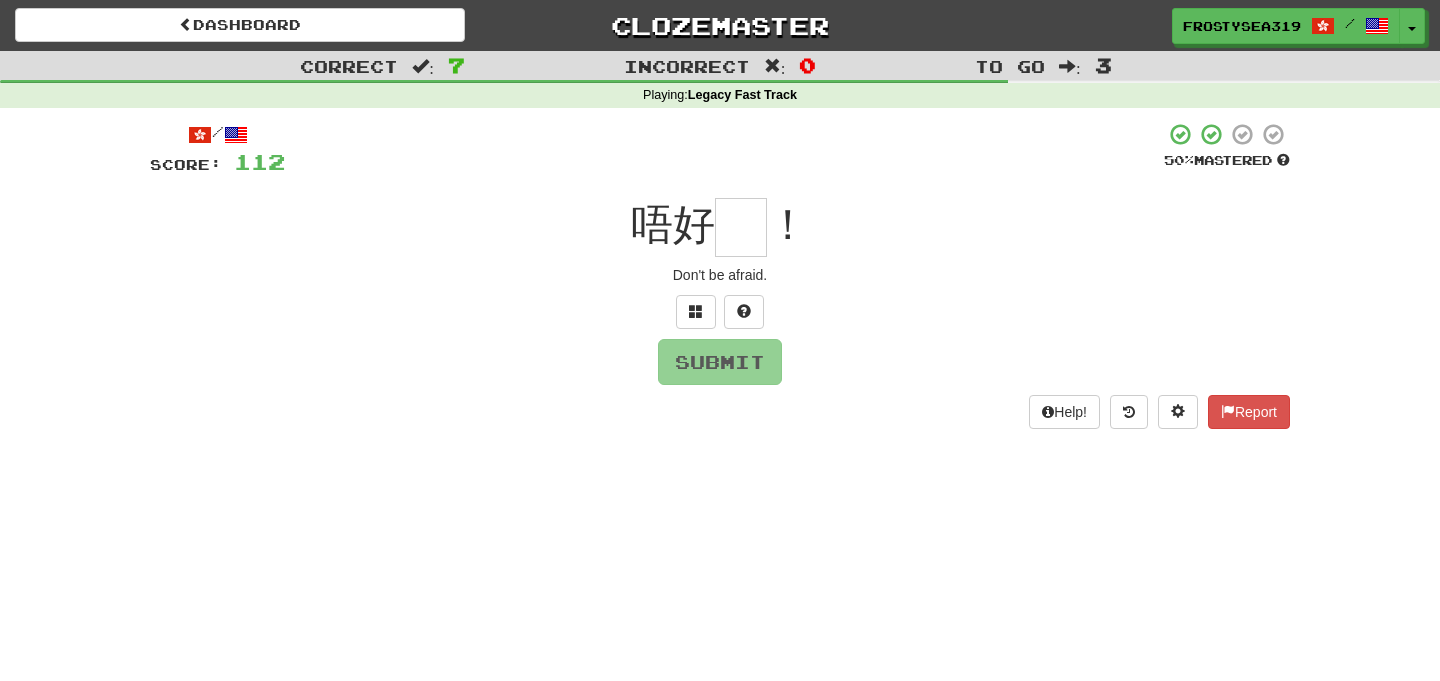 click at bounding box center [720, 312] 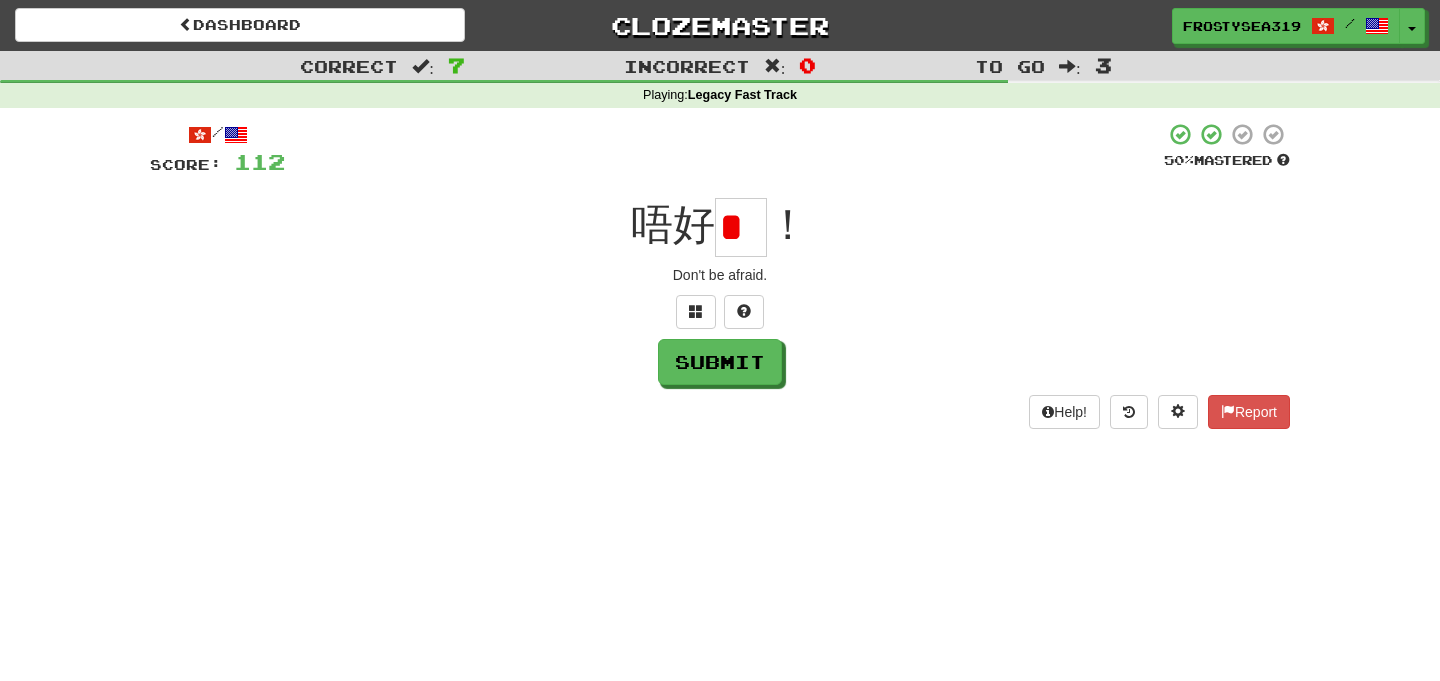 scroll, scrollTop: 0, scrollLeft: 0, axis: both 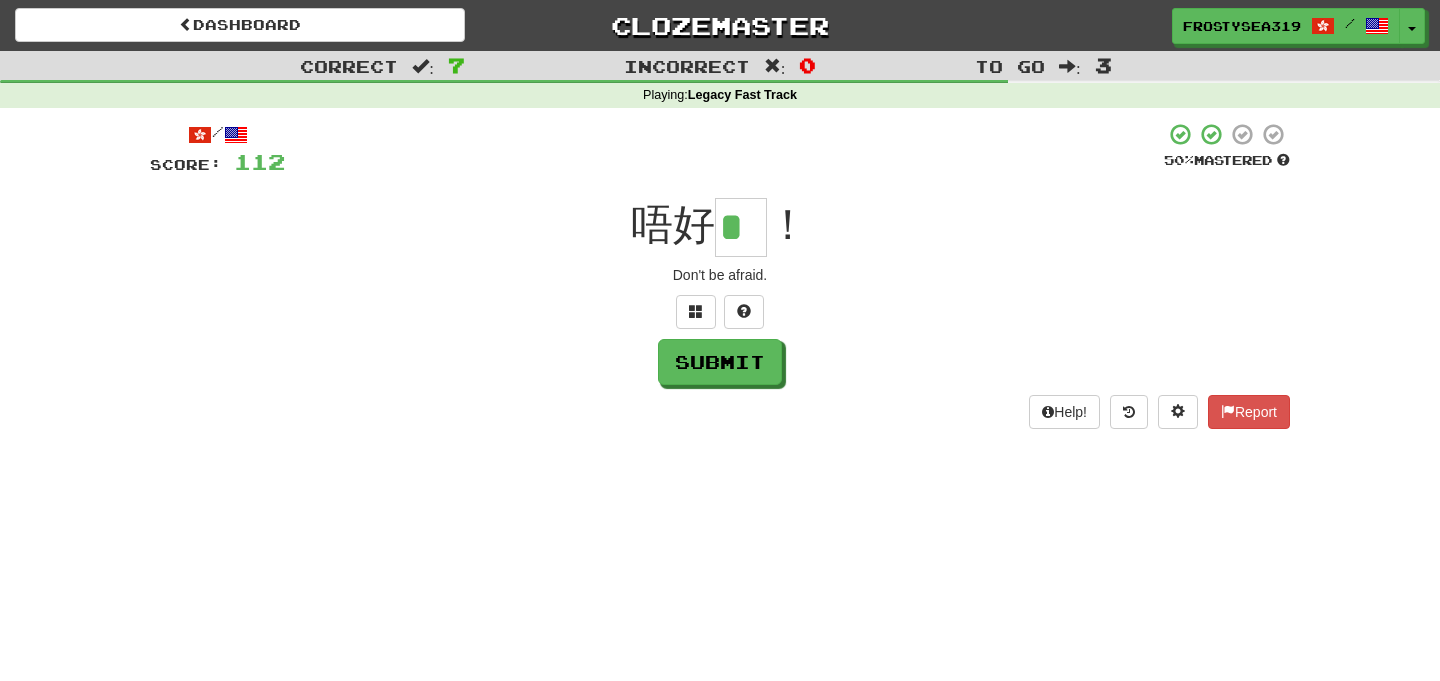 type on "*" 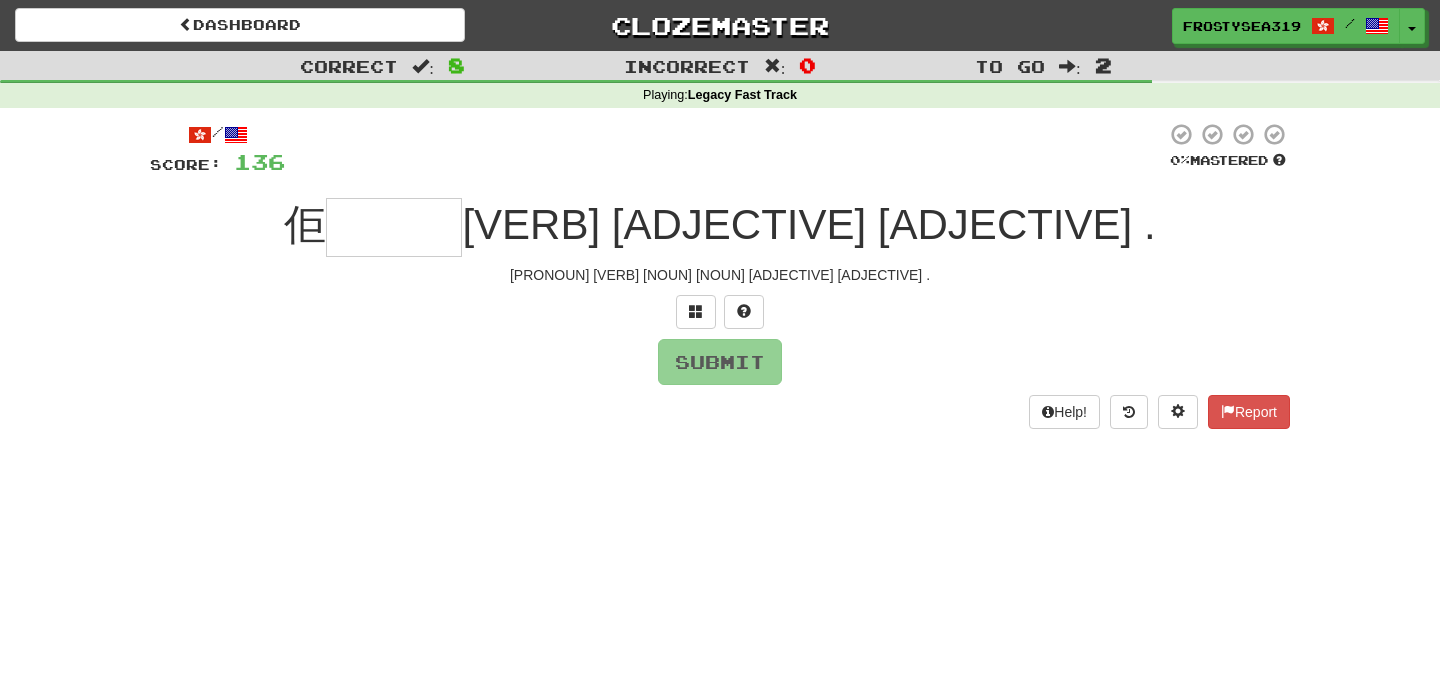 click at bounding box center [394, 227] 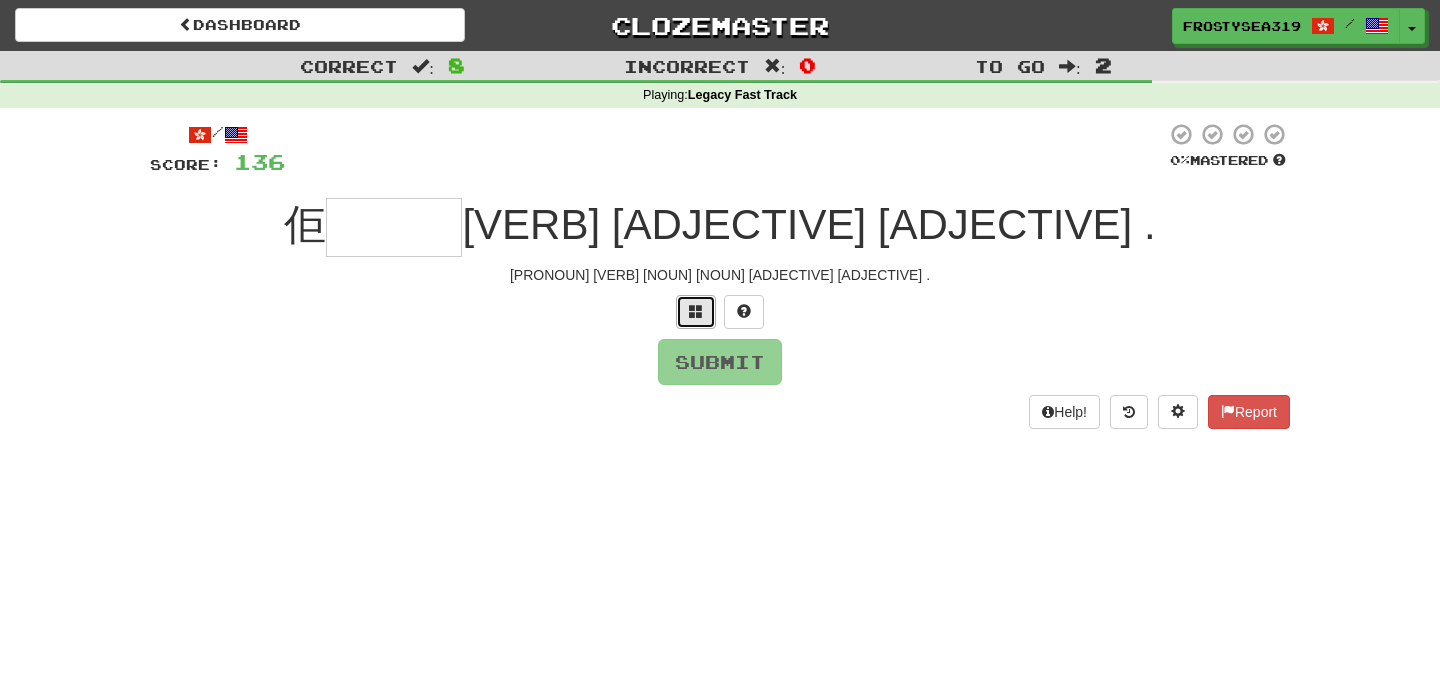 click at bounding box center (696, 312) 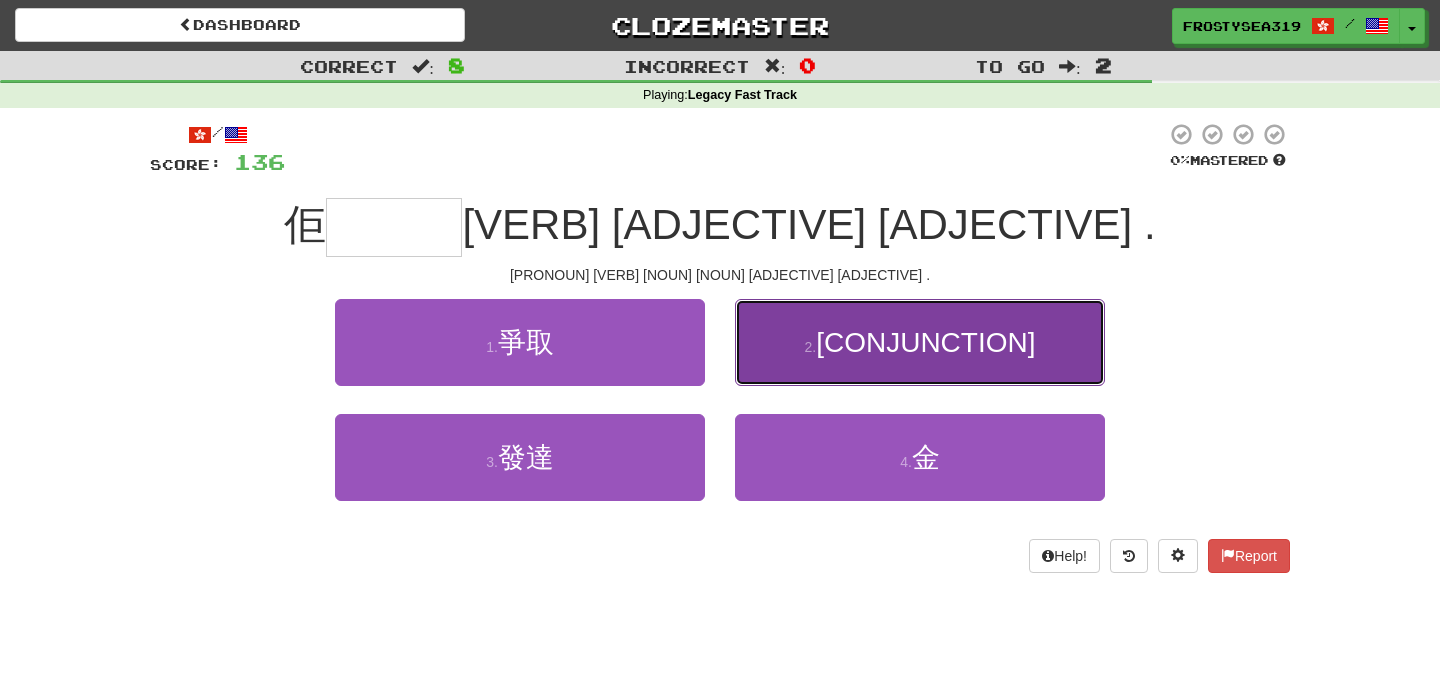 click on "2 .  只不過" at bounding box center (920, 342) 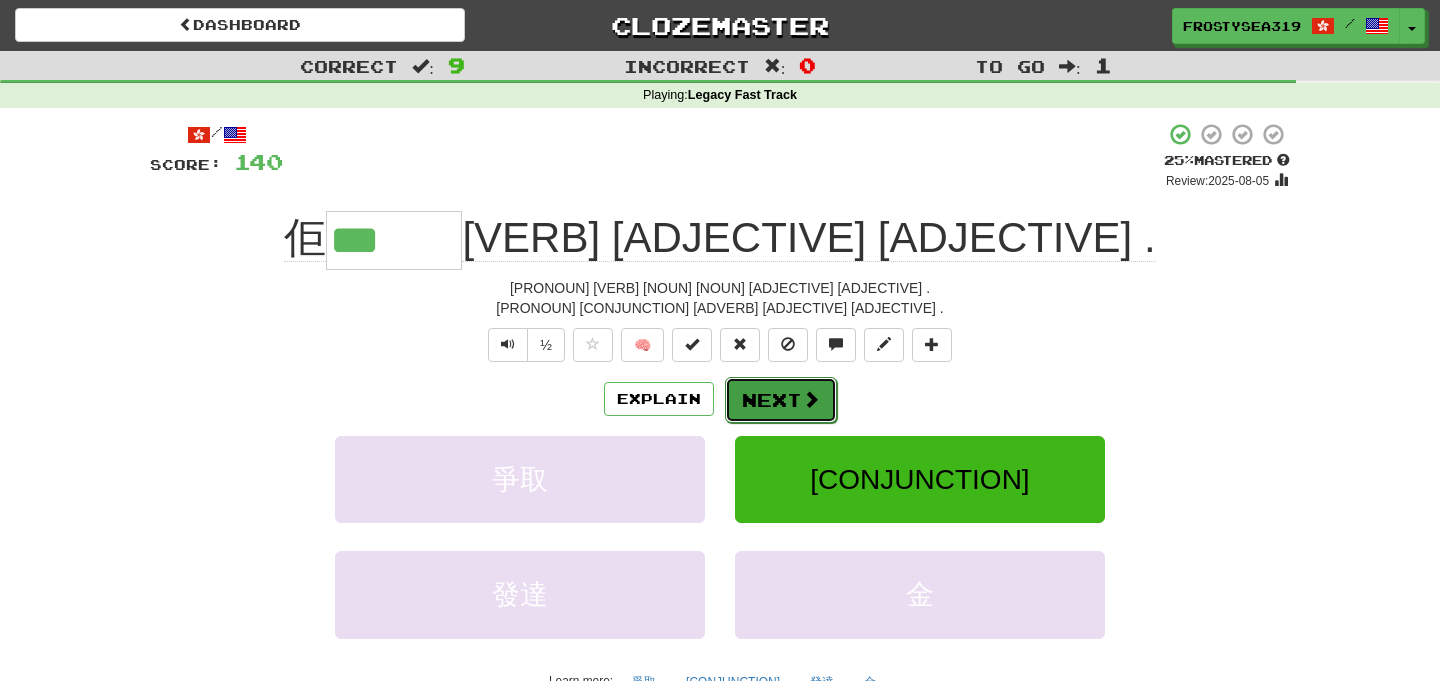 click on "Next" at bounding box center [781, 400] 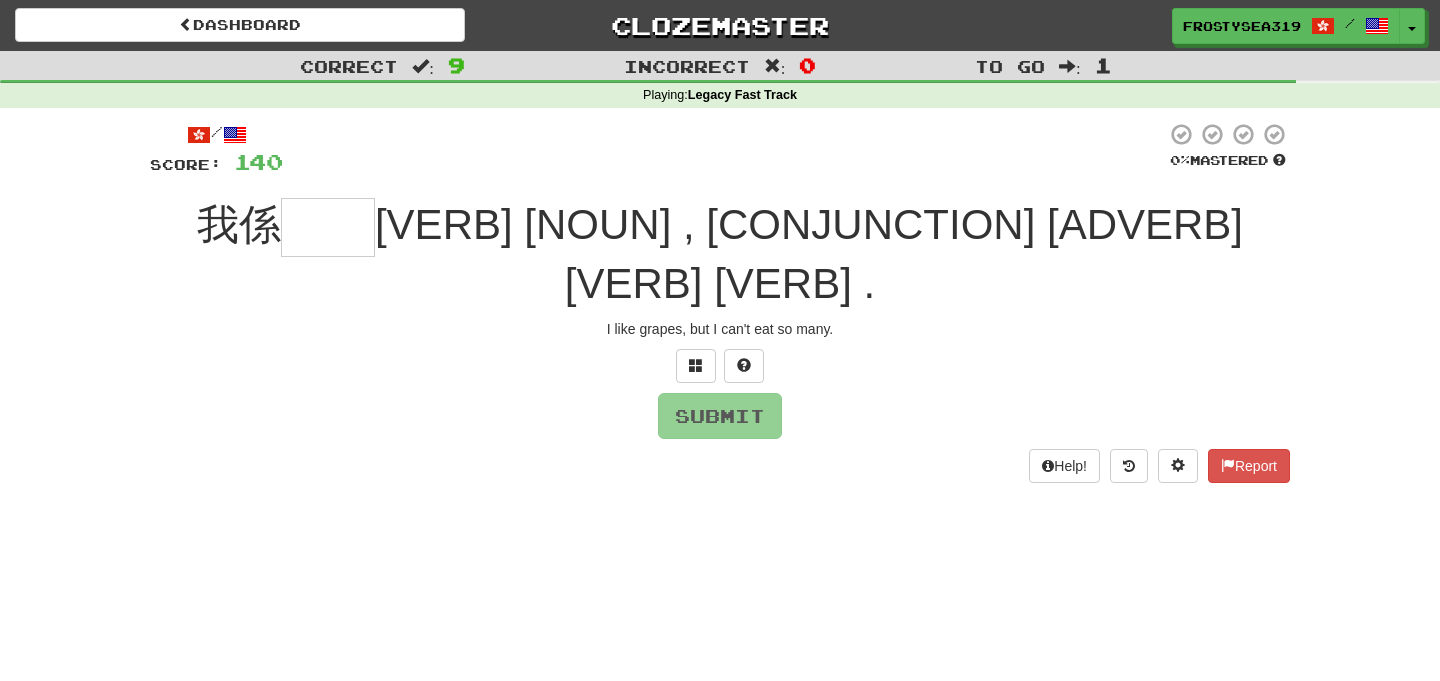 click at bounding box center (328, 227) 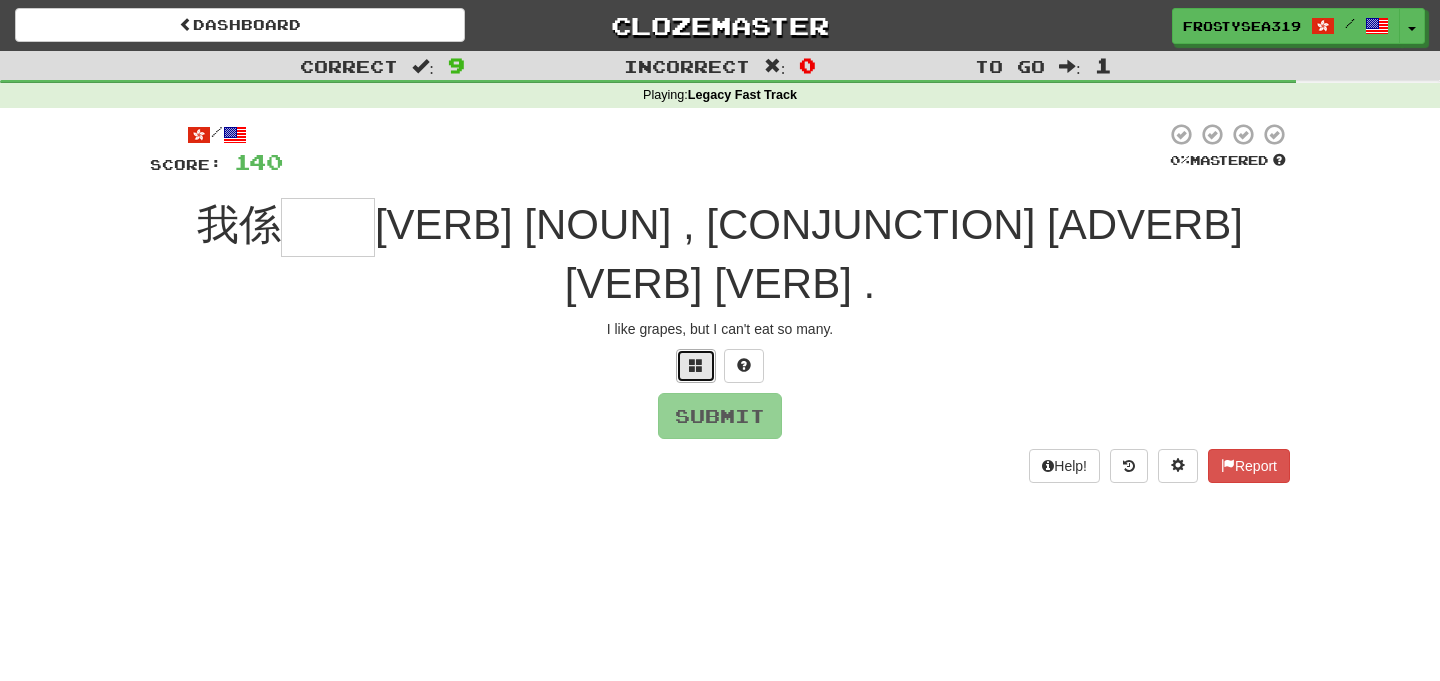 click at bounding box center [696, 366] 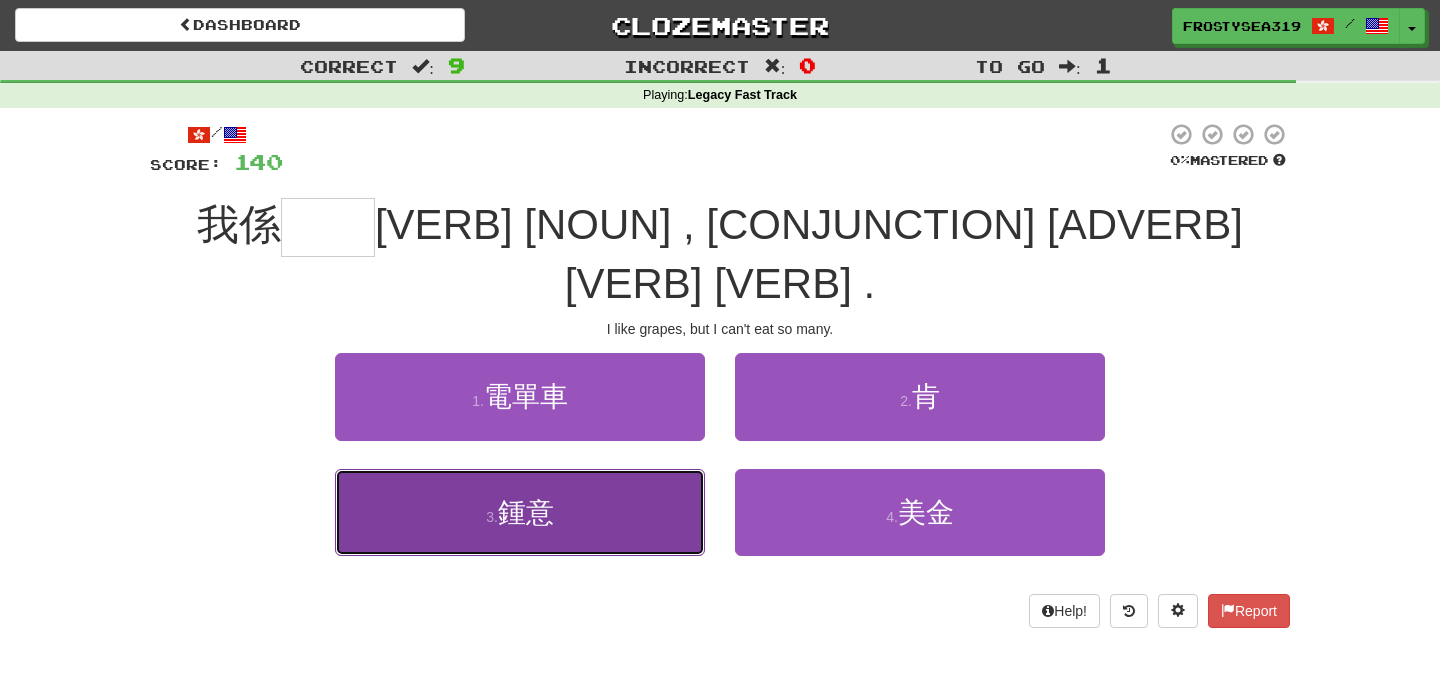 click on "3 .  鍾意" at bounding box center [520, 512] 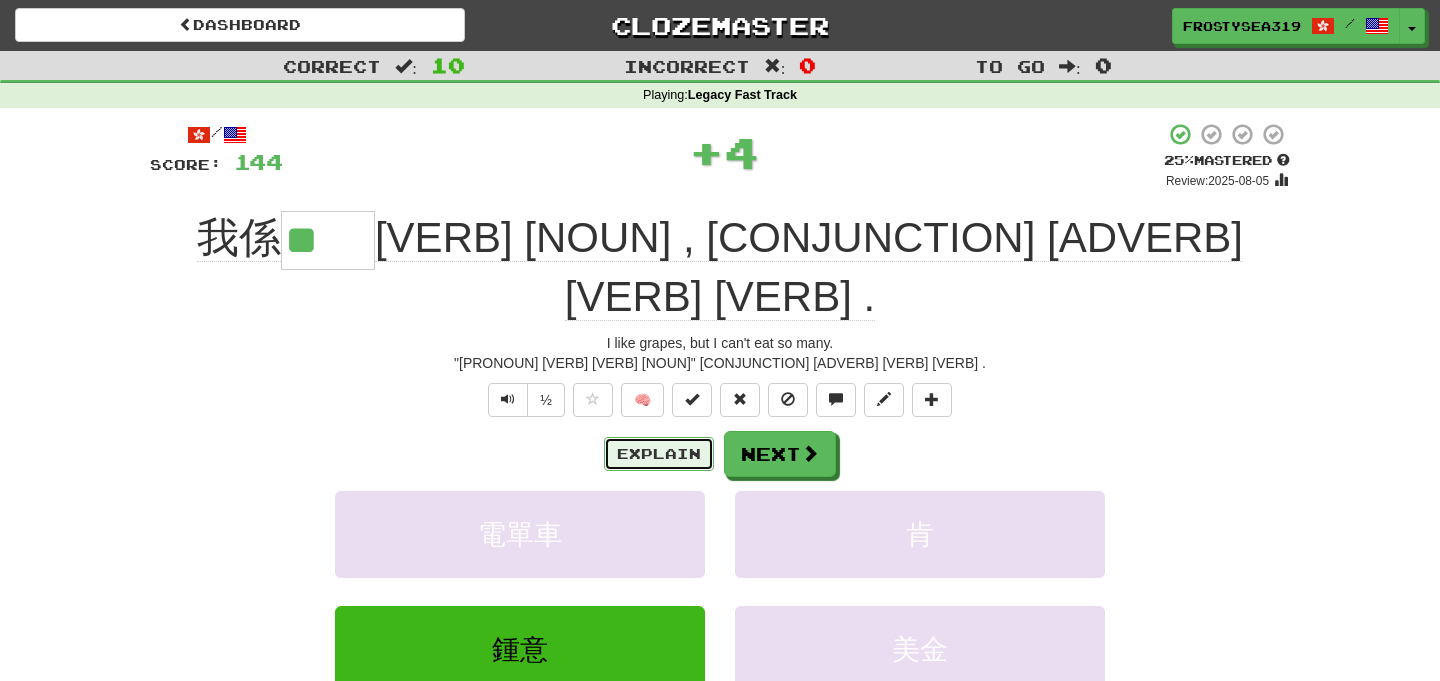 click on "Explain" at bounding box center [659, 454] 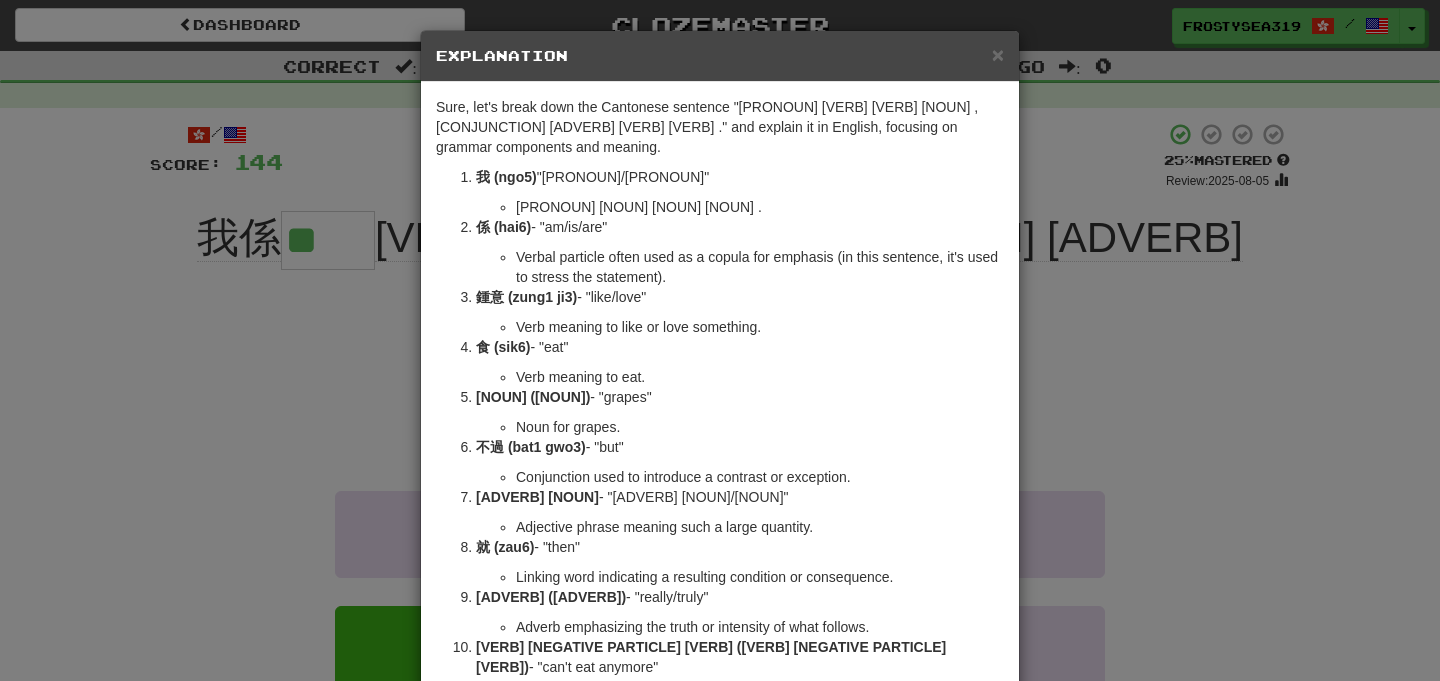 click on "× Explanation Sure, let's break down the Cantonese sentence "我係鍾意食提子，不過咁多就真係食唔落。" and explain it in English, focusing on grammar components and meaning.
我 (ngo5)  - "I/me"
Pronoun for first-person singular.
係 (hai6)  - "am/is/are"
Verbal particle often used as a copula for emphasis (in this sentence, it's used to stress the statement).
鍾意 (zung1 ji3)  - "like/love"
Verb meaning to like or love something.
食 (sik6)  - "eat"
Verb meaning to eat.
提子 (tai4 zi2)  - "grapes"
Noun for grapes.
不過 (bat1 gwo3)  - "but"
Conjunction used to introduce a contrast or exception.
咁多 (gam3 do1)  - "so many/much"
Adjective phrase meaning such a large quantity.
就 (zau6)  - "then"
Linking word indicating a resulting condition or consequence.
真係 (zan1 hai6)  - "really/truly"
Adverb emphasizing the truth or intensity of what follows." at bounding box center [720, 340] 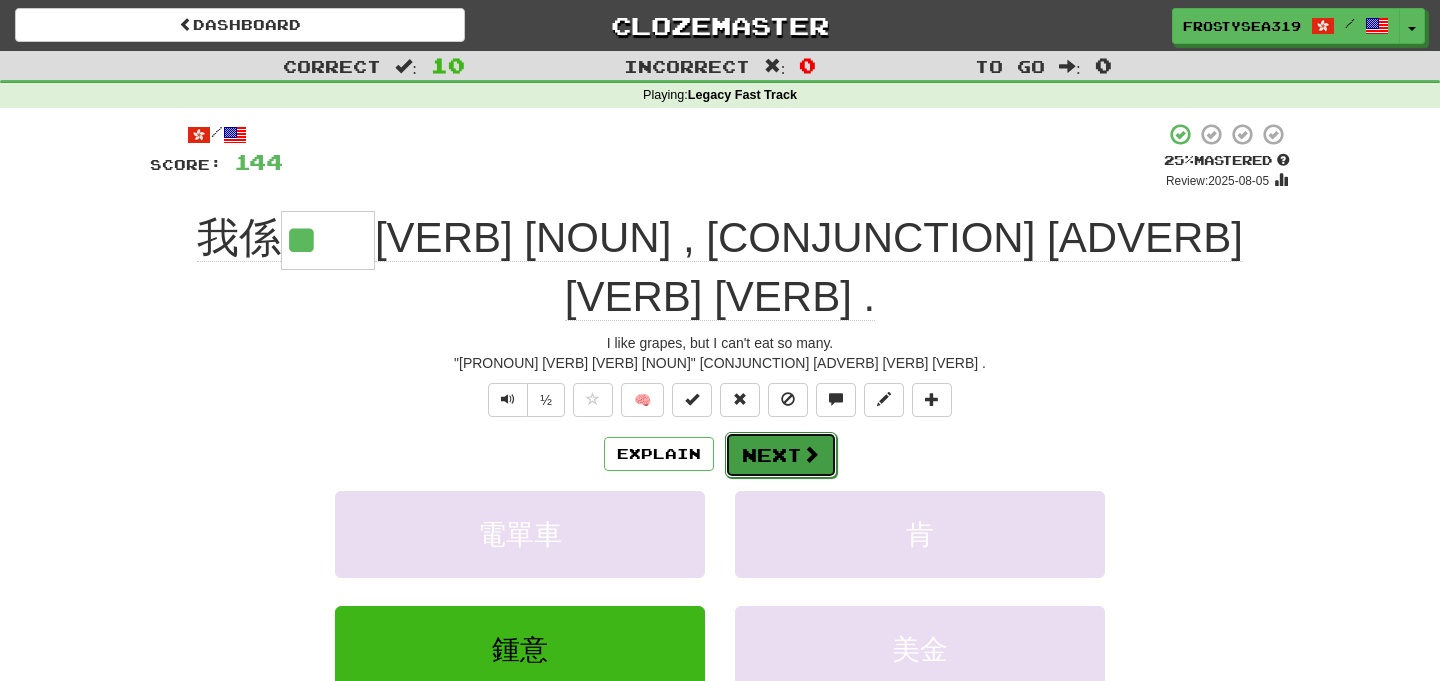 click on "Next" at bounding box center [781, 455] 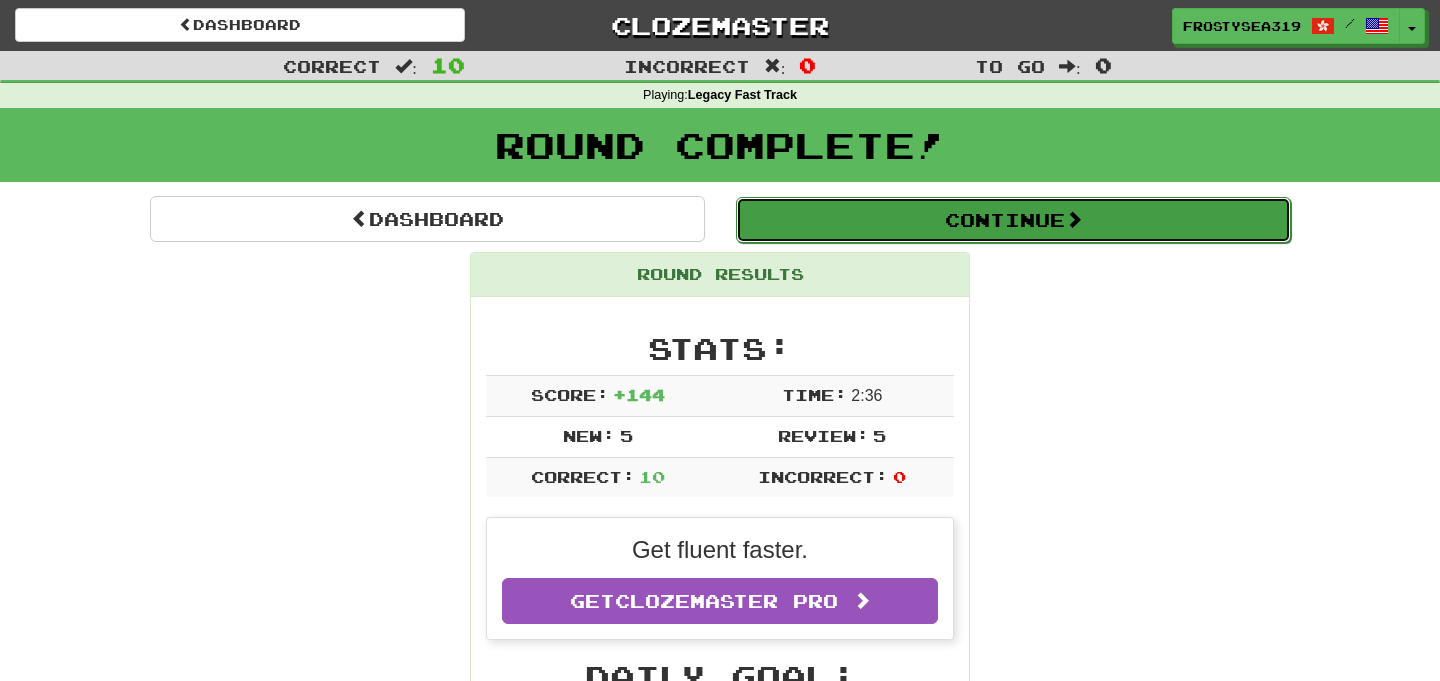 click on "Continue" at bounding box center (1013, 220) 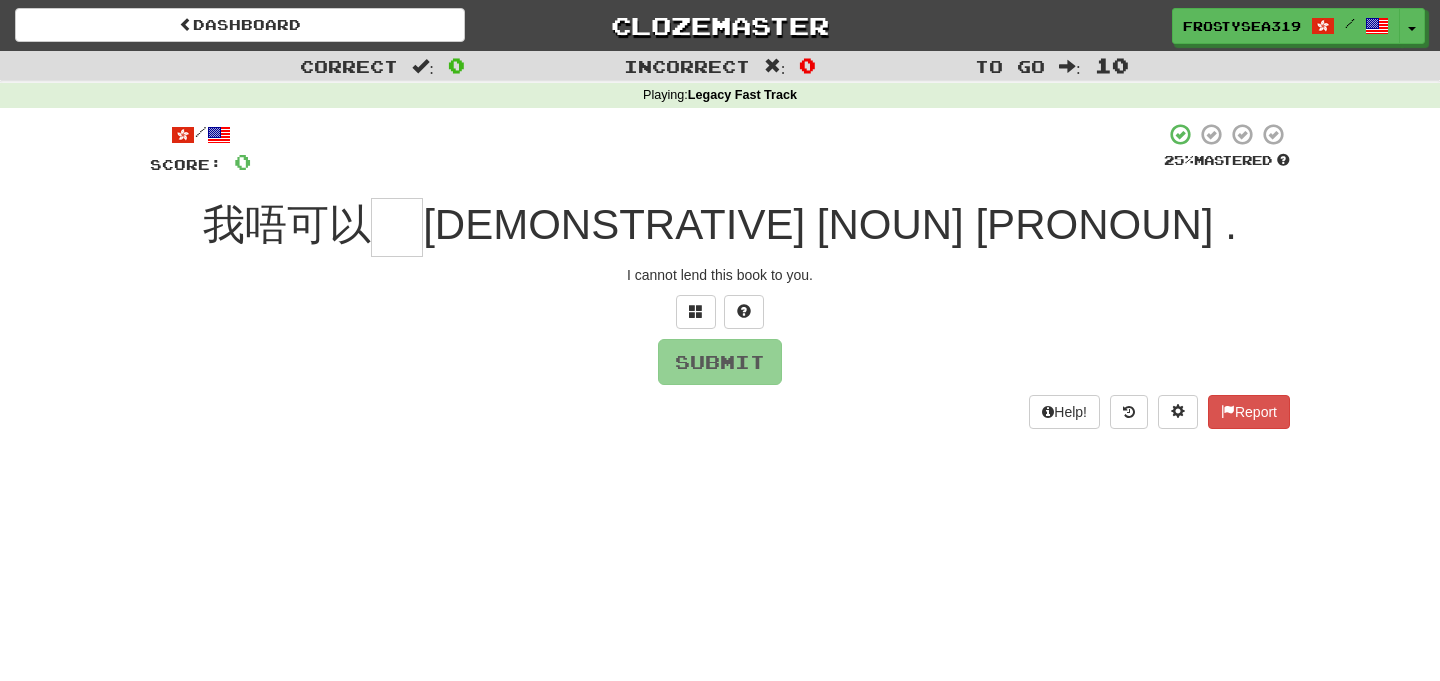 click at bounding box center [397, 227] 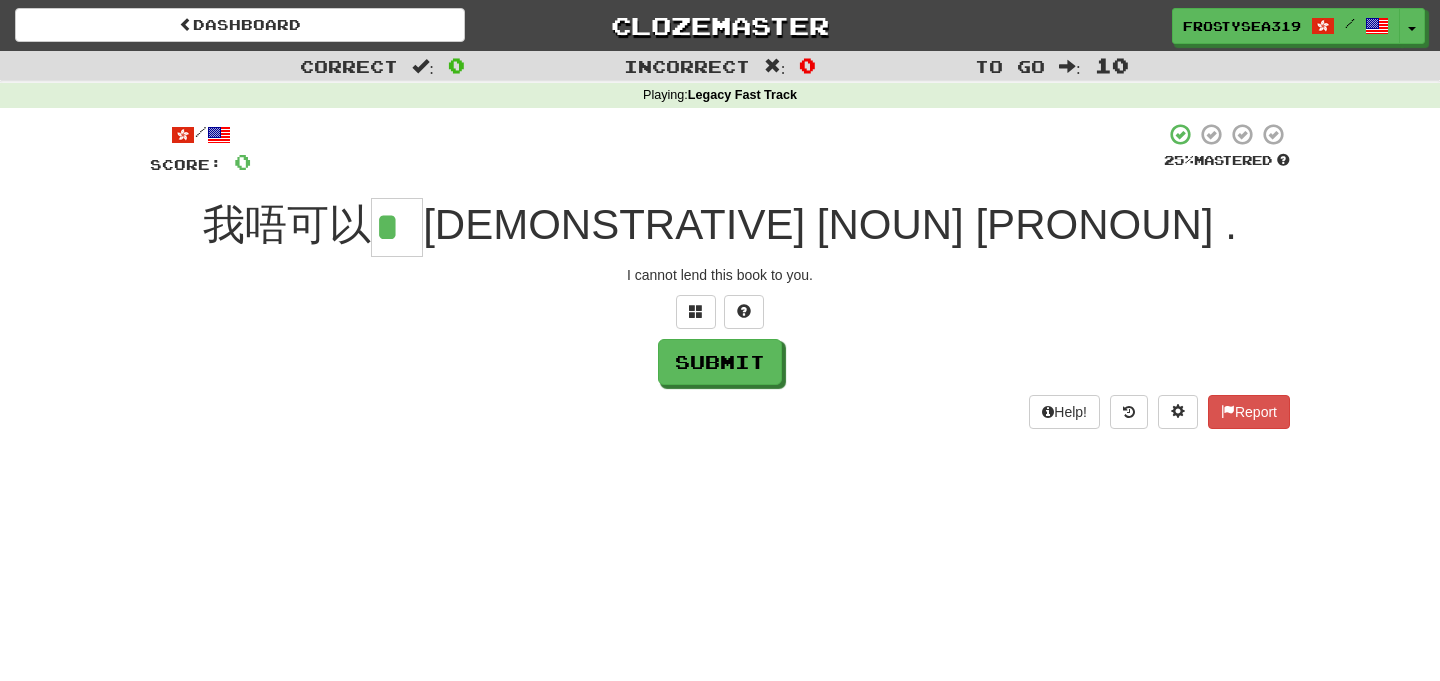 type on "*" 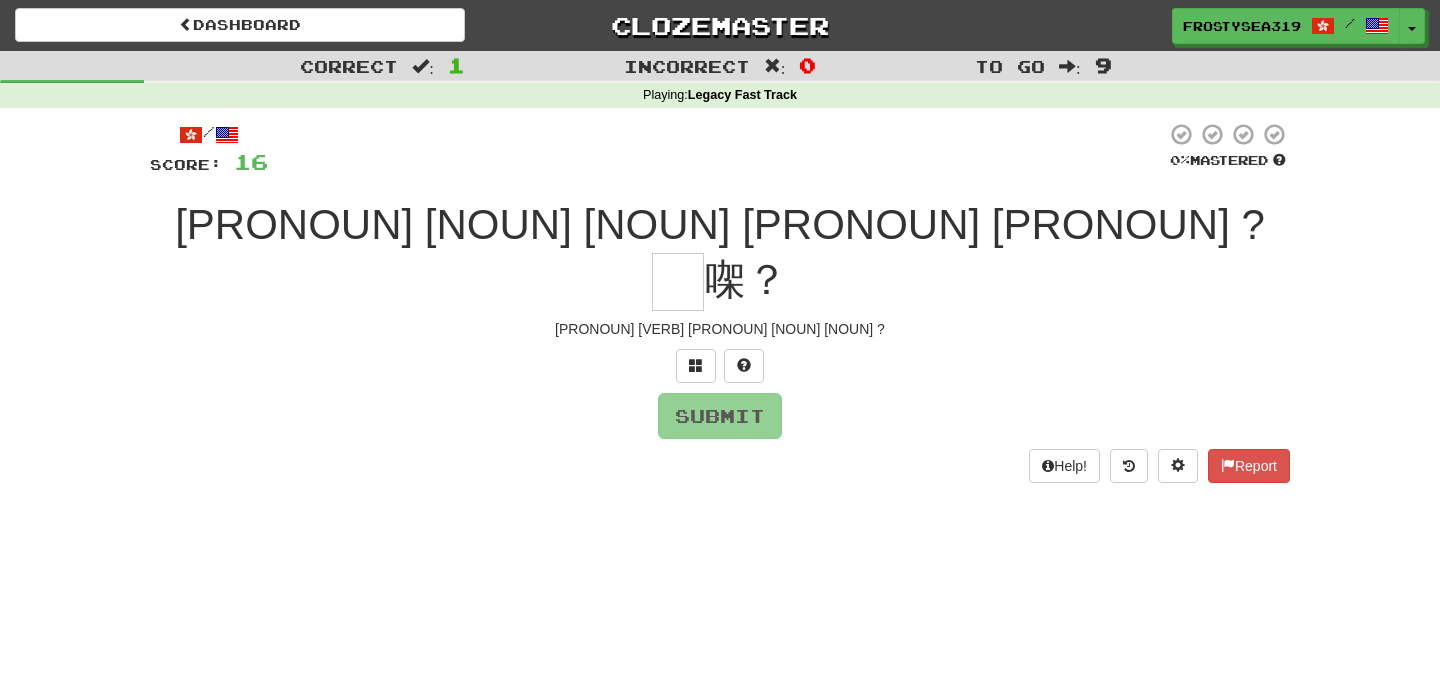 click at bounding box center (720, 366) 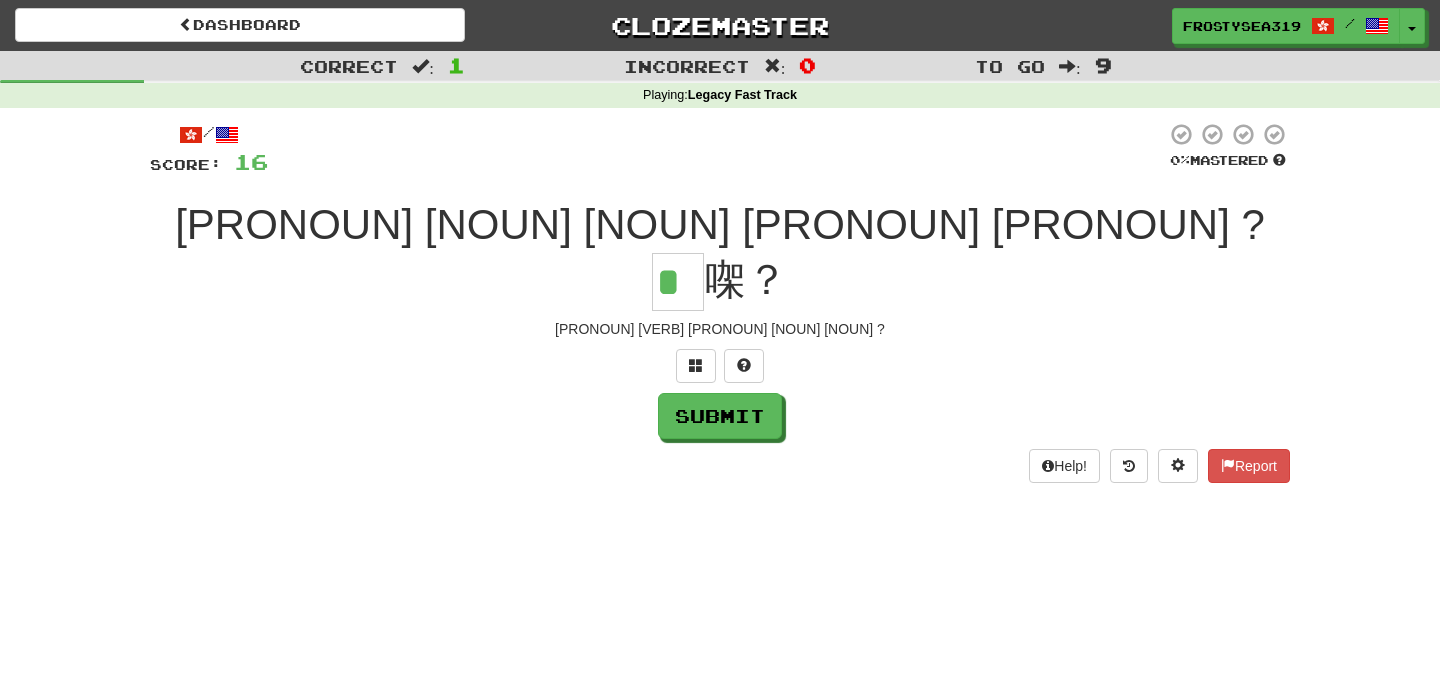 type on "*" 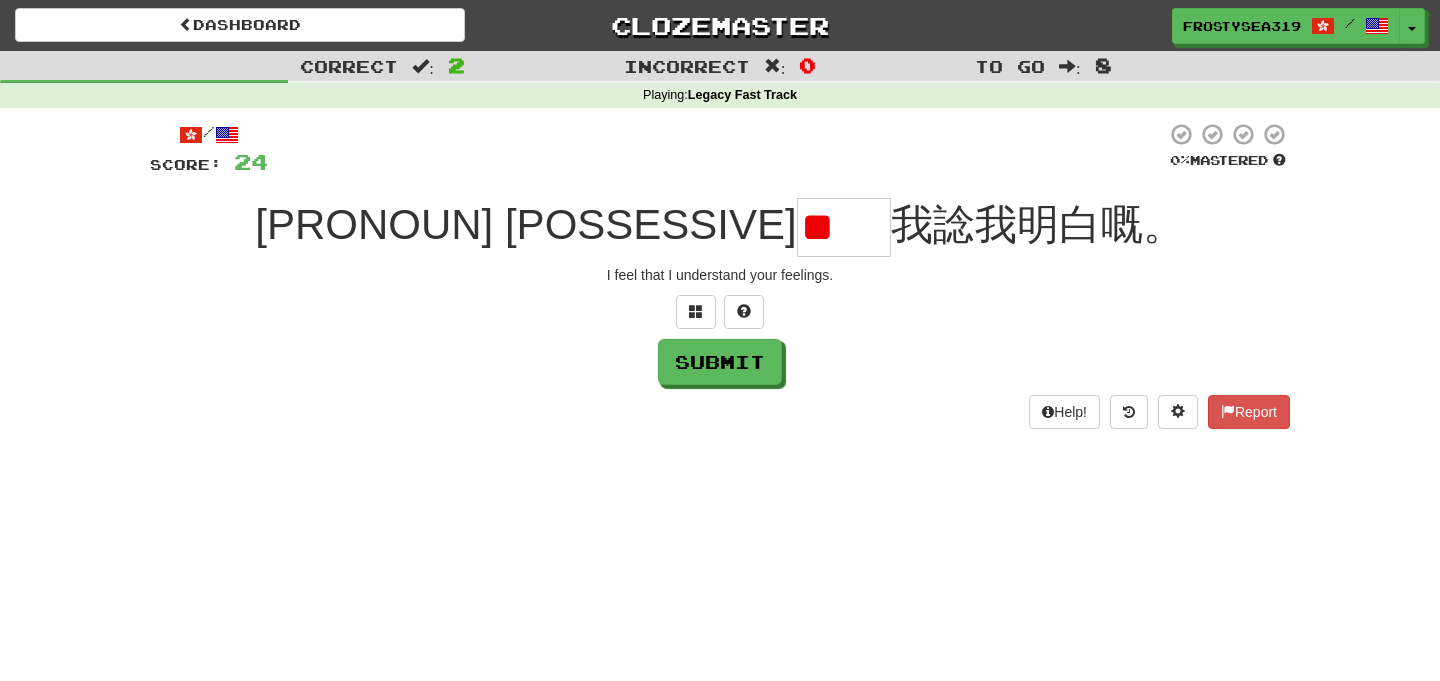 scroll, scrollTop: 0, scrollLeft: 0, axis: both 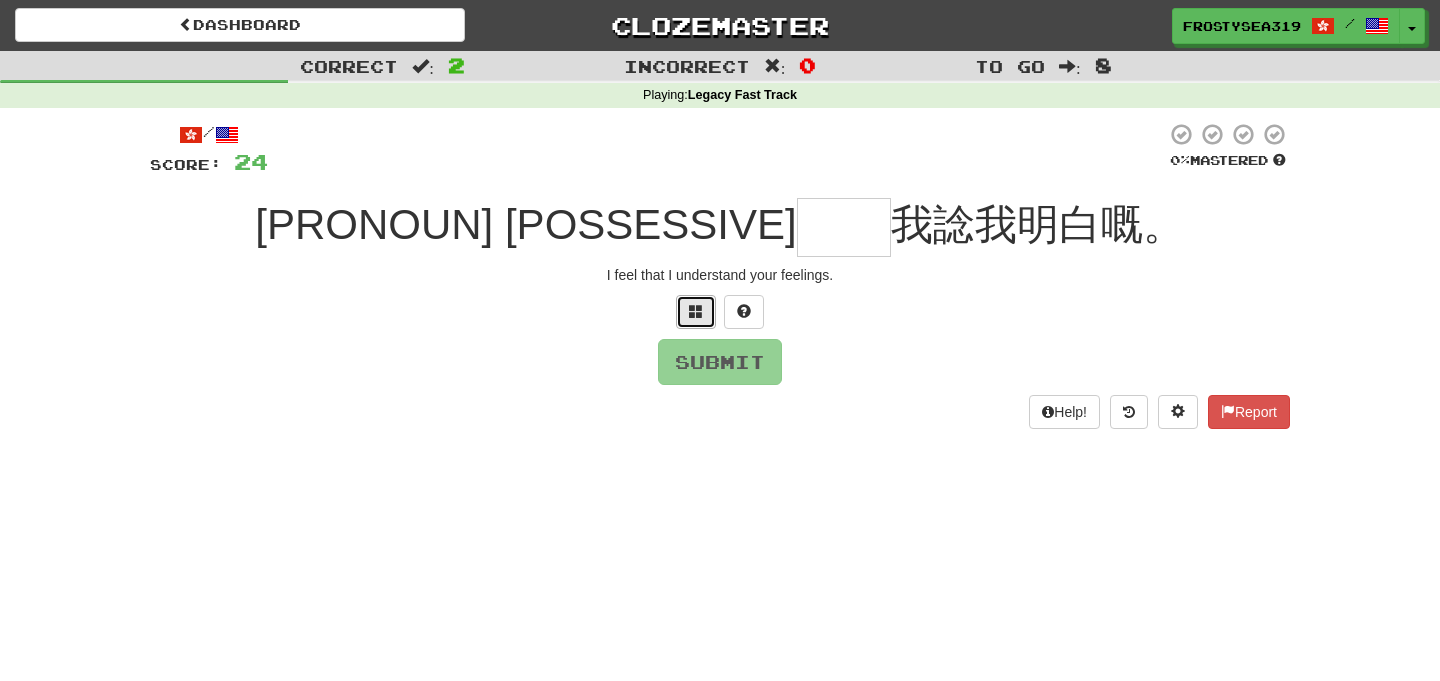 click at bounding box center [696, 311] 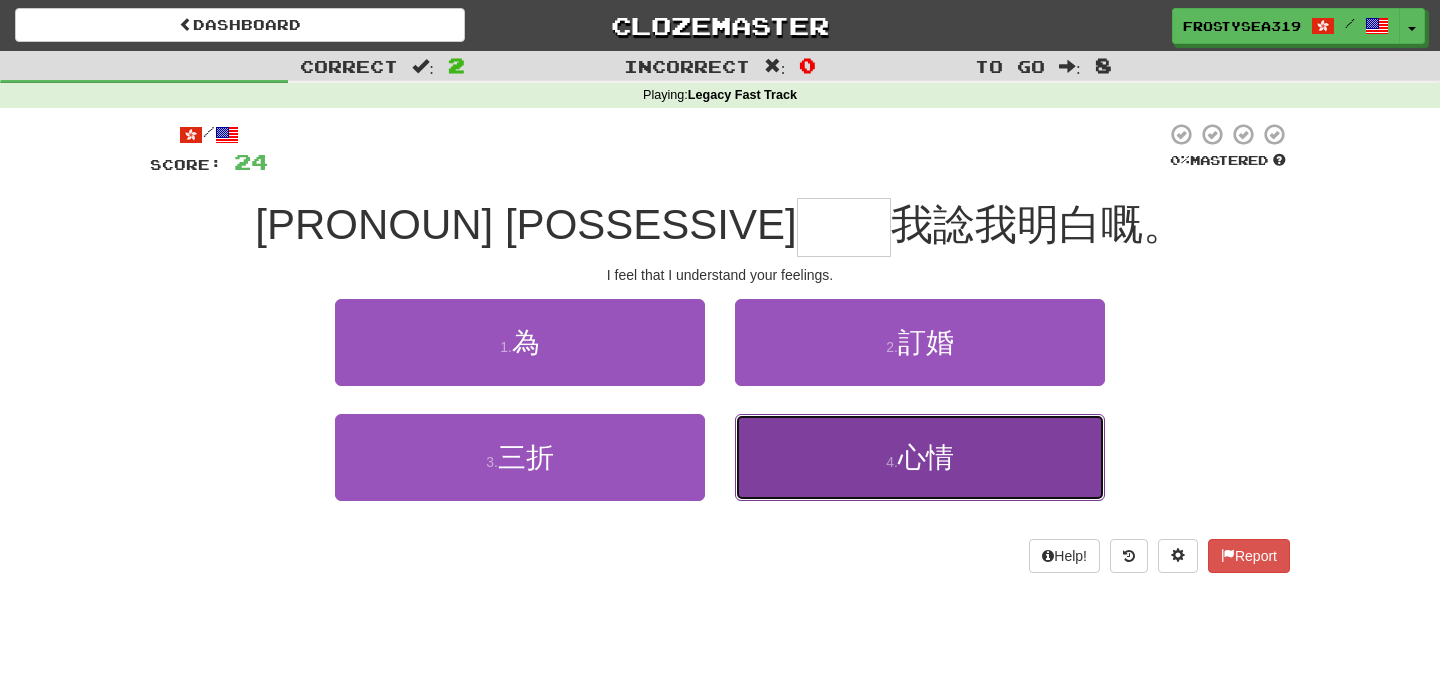 click on "4 .  心情" at bounding box center (920, 457) 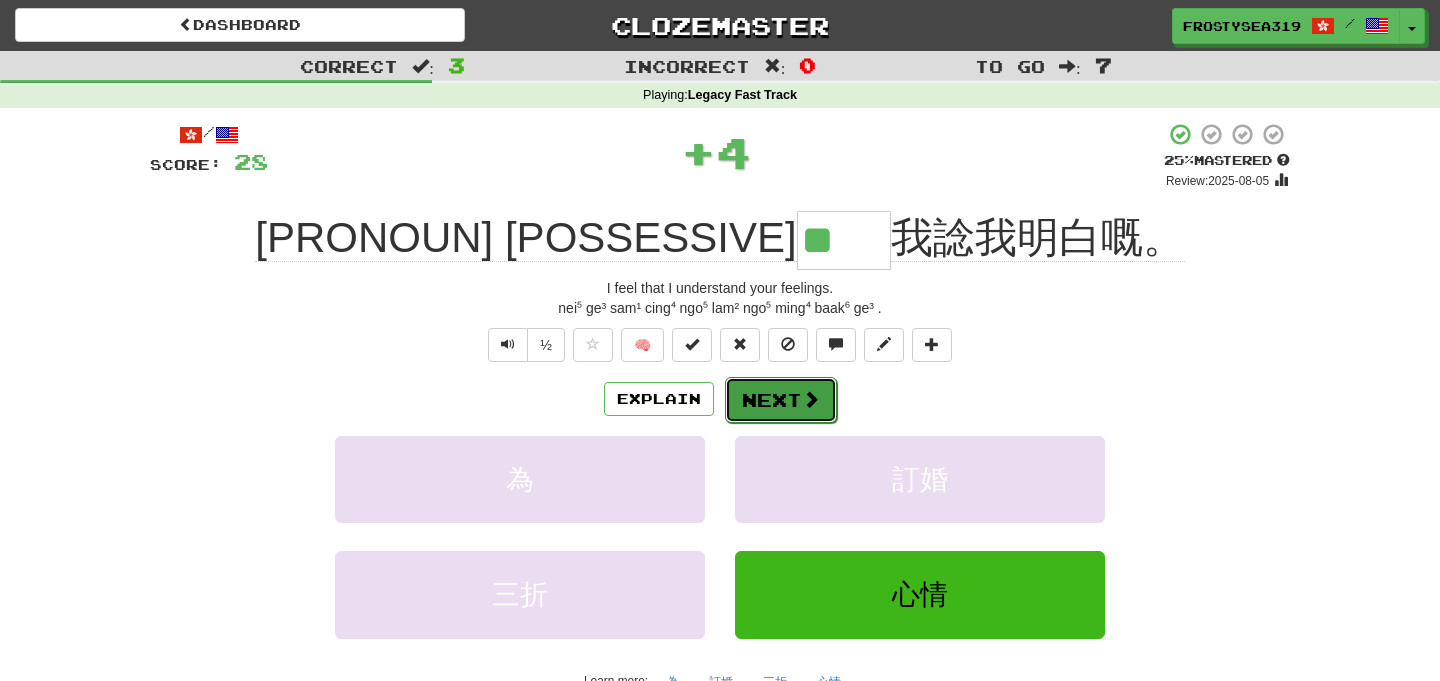 click at bounding box center [811, 399] 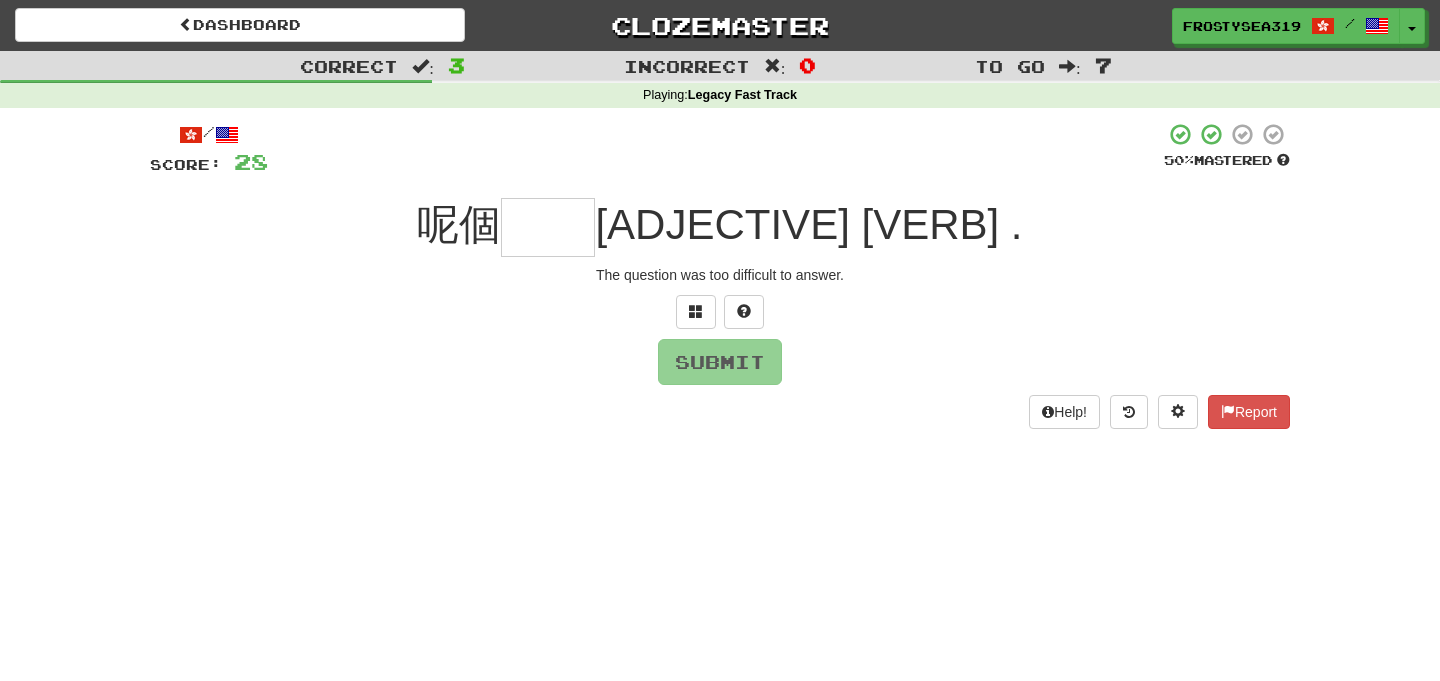 click at bounding box center [548, 227] 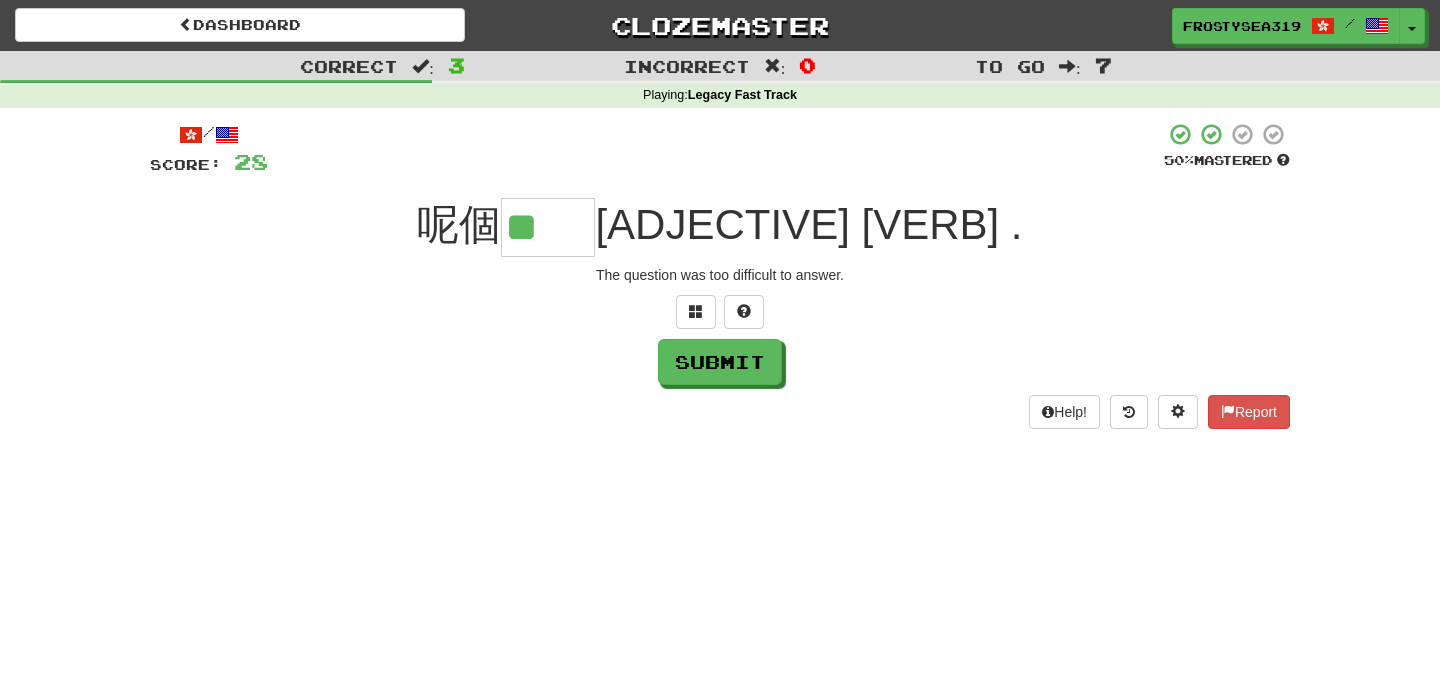 scroll, scrollTop: 0, scrollLeft: 0, axis: both 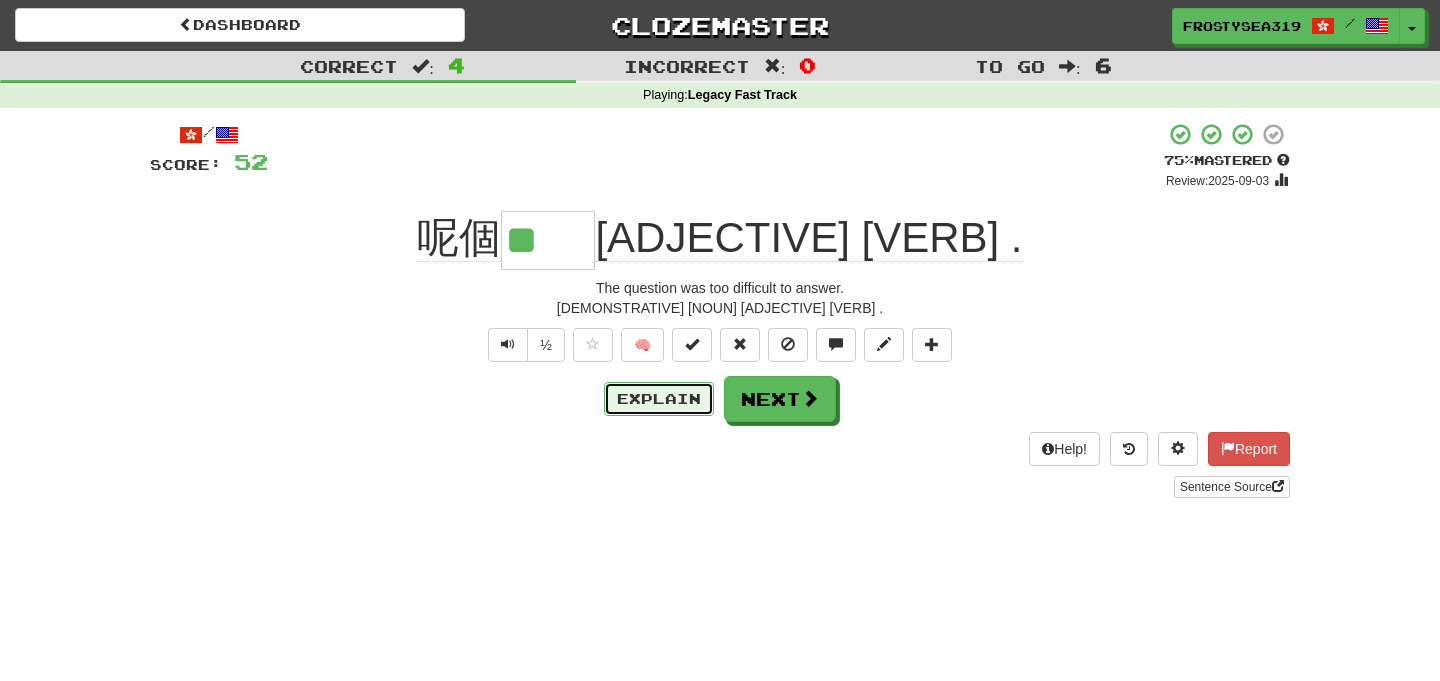 click on "Explain" at bounding box center [659, 399] 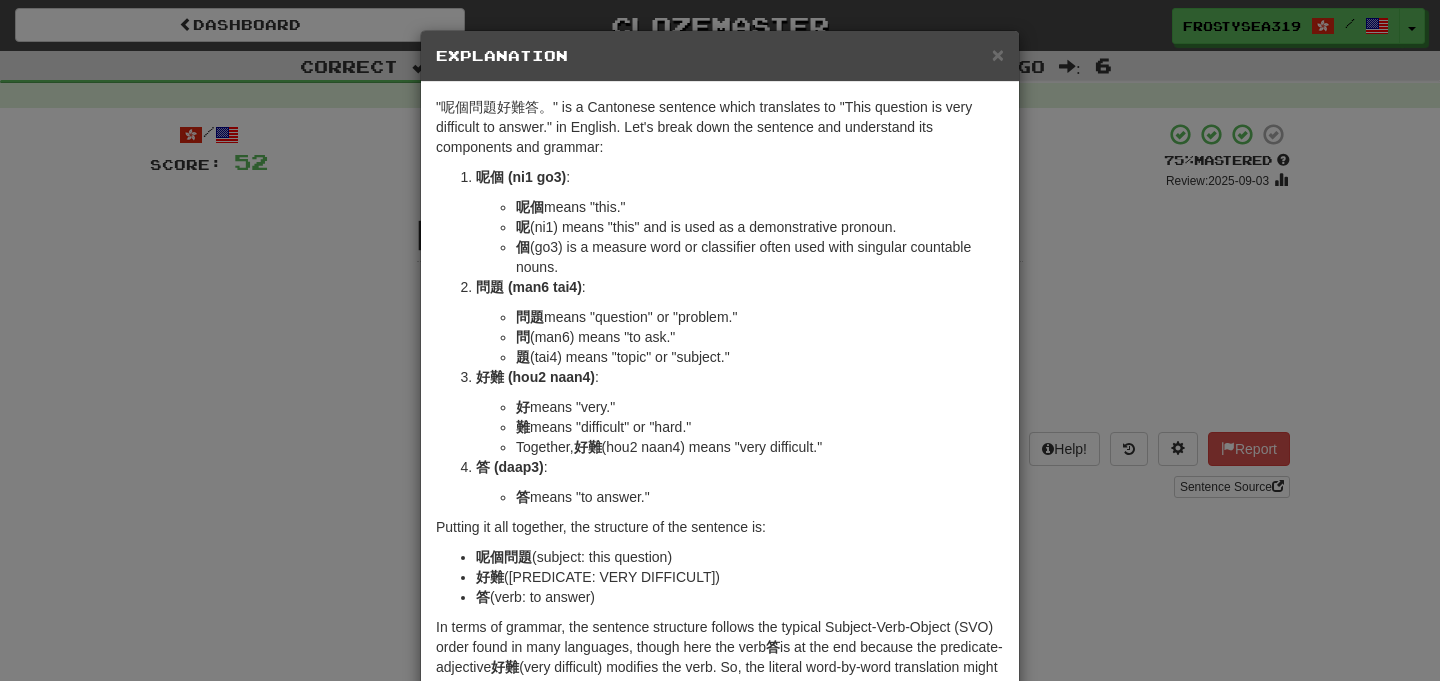 click on "× Explanation "呢個問題好難答。" is a Cantonese sentence which translates to "This question is very difficult to answer." in English. Let's break down the sentence and understand its components and grammar:
呢個 (ni1 go3) :
呢個  means "this."
呢  (ni1) means "this" and is used as a demonstrative pronoun.
個  (go3) is a measure word or classifier often used with singular countable nouns.
問題 (man6 tai4) :
問題  means "question" or "problem."
問  (man6) means "to ask."
題  (tai4) means "topic" or "subject."
好難 (hou2 naan4) :
好  means "very."
難  means "difficult" or "hard."
Together,  好難  (hou2 naan4) means "very difficult."
答 (daap3) :
答  means "to answer."
Putting it all together, the structure of the sentence is:
呢個問題  (subject: this question)
好難  (predicate: very difficult)
答  (verb: to answer)
答  is at the end because the predicate-adjective  好難
Let us know ! Close" at bounding box center (720, 340) 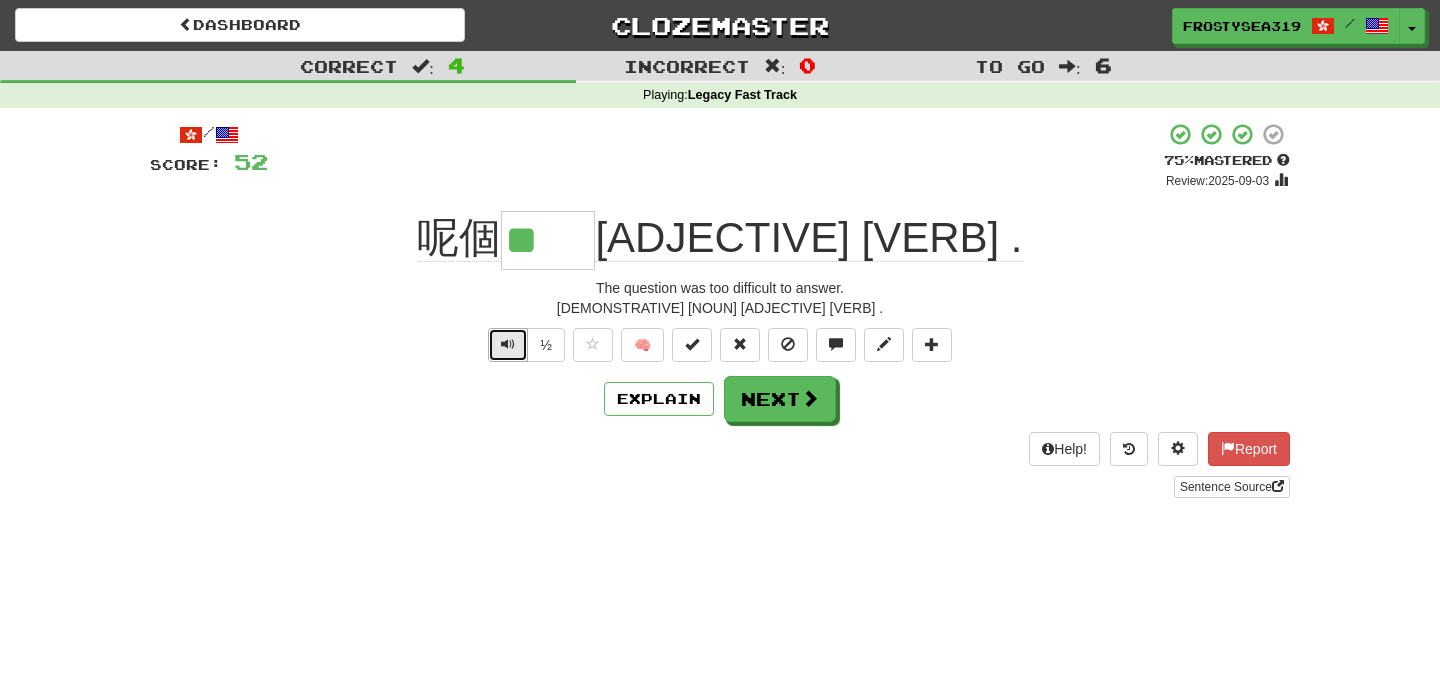 click at bounding box center [508, 344] 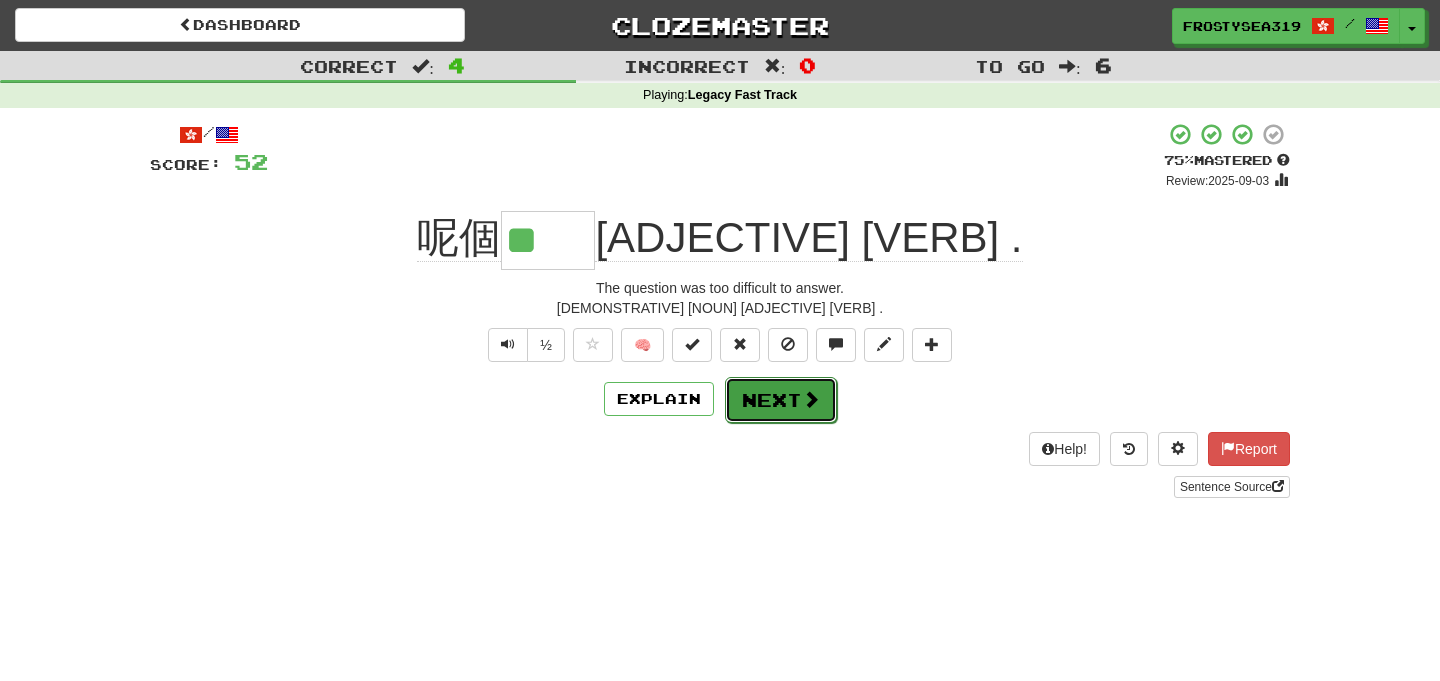 click at bounding box center (811, 399) 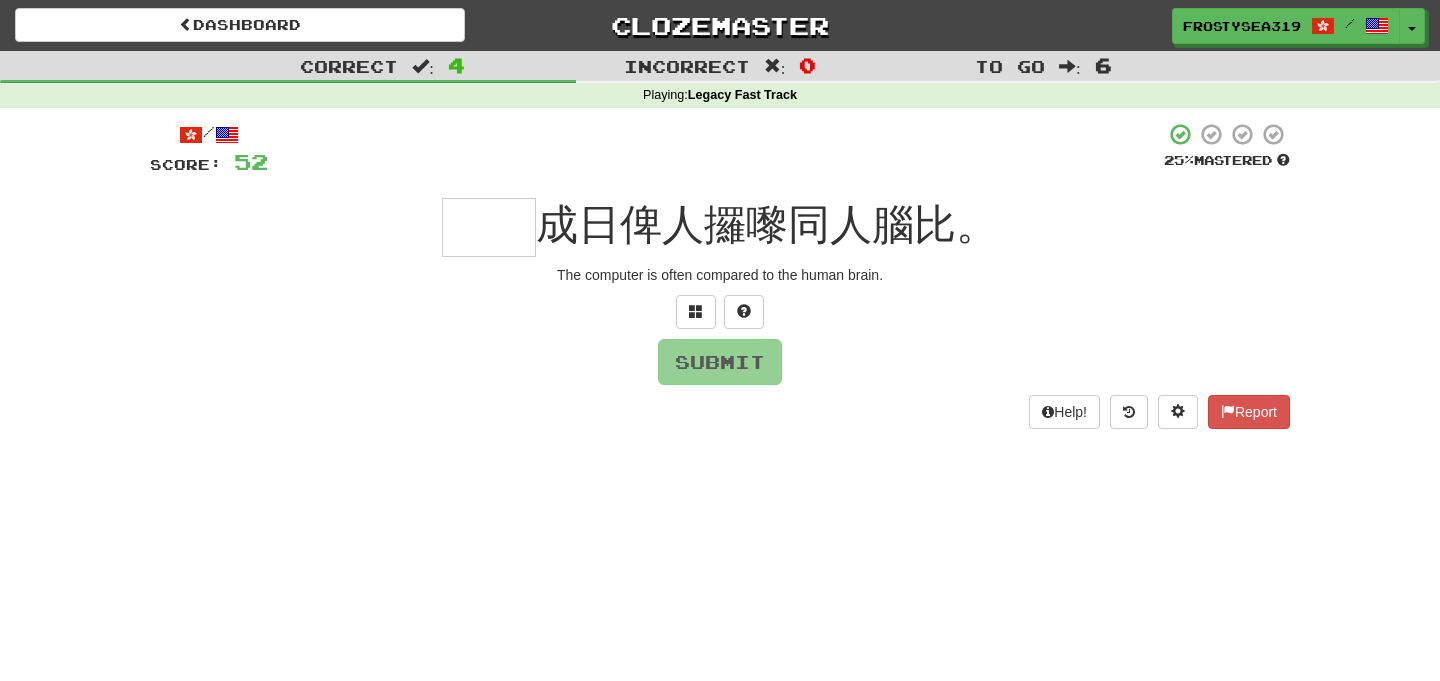 click at bounding box center [489, 227] 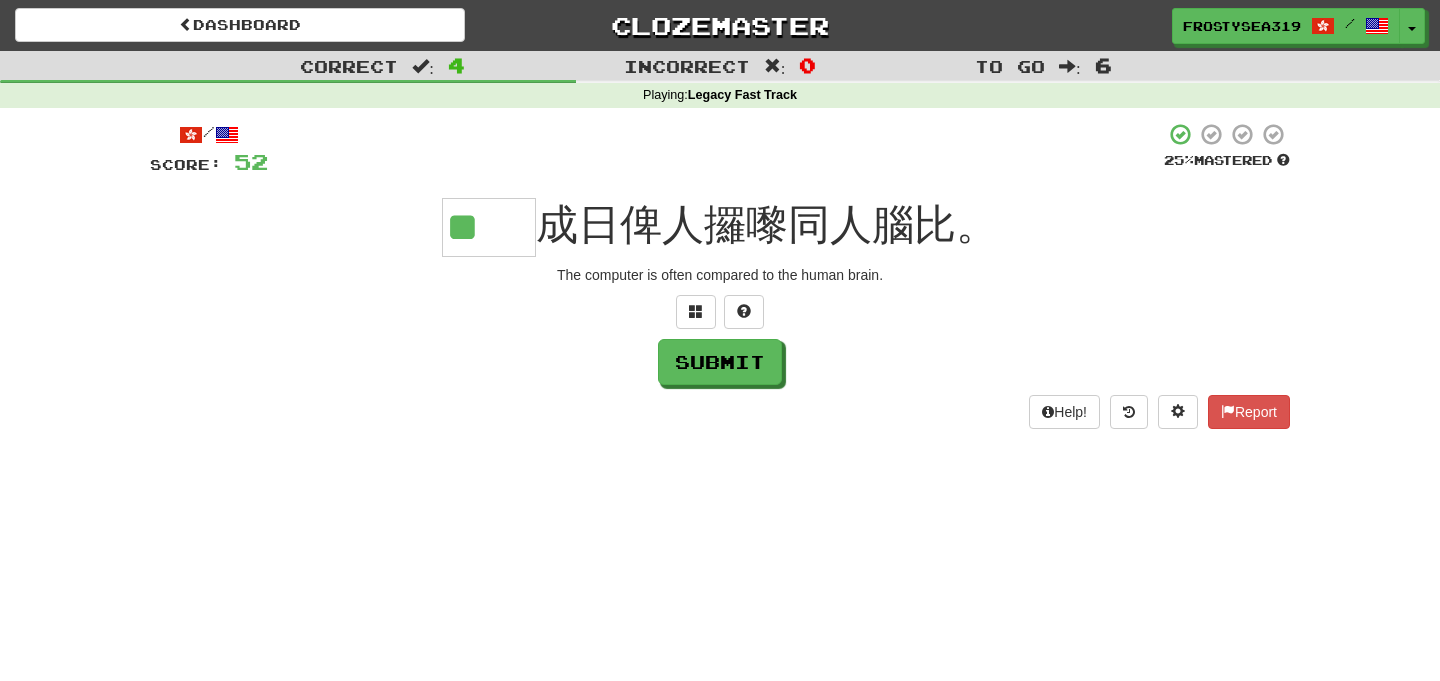 scroll, scrollTop: 0, scrollLeft: 0, axis: both 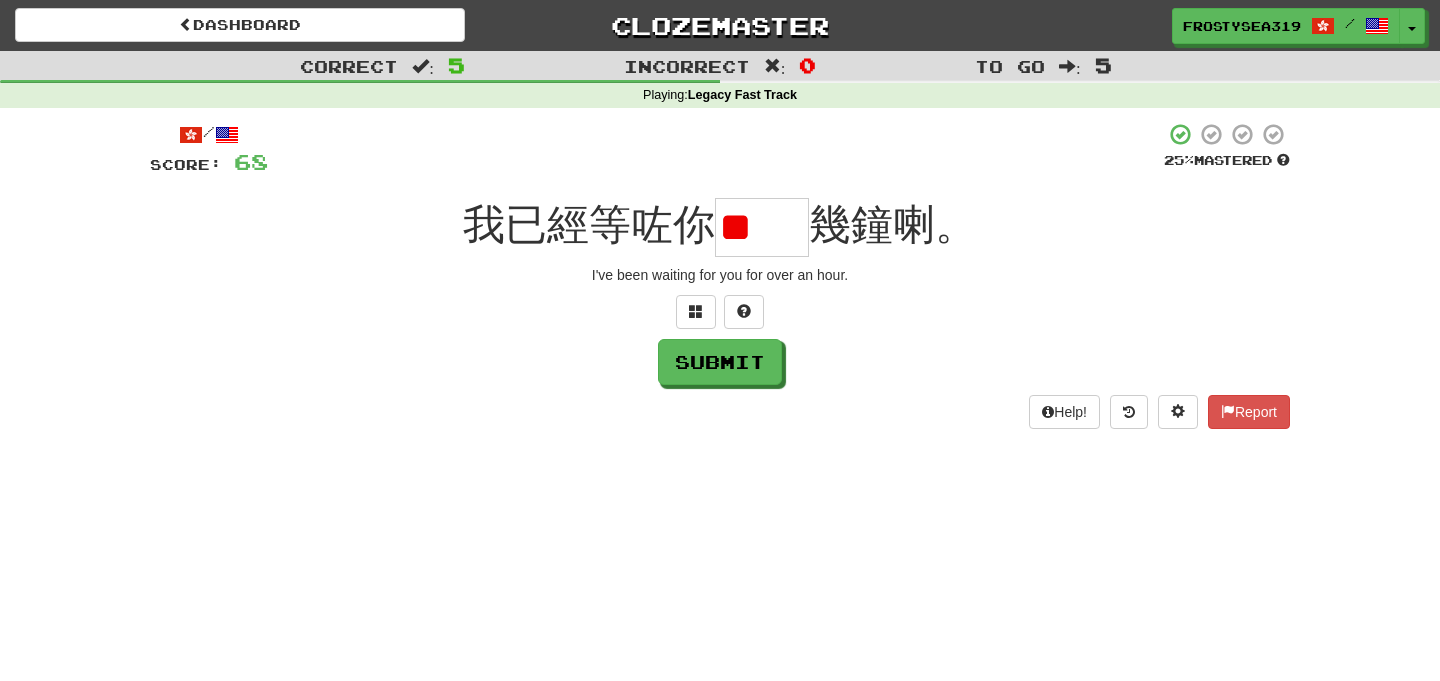 type on "*" 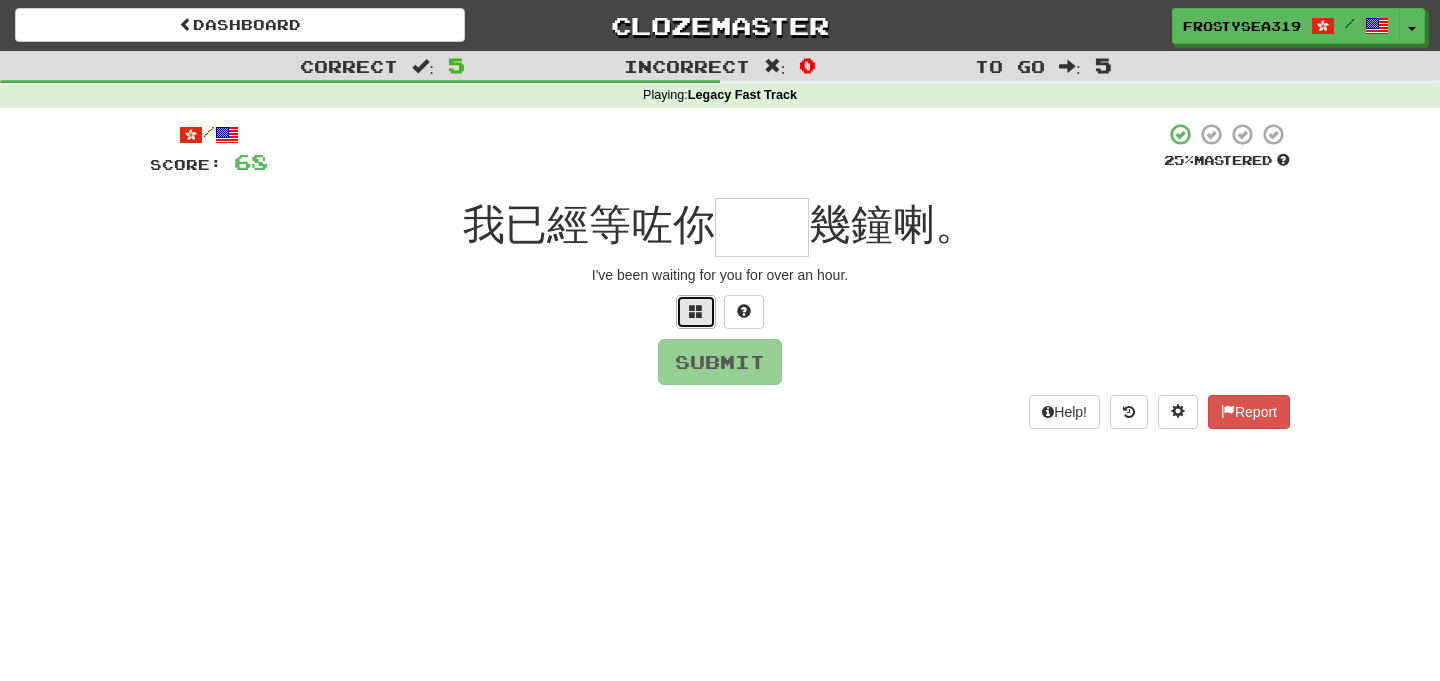 click at bounding box center (696, 311) 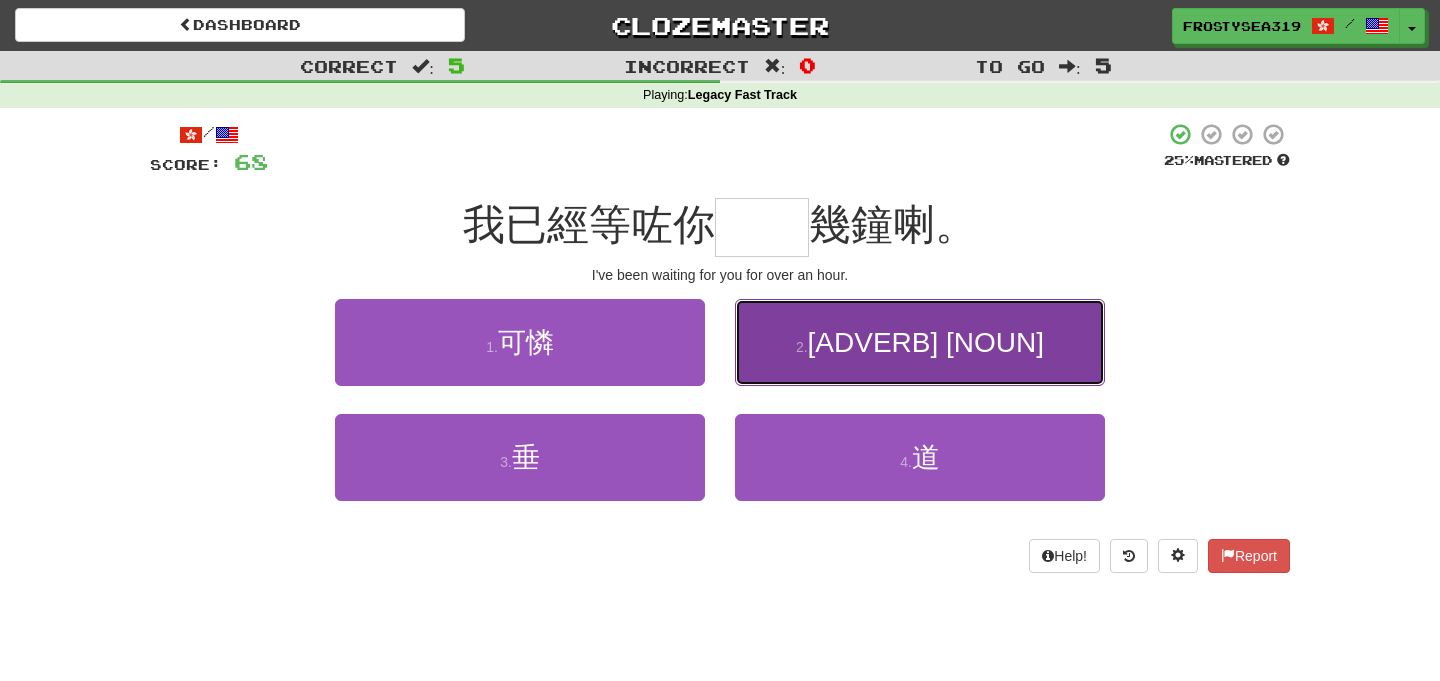 click on "2 .  成個" at bounding box center (920, 342) 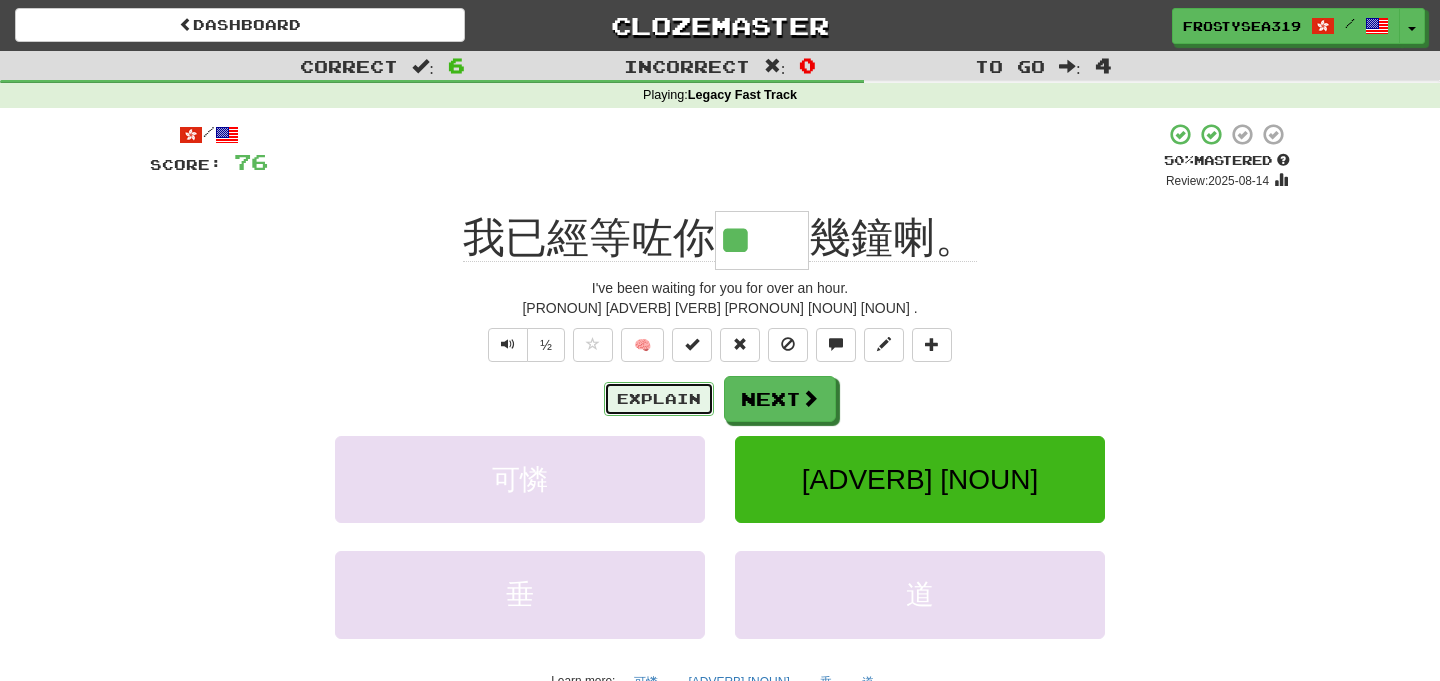 click on "Explain" at bounding box center [659, 399] 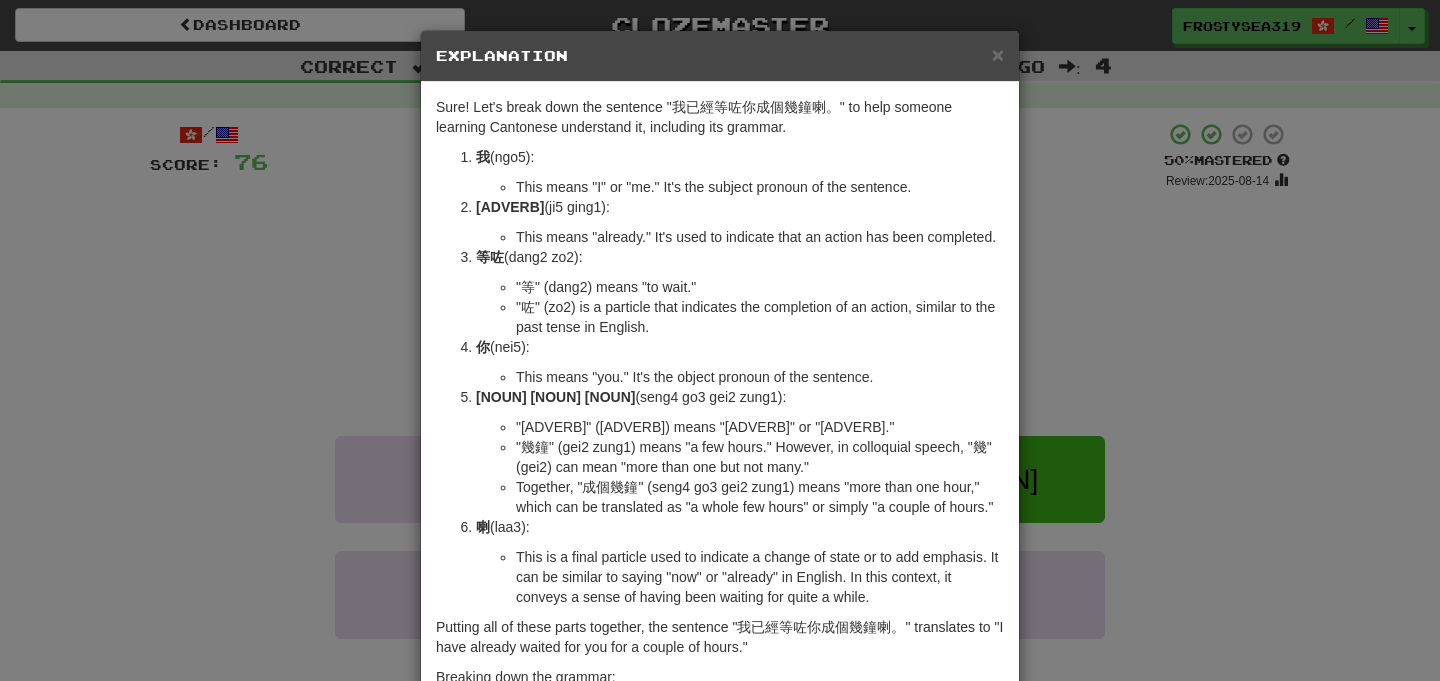 click on "× Explanation Sure! Let's break down the sentence "我已經等咗你成個幾鐘喇。" to help someone learning Cantonese understand it, including its grammar.
我  (ngo5):
This means "I" or "me." It's the subject pronoun of the sentence.
已經  (ji5 ging1):
This means "already." It's used to indicate that an action has been completed.
等咗  (dang2 zo2):
"等" (dang2) means "to wait."
"咗" (zo2) is a particle that indicates the completion of an action, similar to the past tense in English.
你  (nei5):
This means "you." It's the object pronoun of the sentence.
成個幾鐘  (seng4 go3 gei2 zung1):
"成個" (seng4 go3) means "an entire" or "whole."
"幾鐘" (gei2 zung1) means "a few hours." However, in colloquial speech, "幾" (gei2) can mean "more than one but not many."
Together, "成個幾鐘" (seng4 go3 gei2 zung1) means "more than one hour," which can be translated as "a whole few hours" or simply "a couple of hours."
喇" at bounding box center [720, 340] 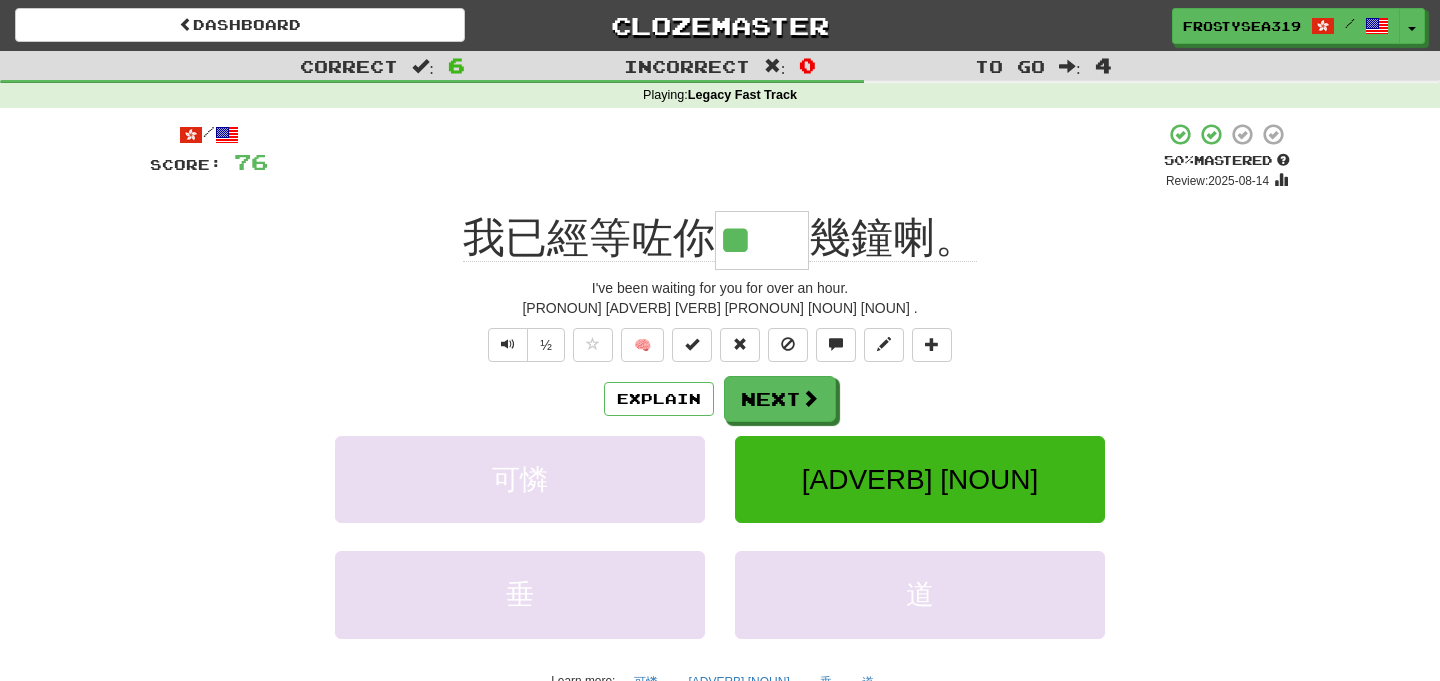 click on "Explain Next 可憐 成個 垂 道 Learn more: 可憐 成個 垂 道" at bounding box center (720, 536) 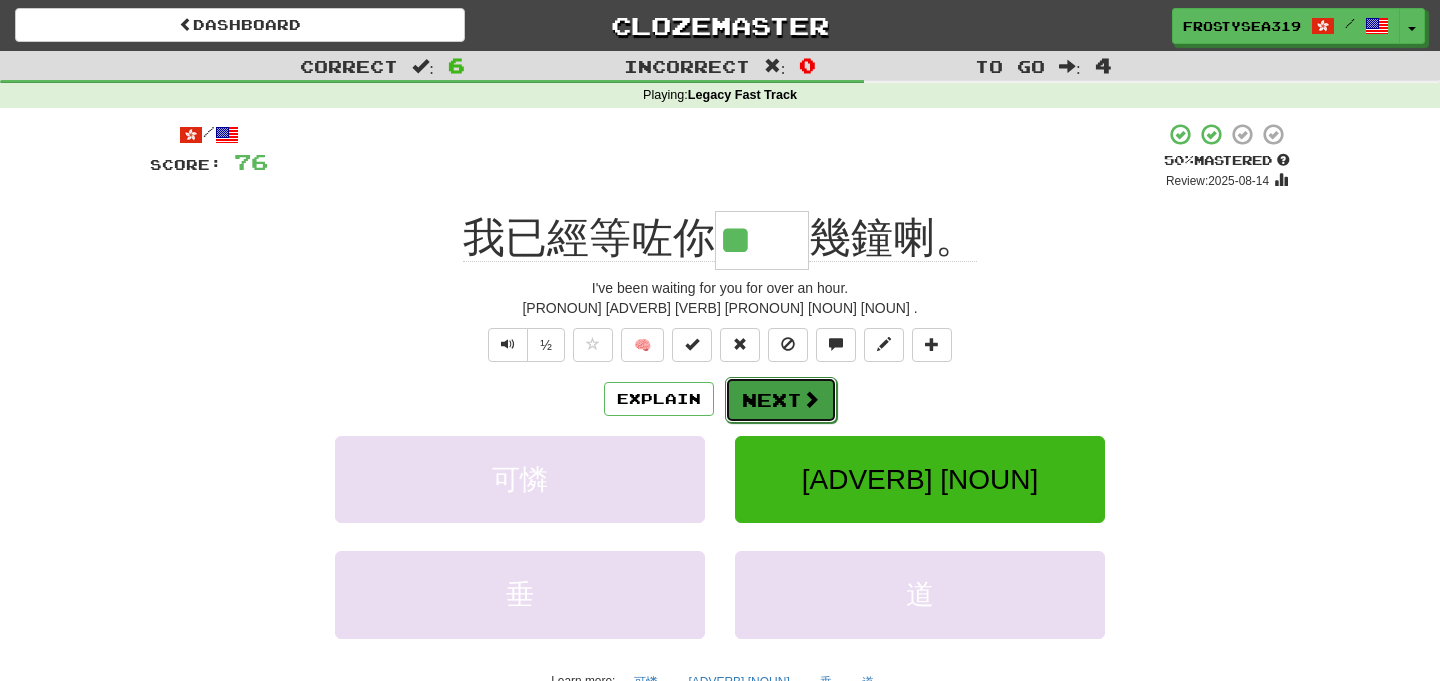 click on "Next" at bounding box center [781, 400] 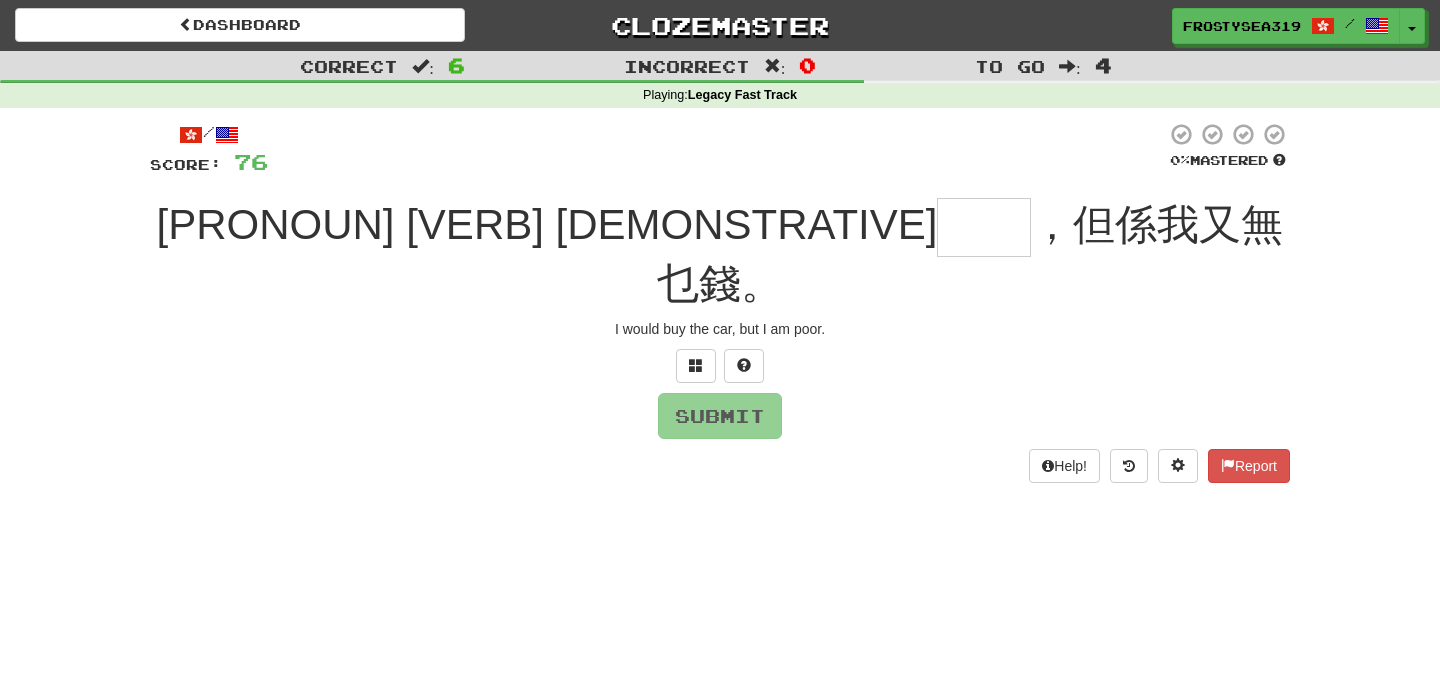 click at bounding box center [984, 227] 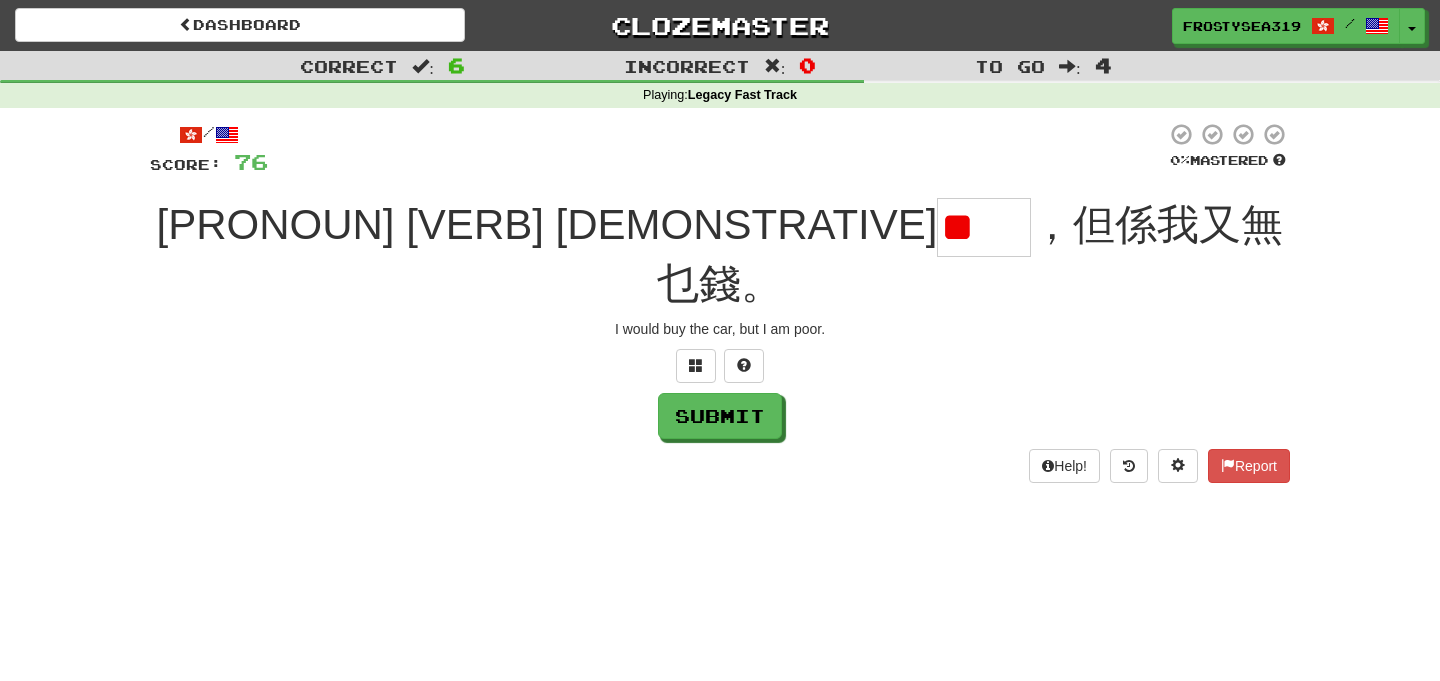 type on "*" 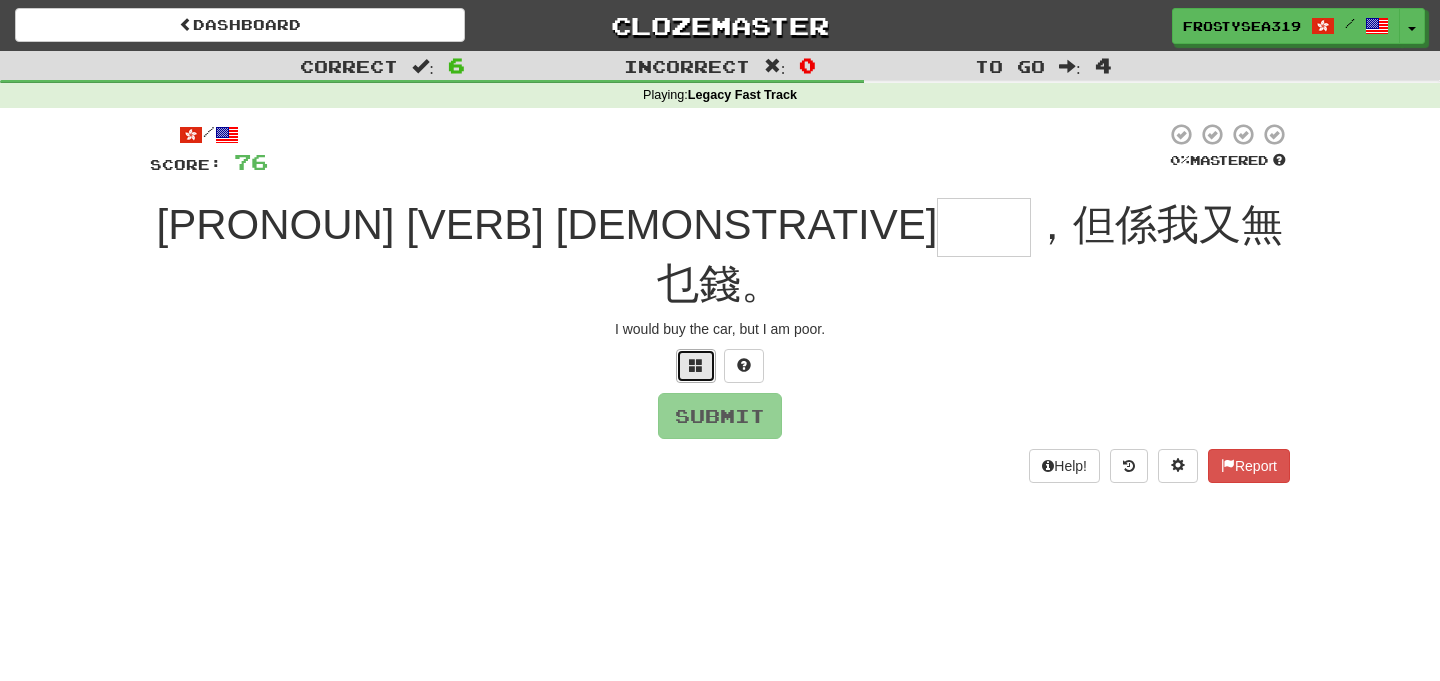 click at bounding box center [696, 366] 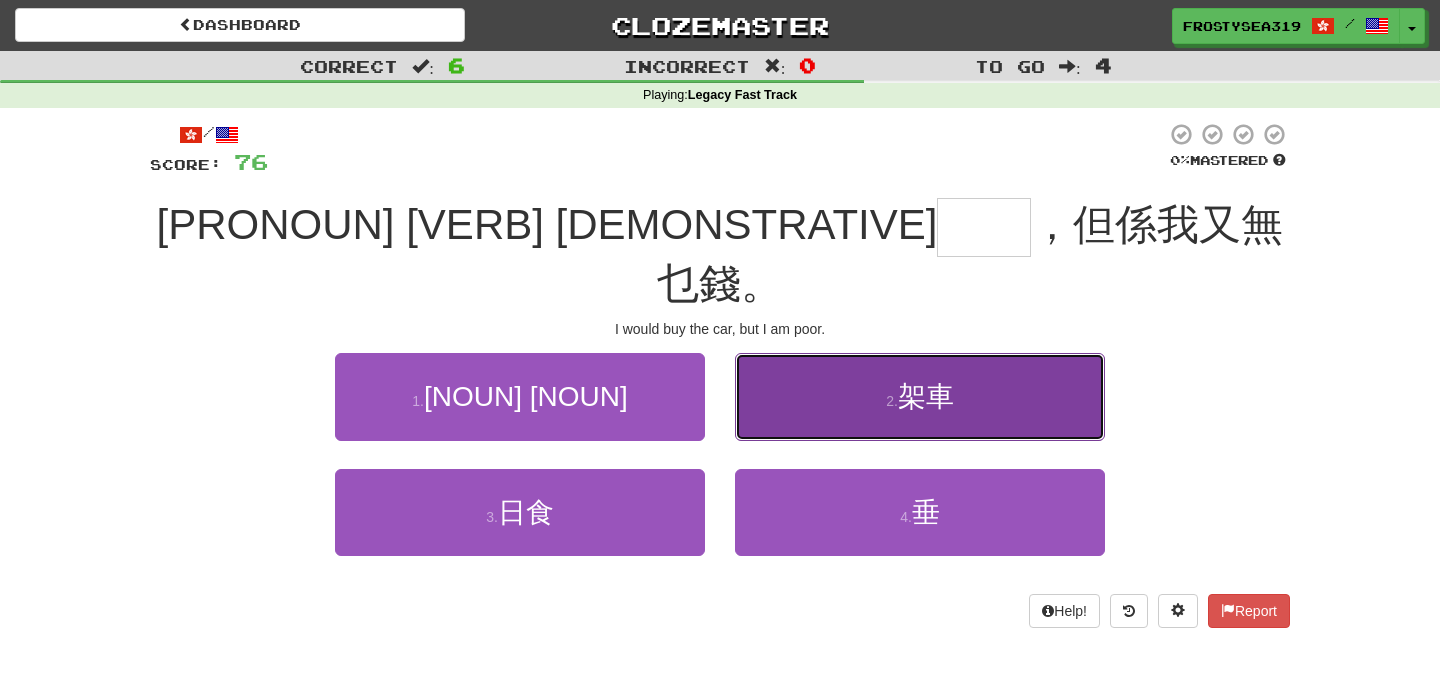 click on "2 .  架車" at bounding box center (920, 396) 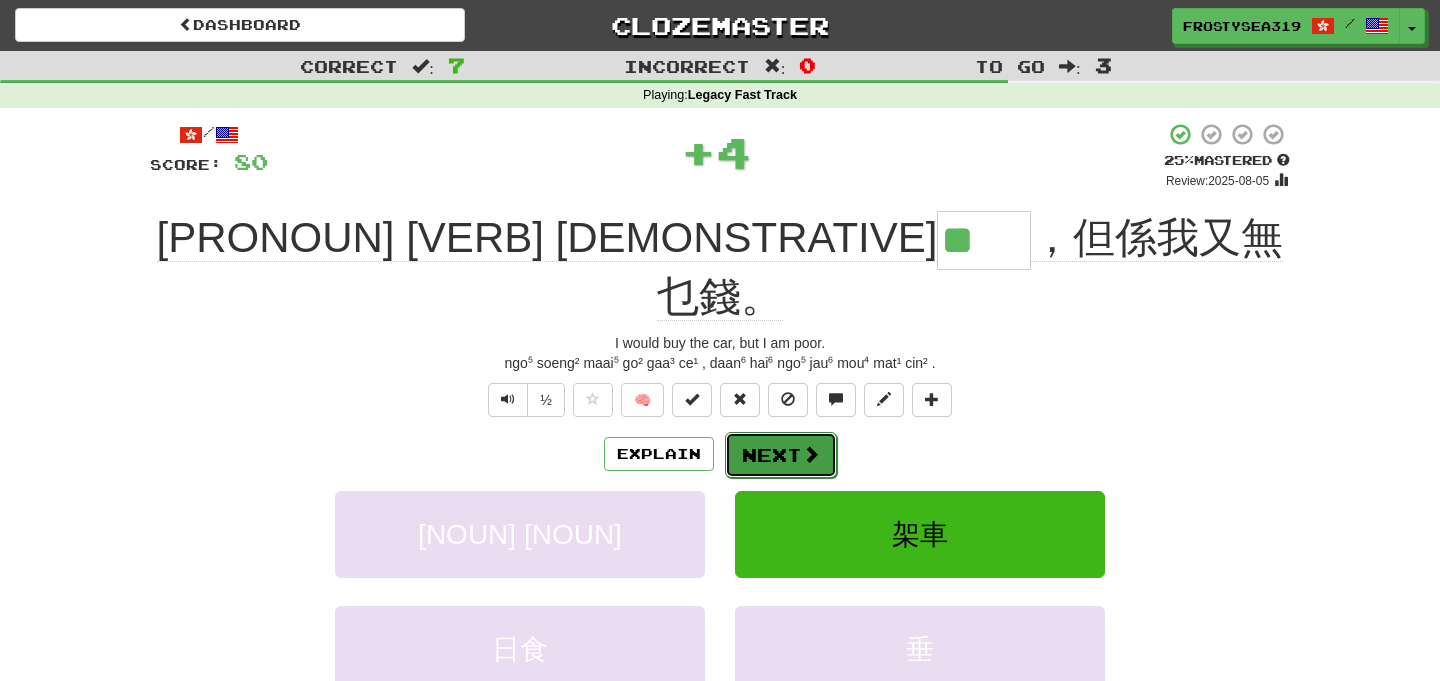 click on "Next" at bounding box center (781, 455) 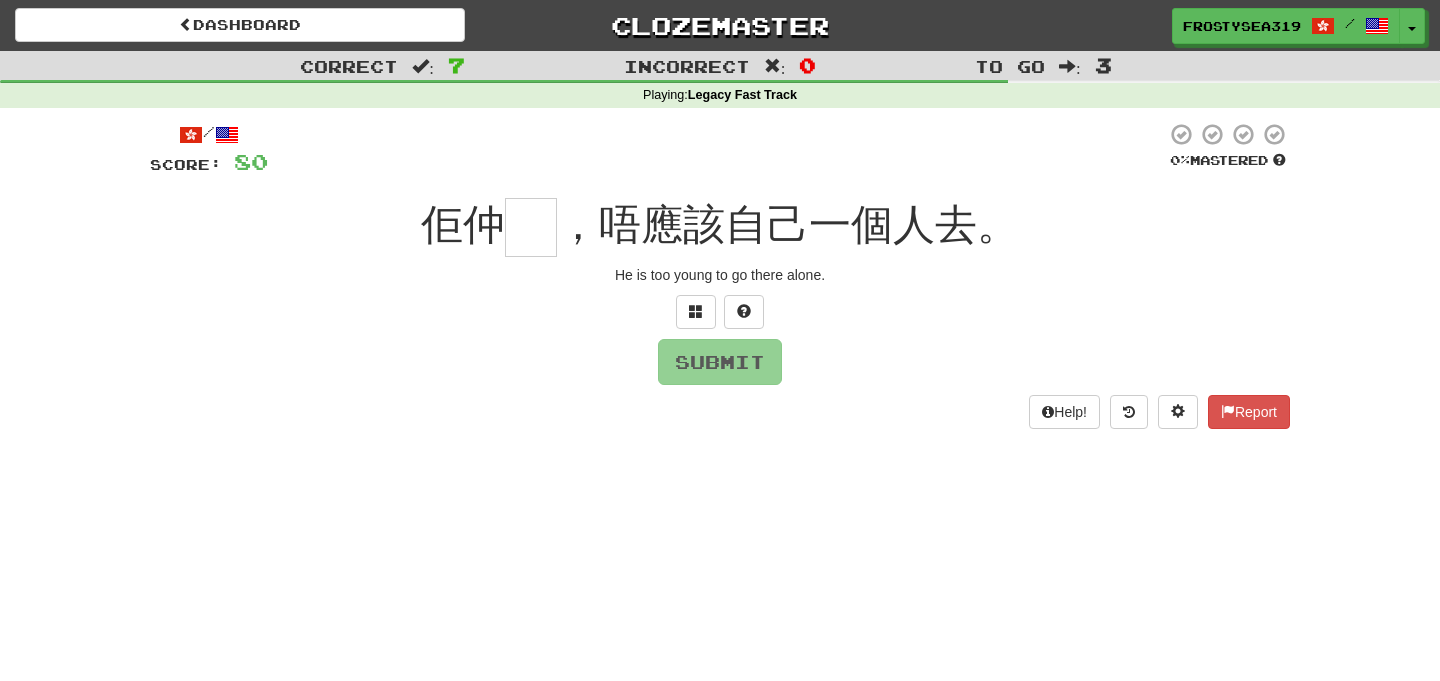 click at bounding box center [531, 227] 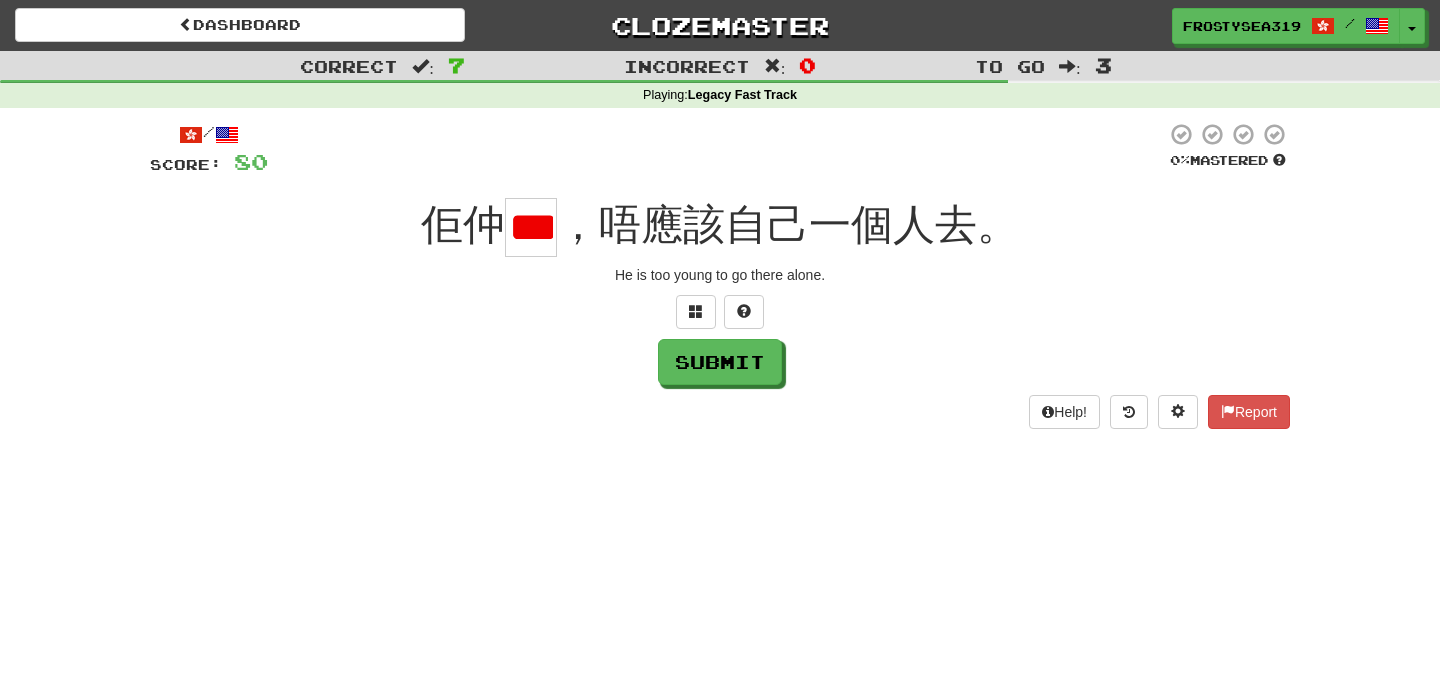 scroll, scrollTop: 0, scrollLeft: 9, axis: horizontal 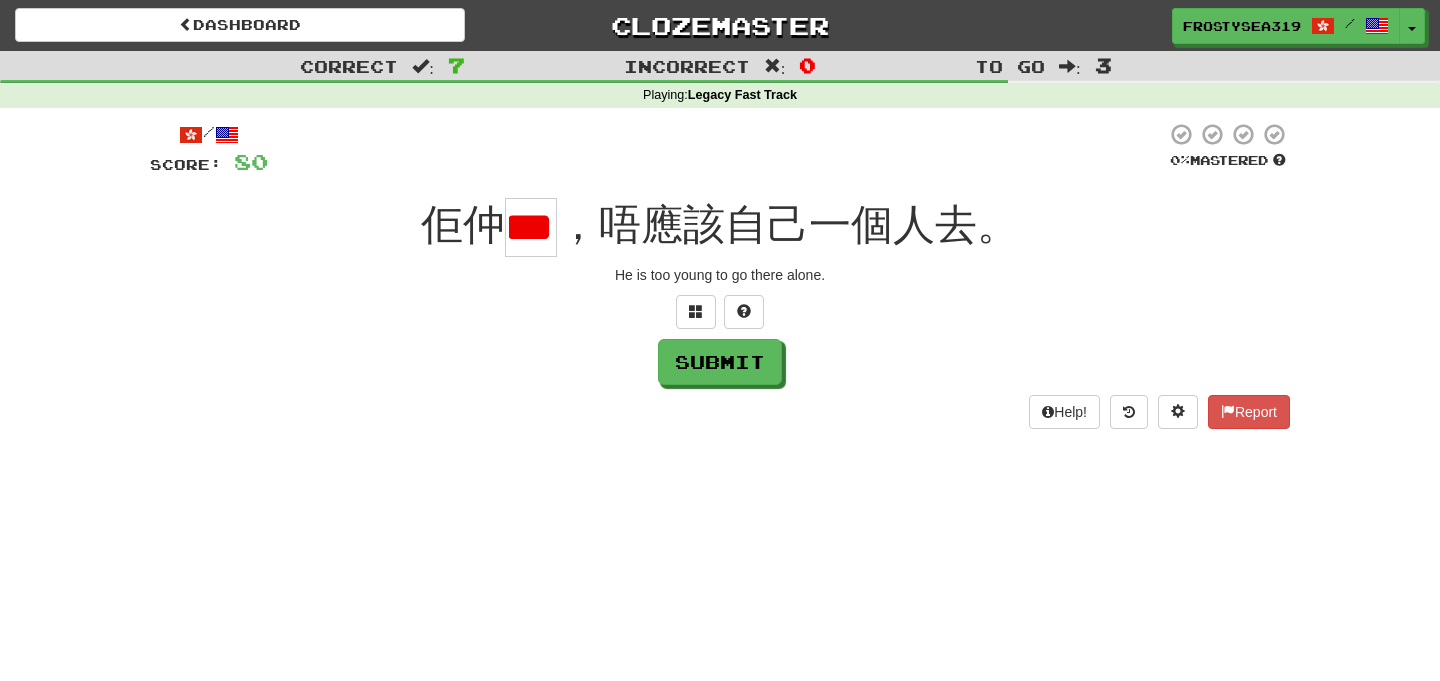 type on "*" 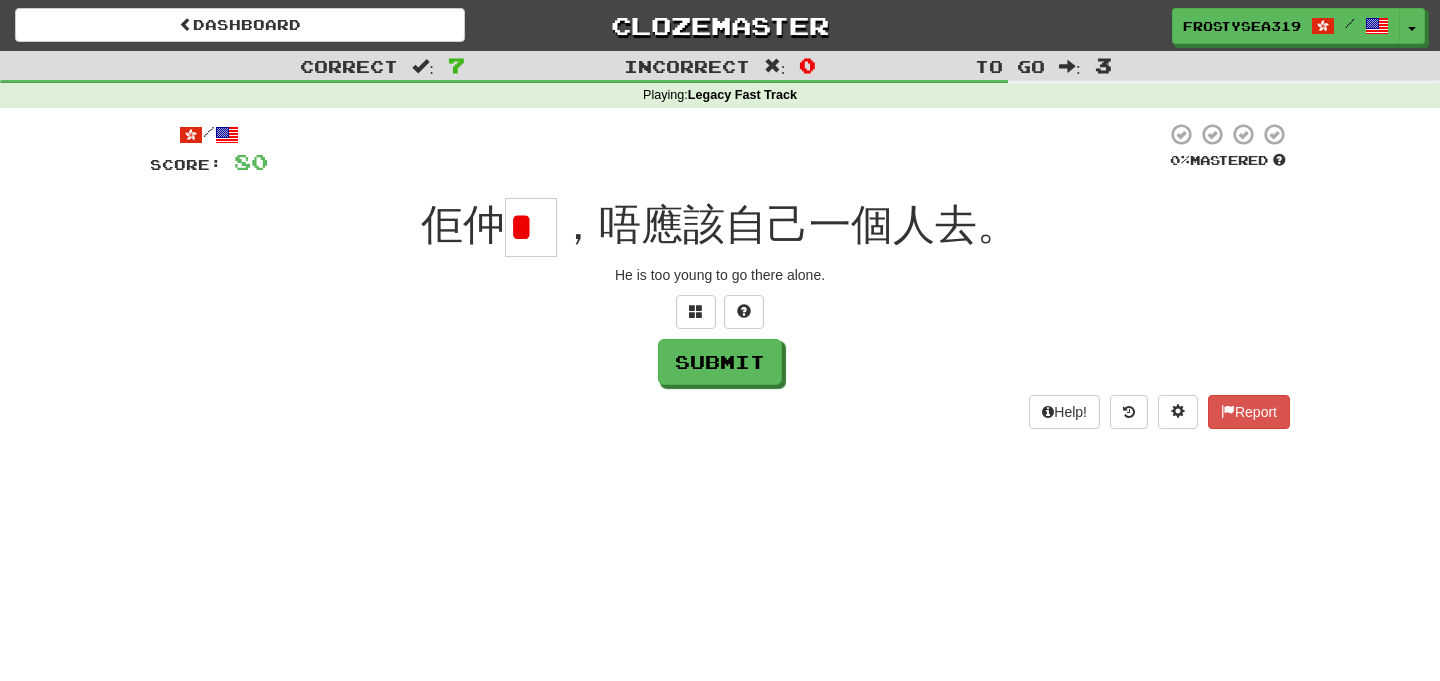 scroll, scrollTop: 0, scrollLeft: 0, axis: both 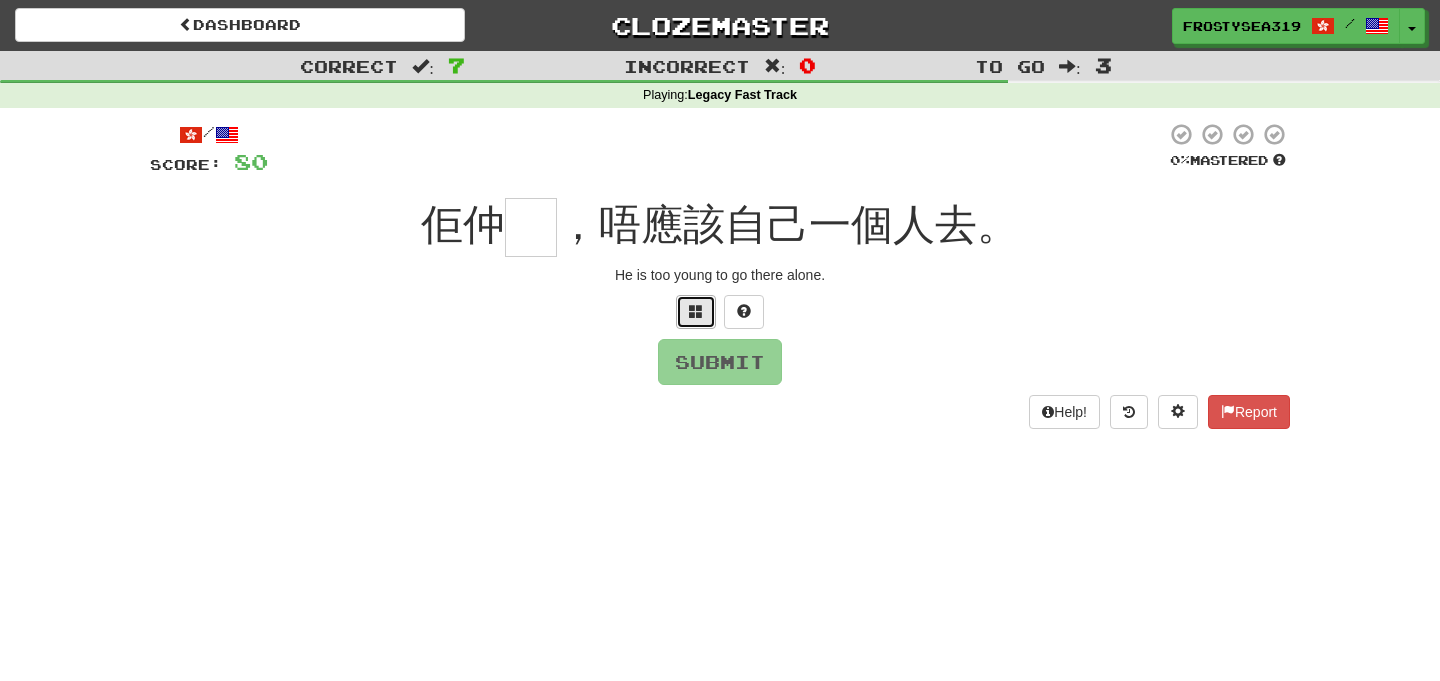 click at bounding box center (696, 311) 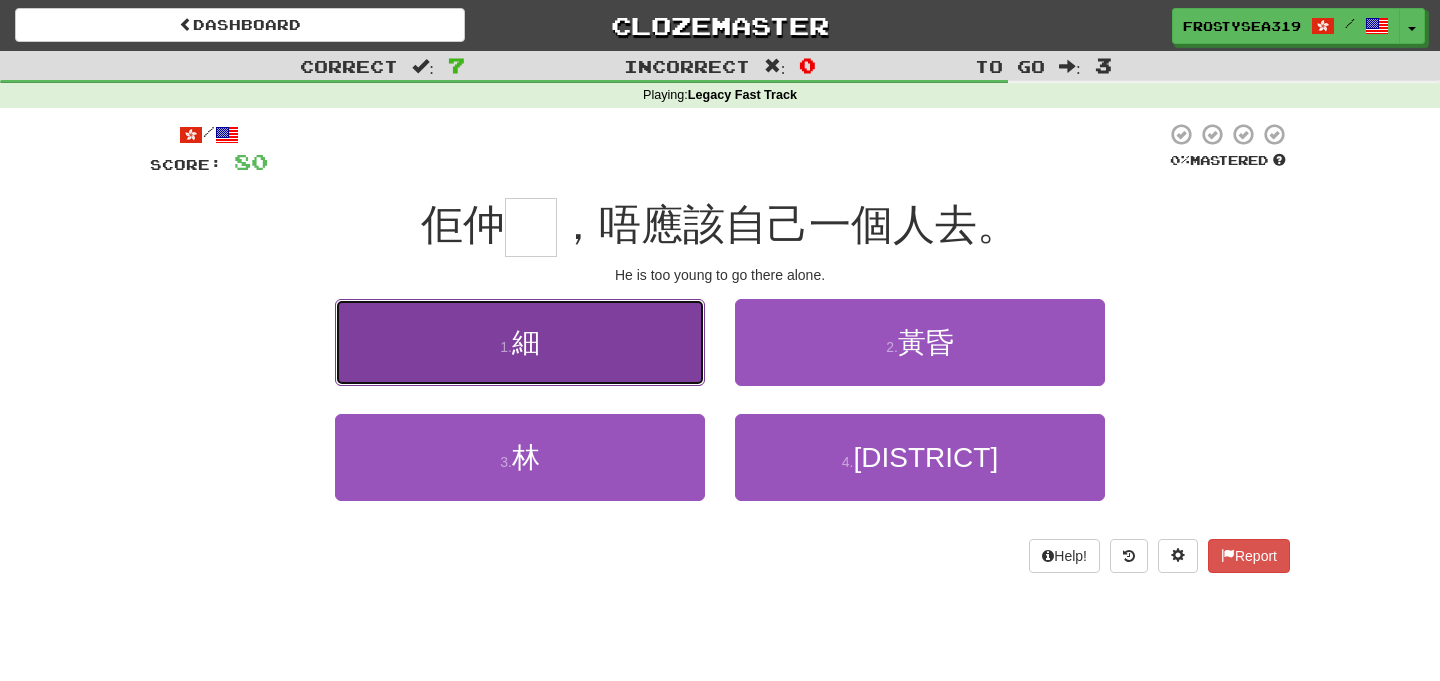click on "1 .  細" at bounding box center [520, 342] 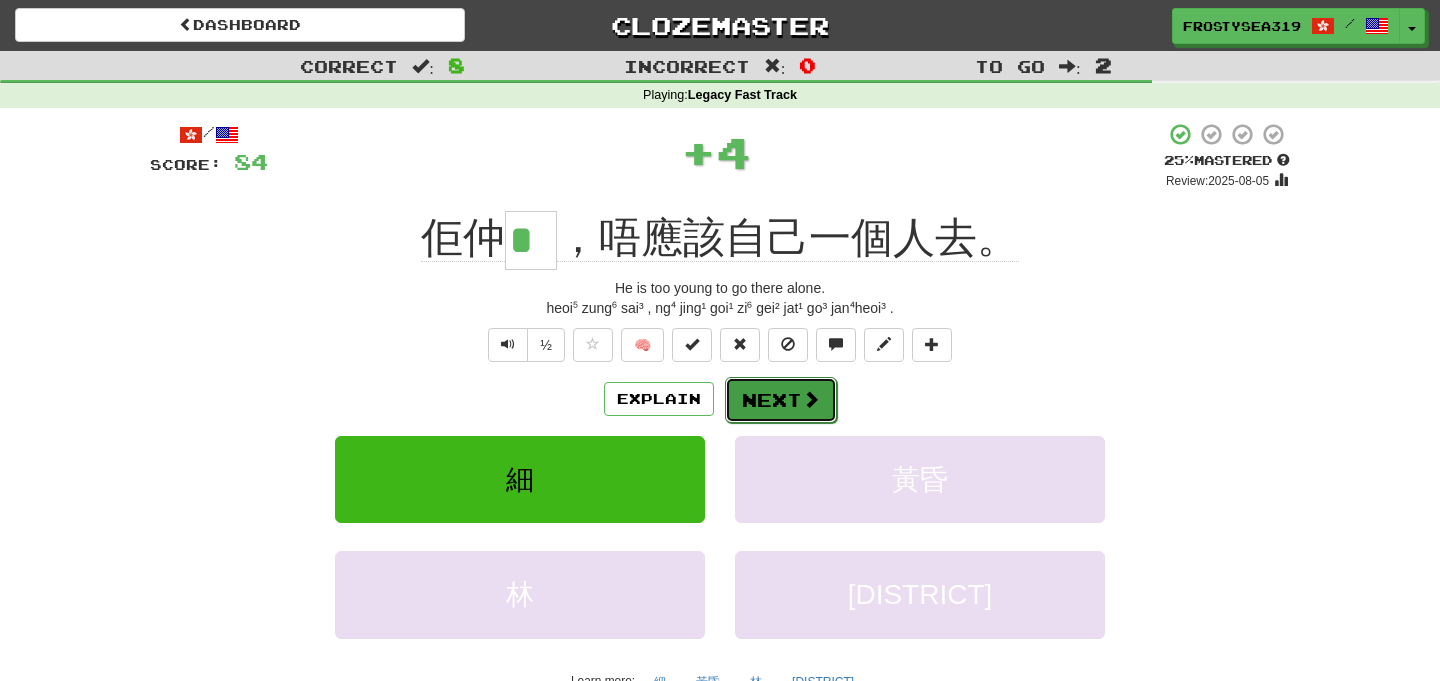 click on "Next" at bounding box center [781, 400] 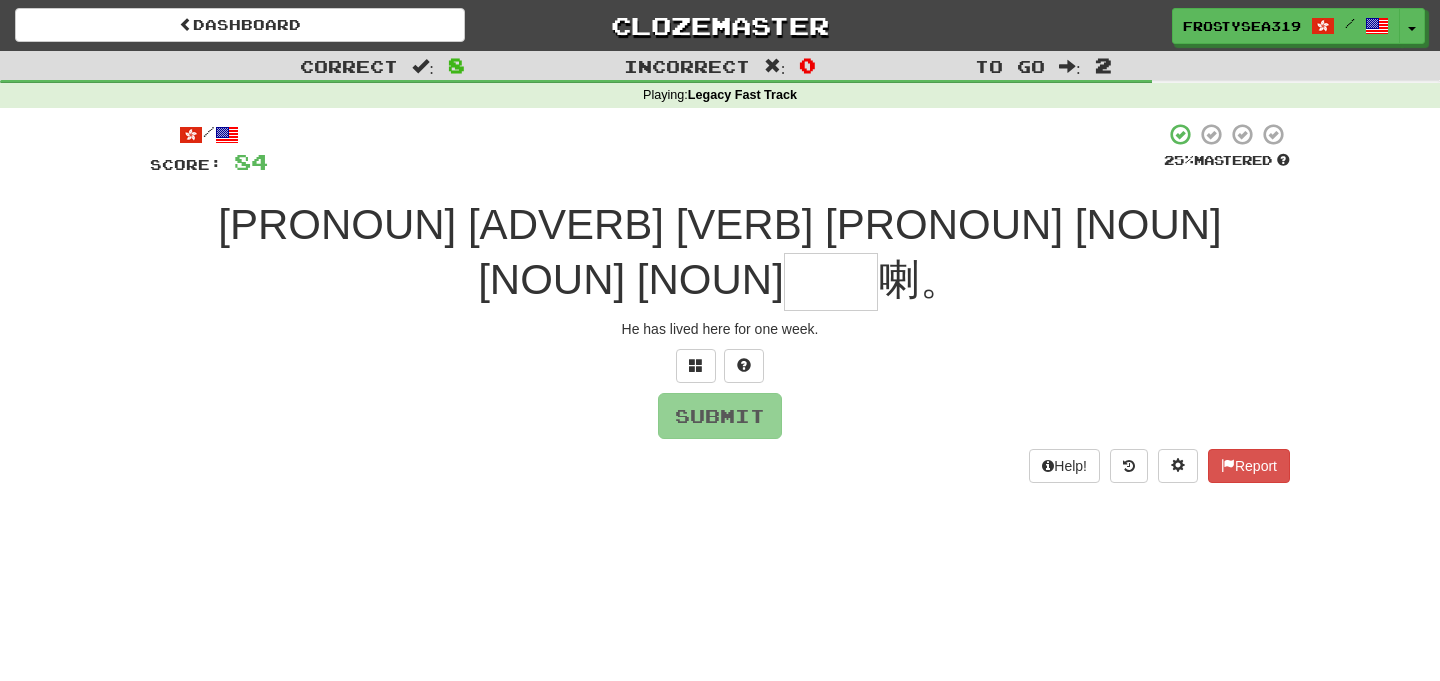 click at bounding box center [831, 282] 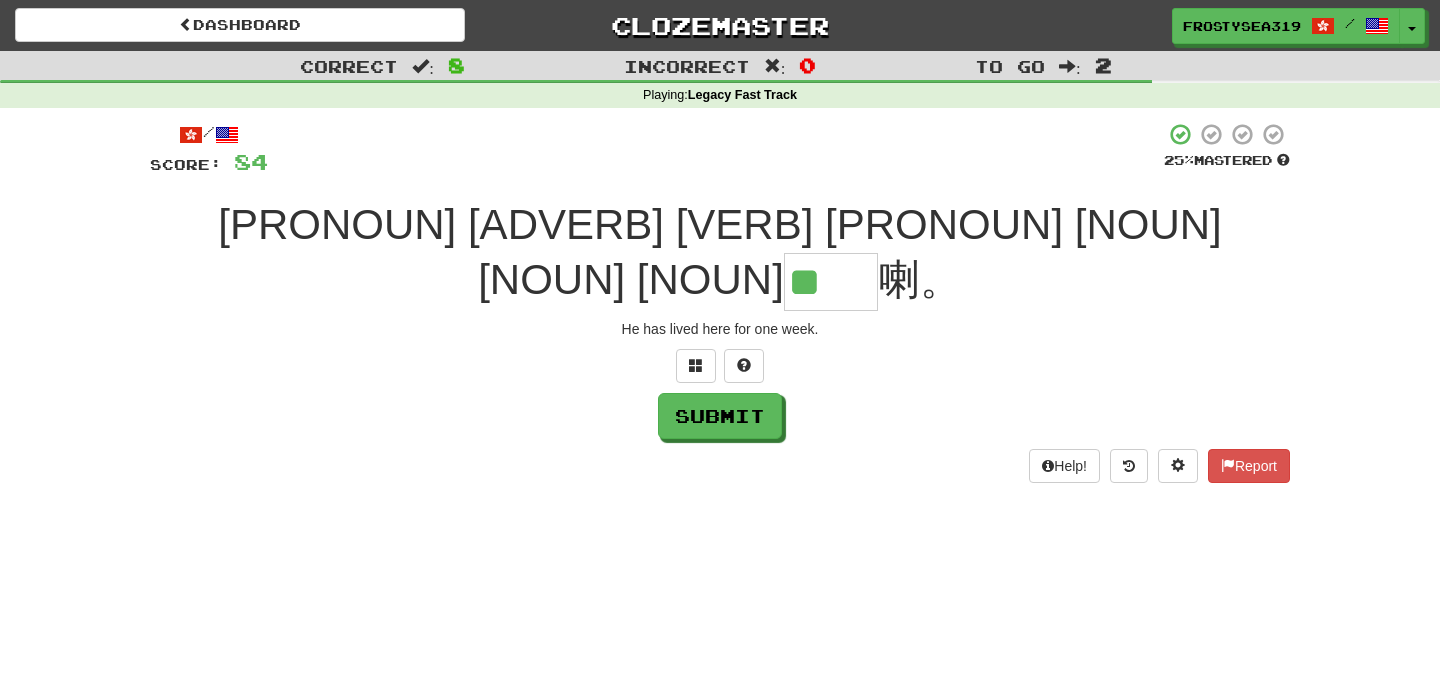 scroll, scrollTop: 0, scrollLeft: 0, axis: both 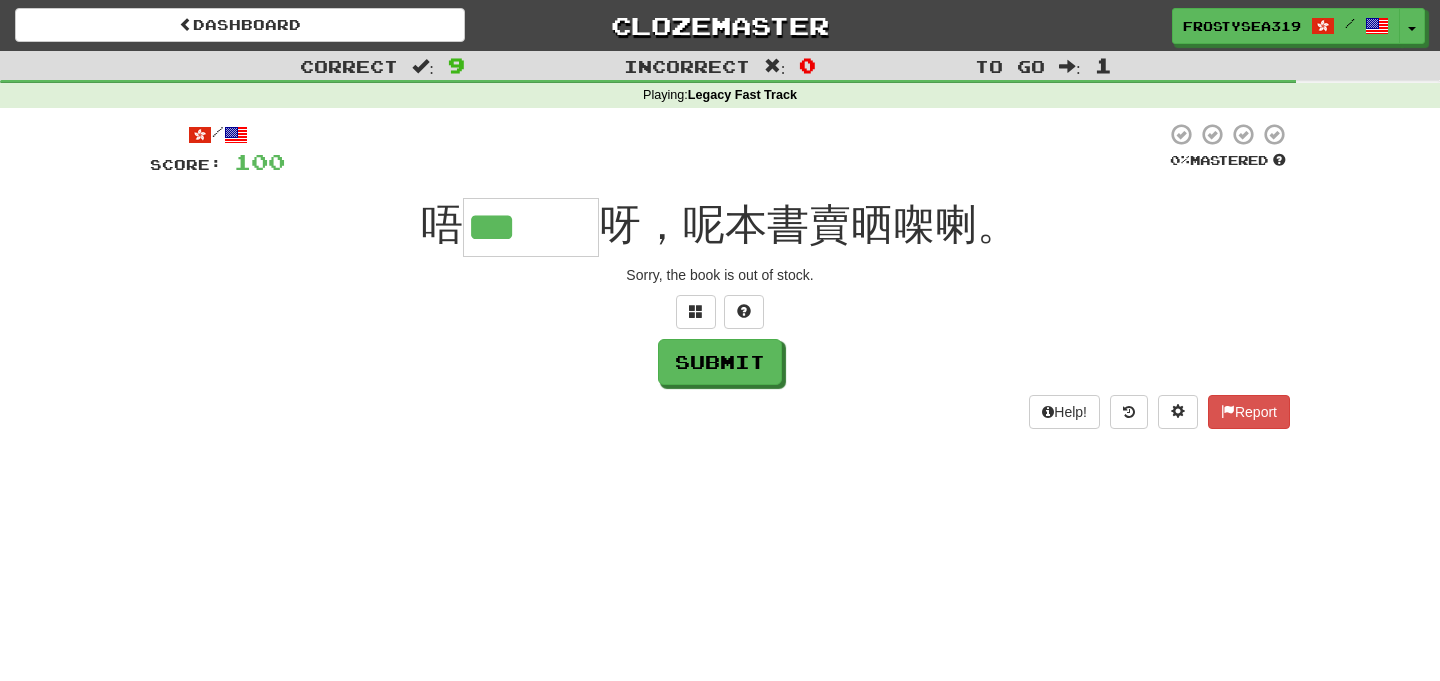 type on "***" 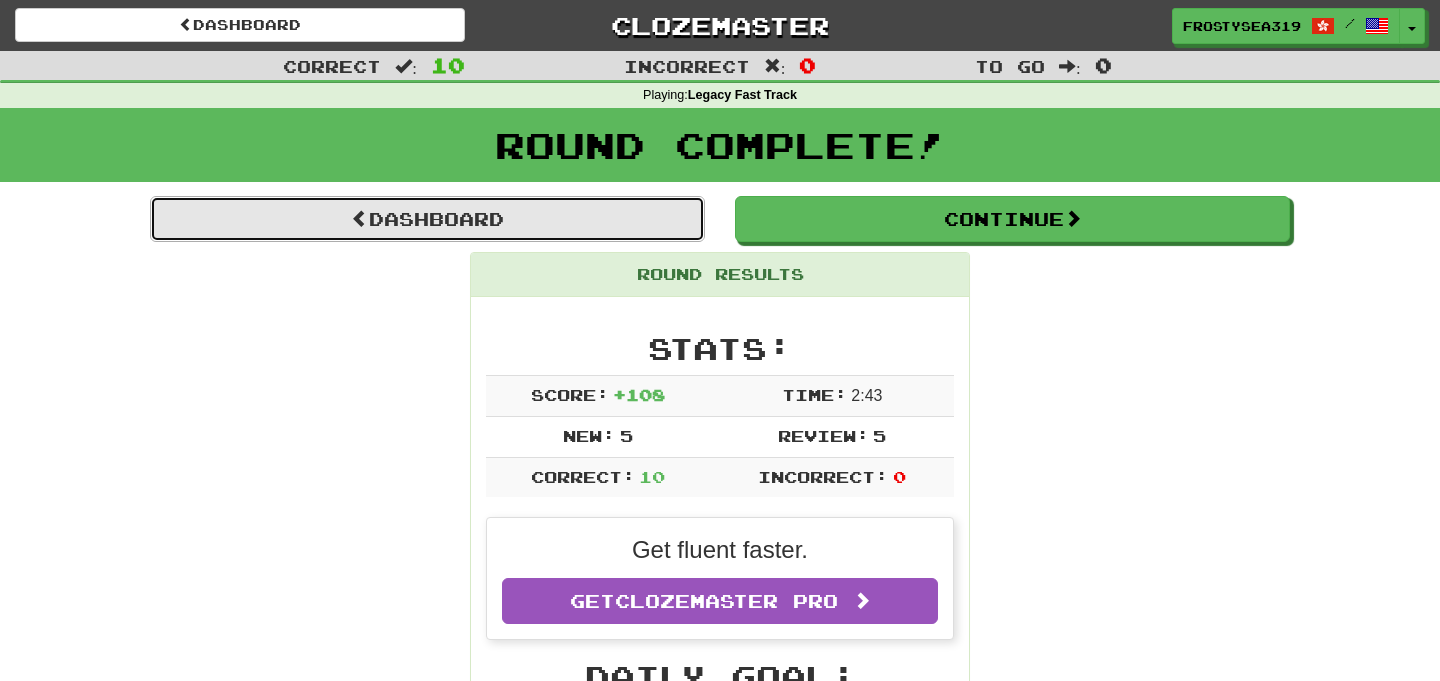 click on "Dashboard" at bounding box center [427, 219] 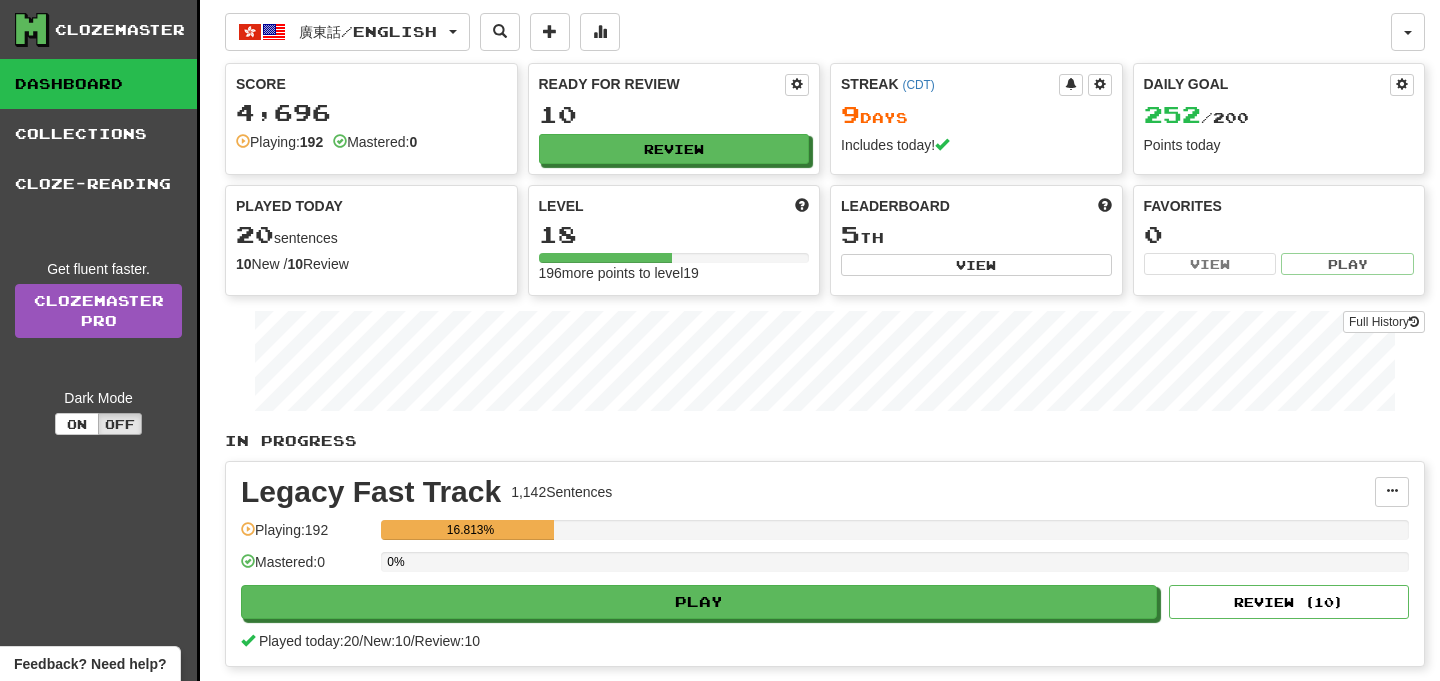 scroll, scrollTop: 0, scrollLeft: 0, axis: both 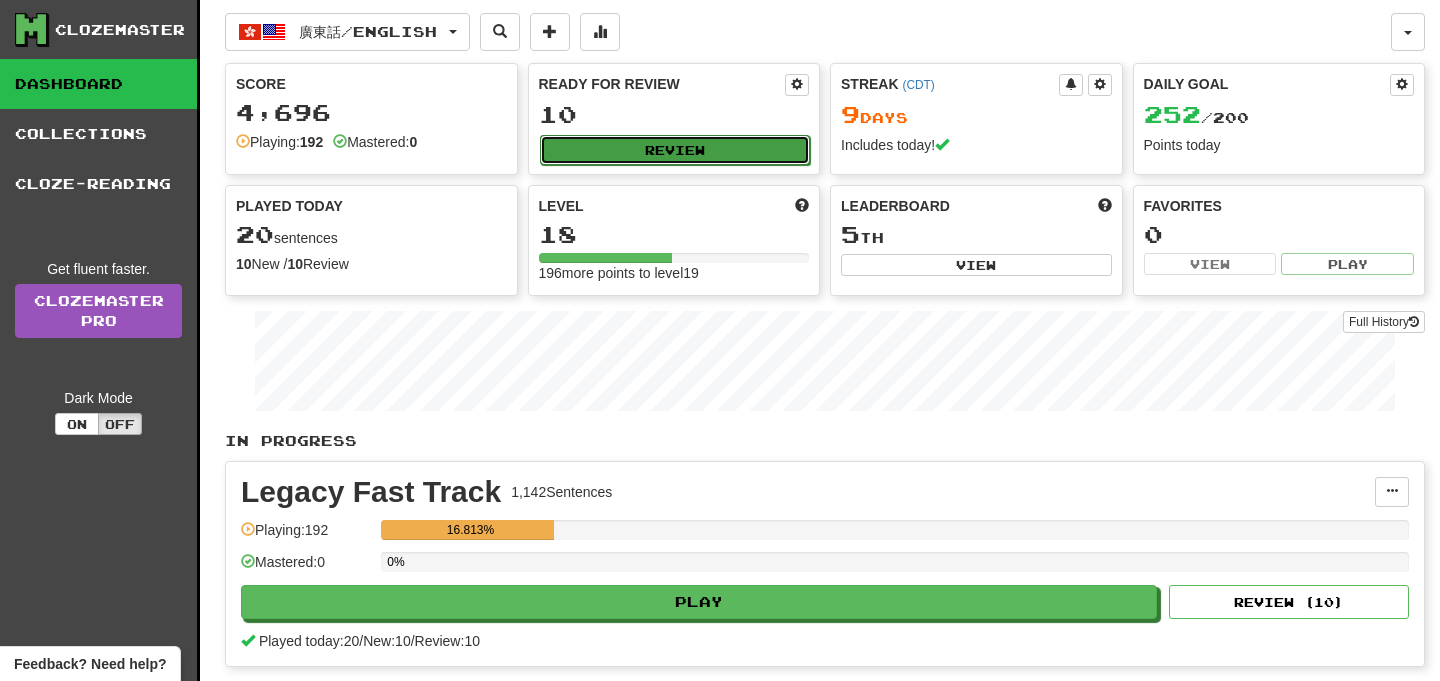 click on "Review" at bounding box center [675, 150] 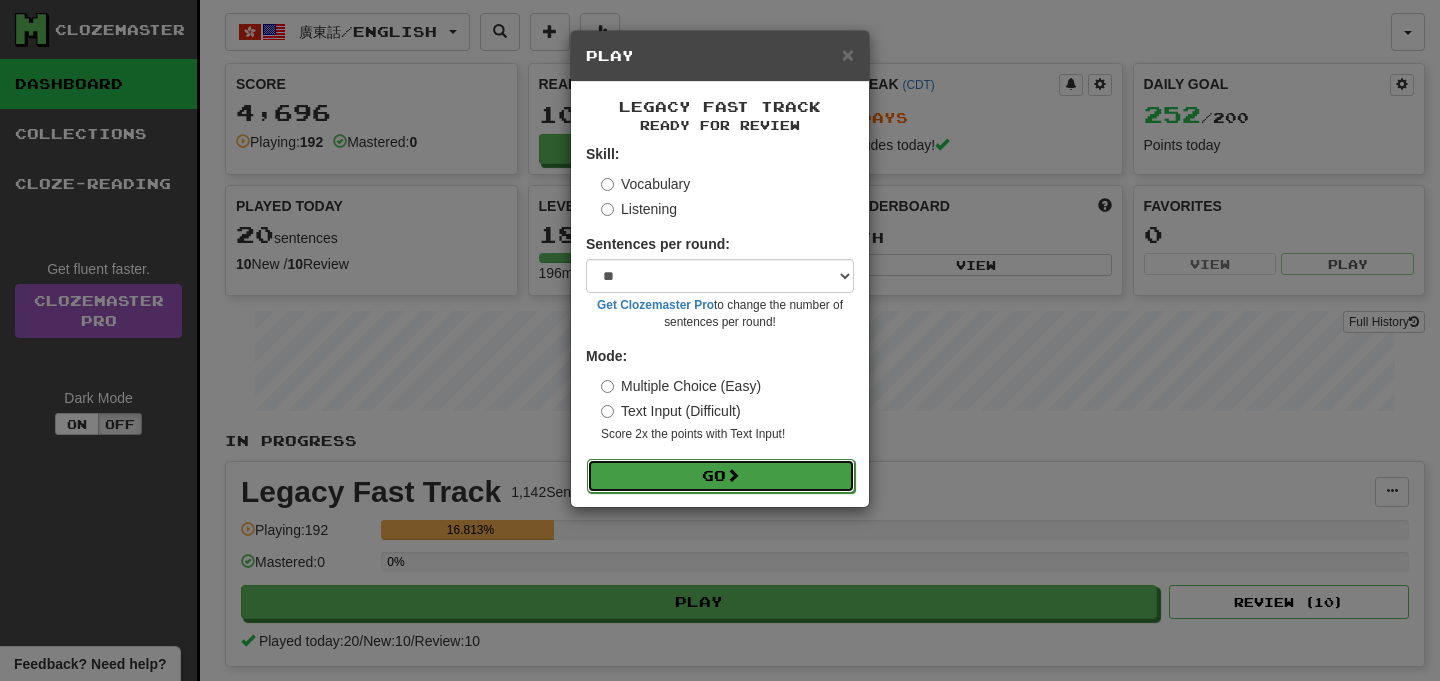 click on "Go" at bounding box center (721, 476) 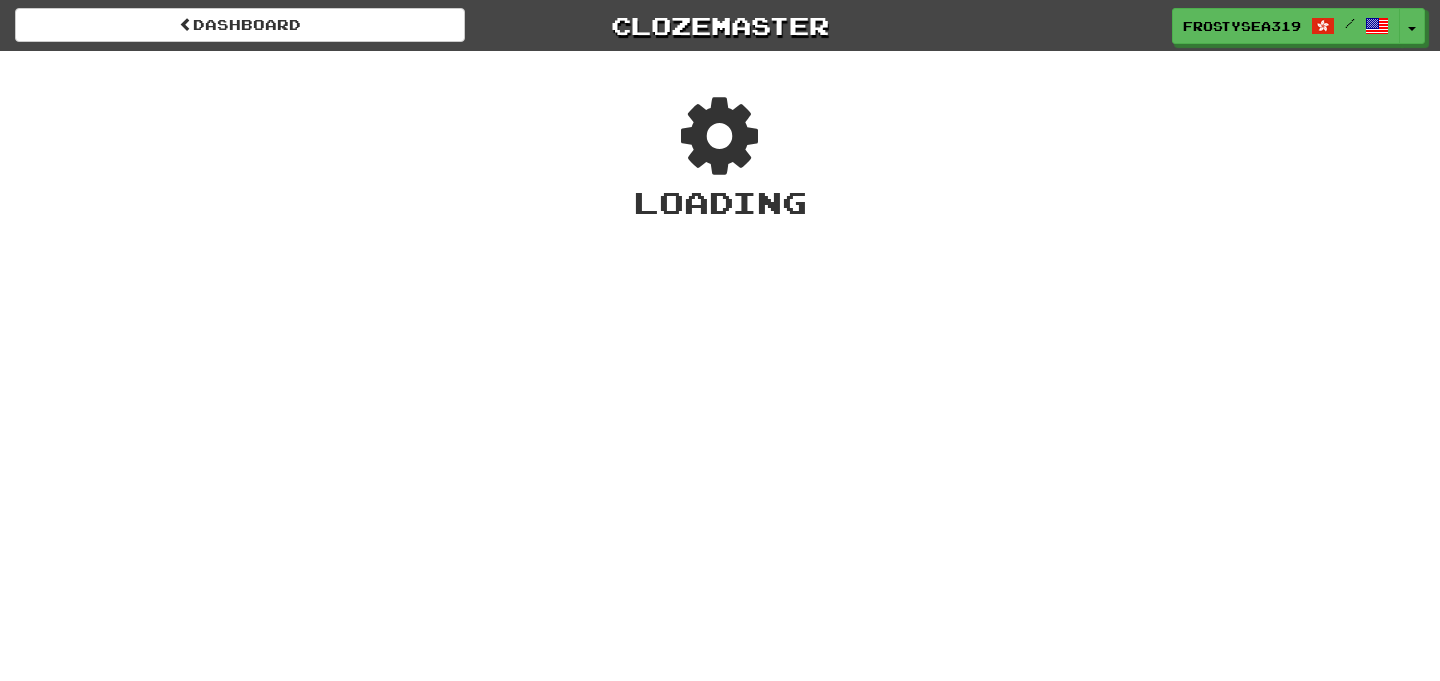 scroll, scrollTop: 0, scrollLeft: 0, axis: both 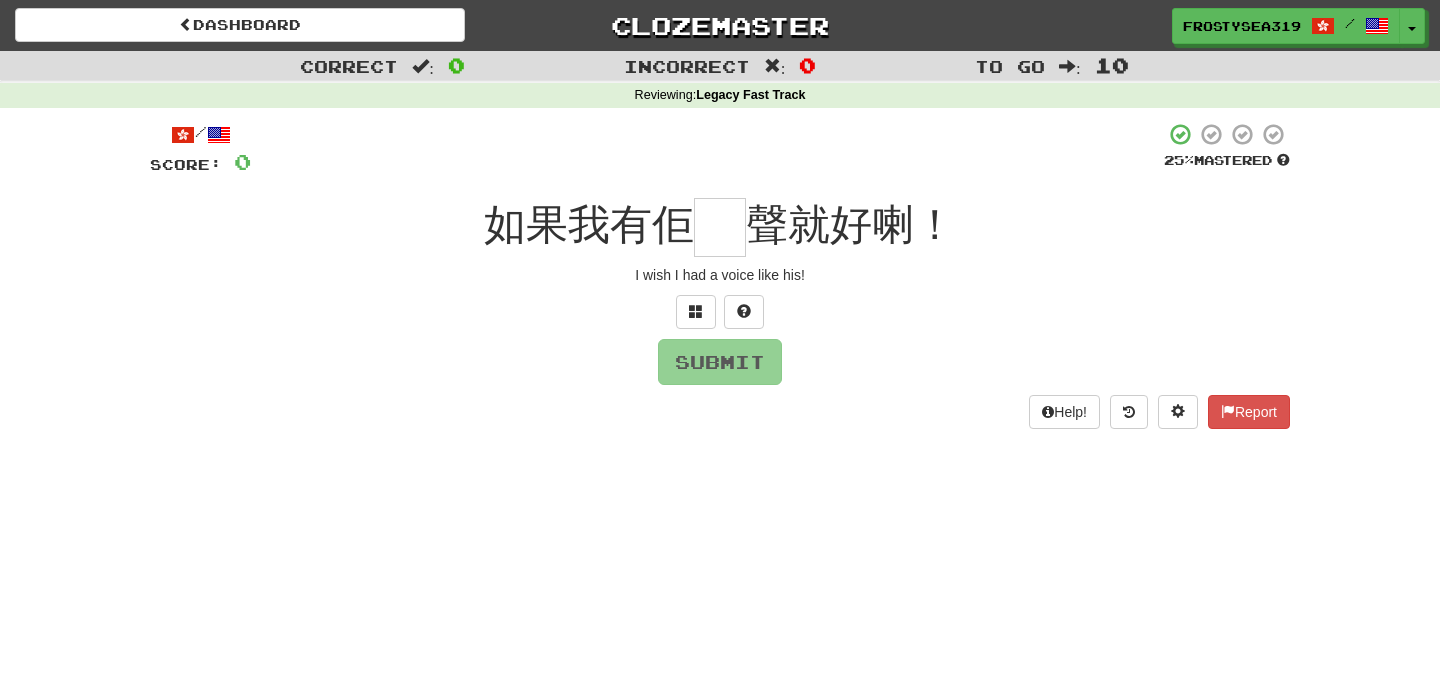 click at bounding box center (720, 227) 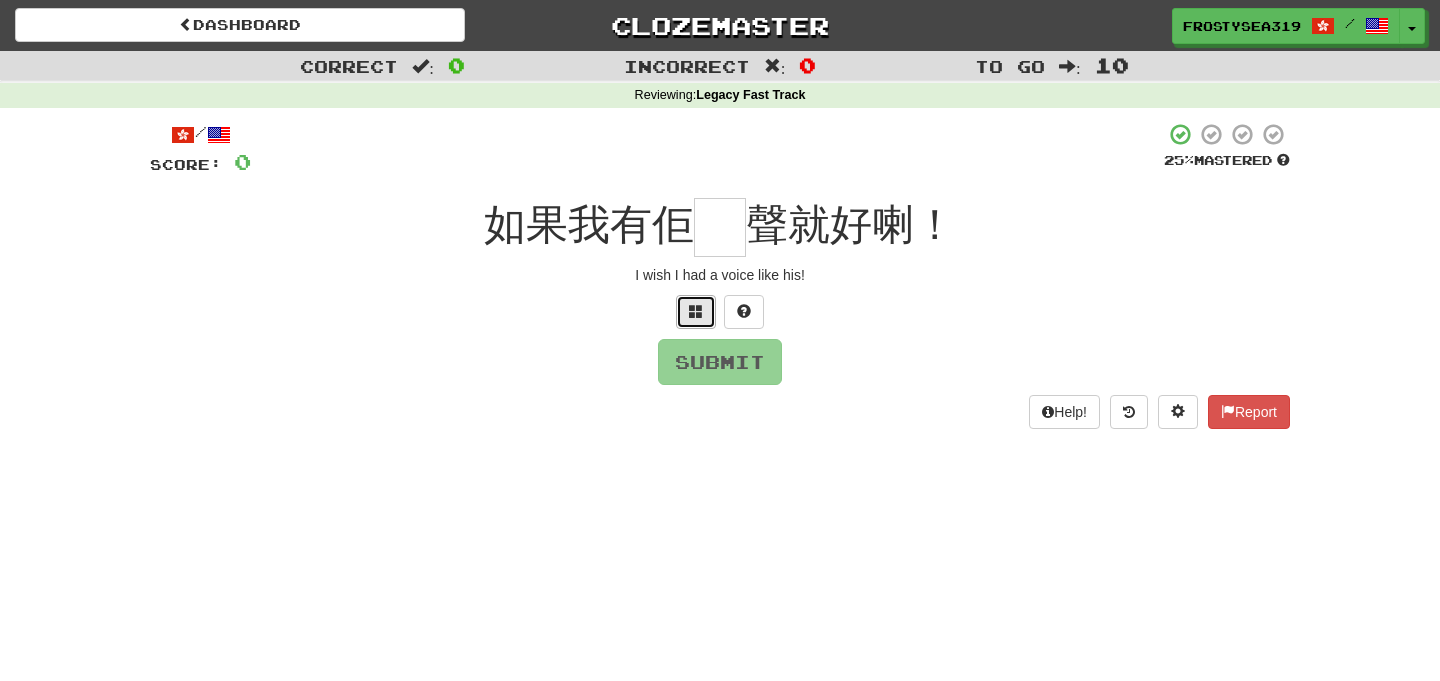 click at bounding box center (696, 311) 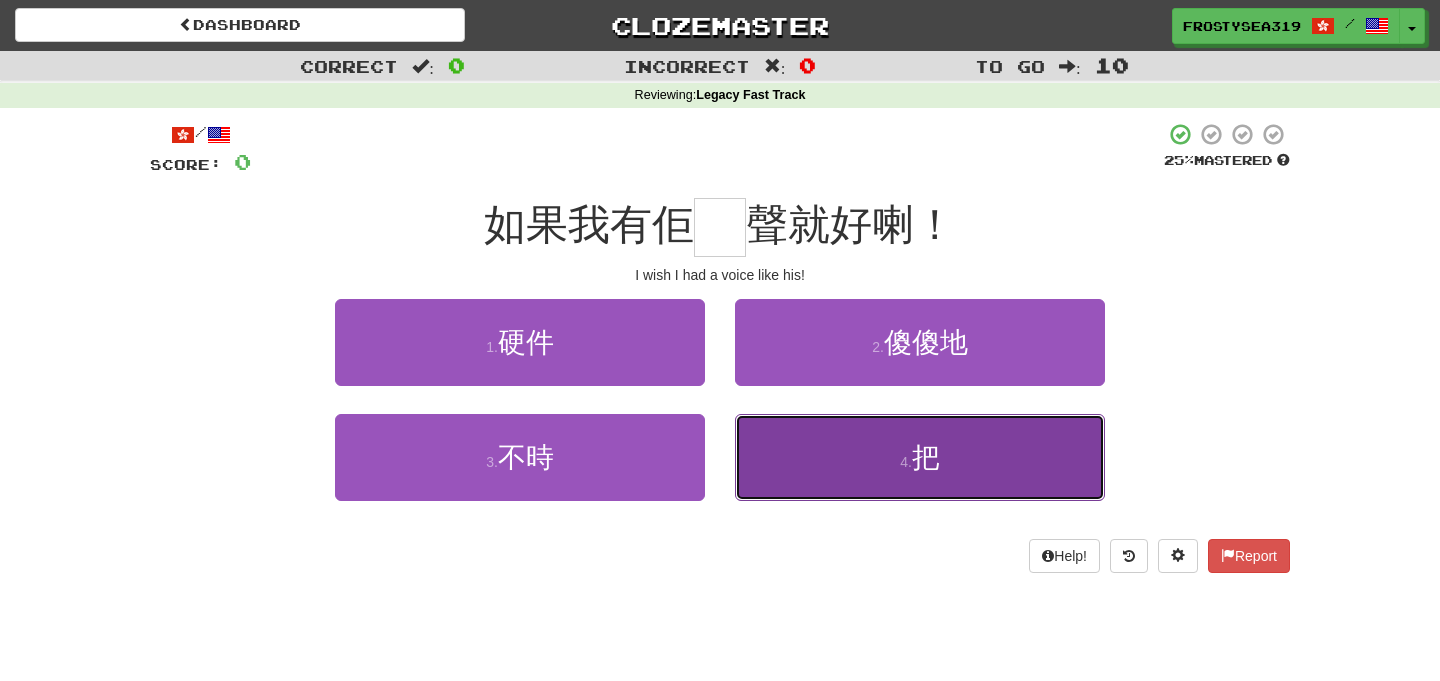 click on "4 .  把" at bounding box center [920, 457] 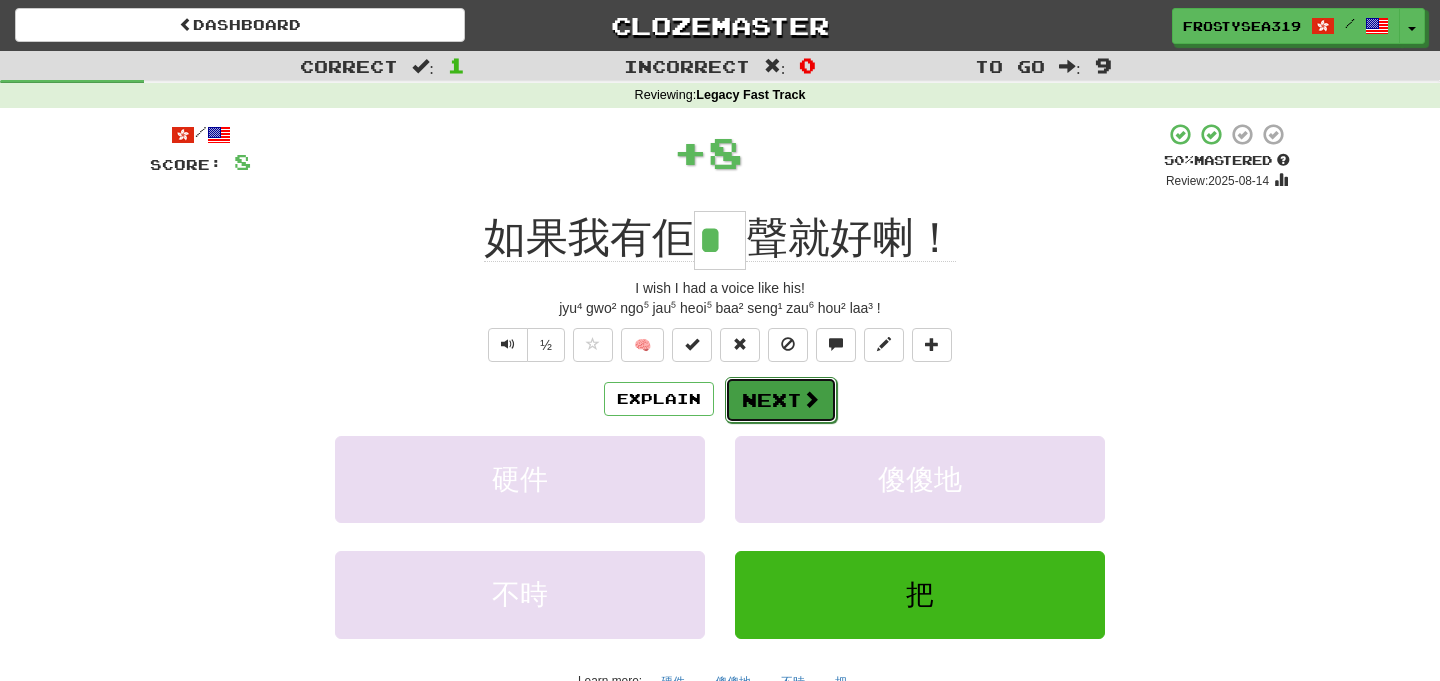 click at bounding box center [811, 399] 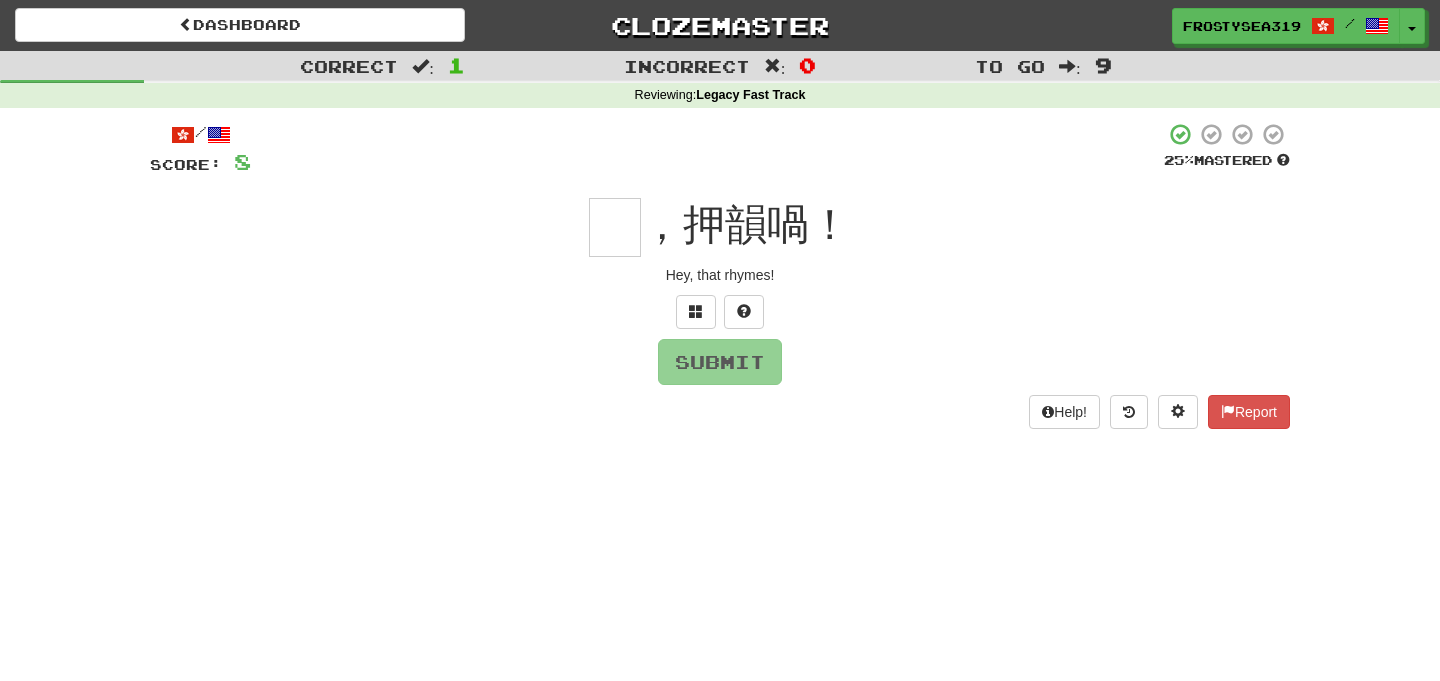 click at bounding box center [615, 227] 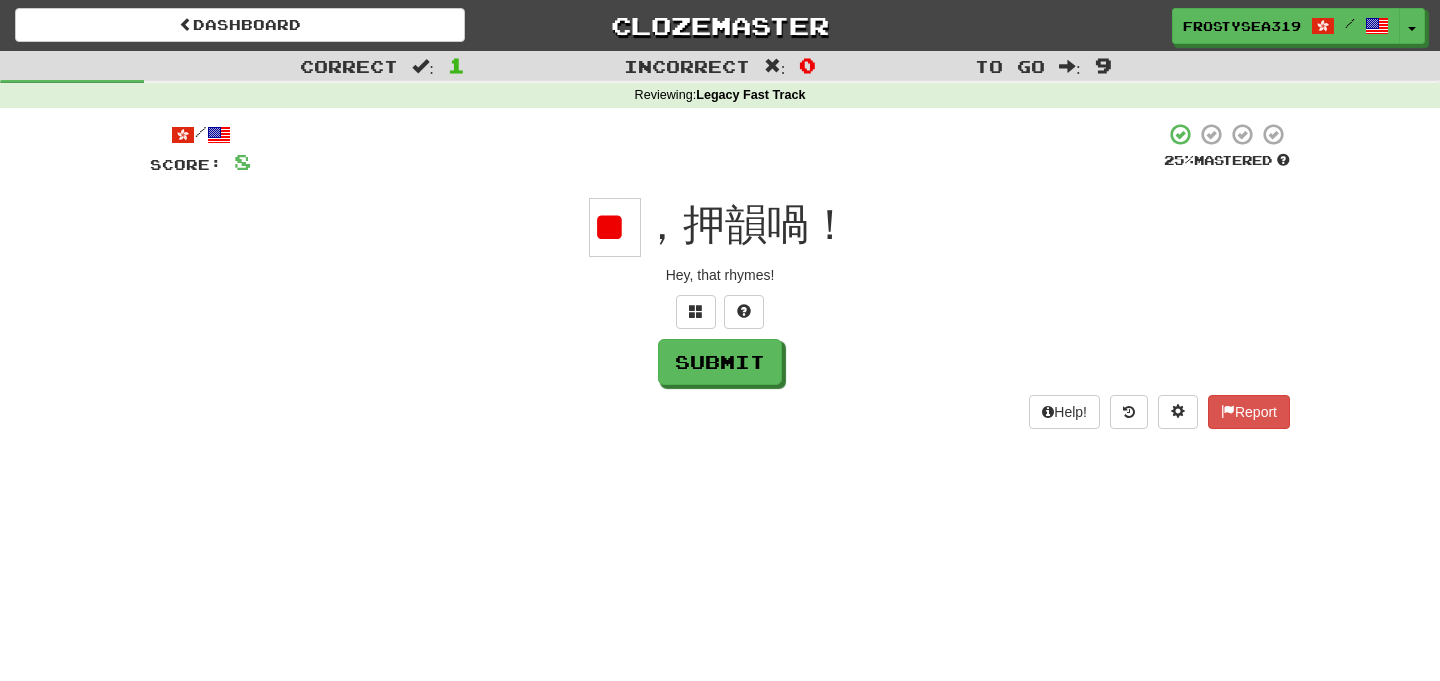 scroll, scrollTop: 0, scrollLeft: 0, axis: both 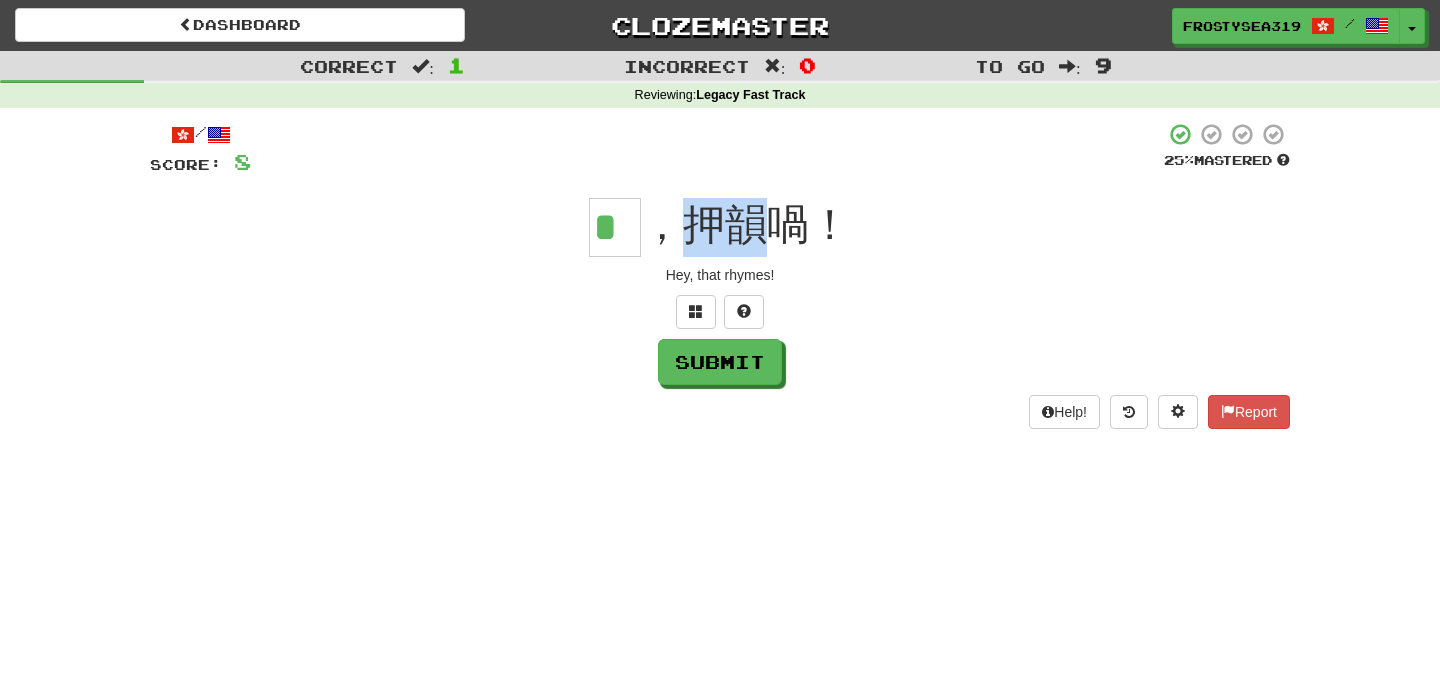 type on "*" 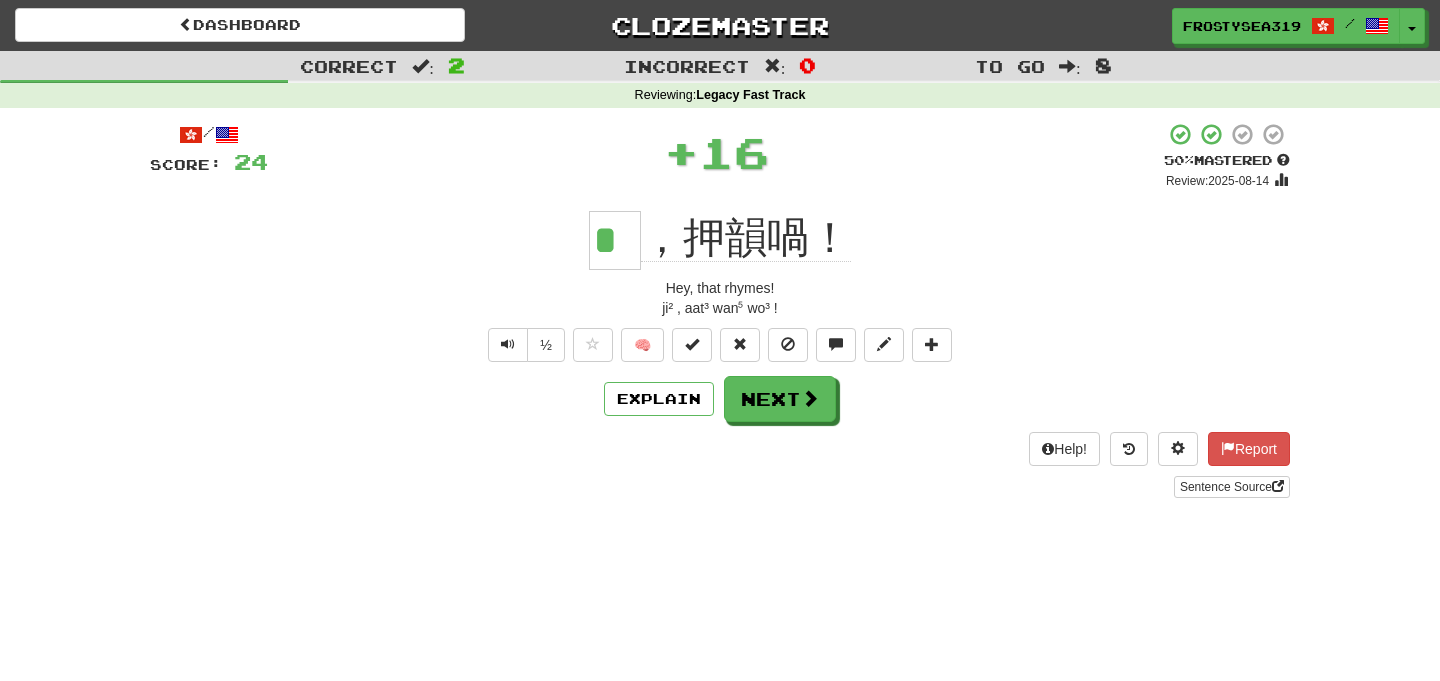 click on "Help!  Report Sentence Source" at bounding box center [720, 465] 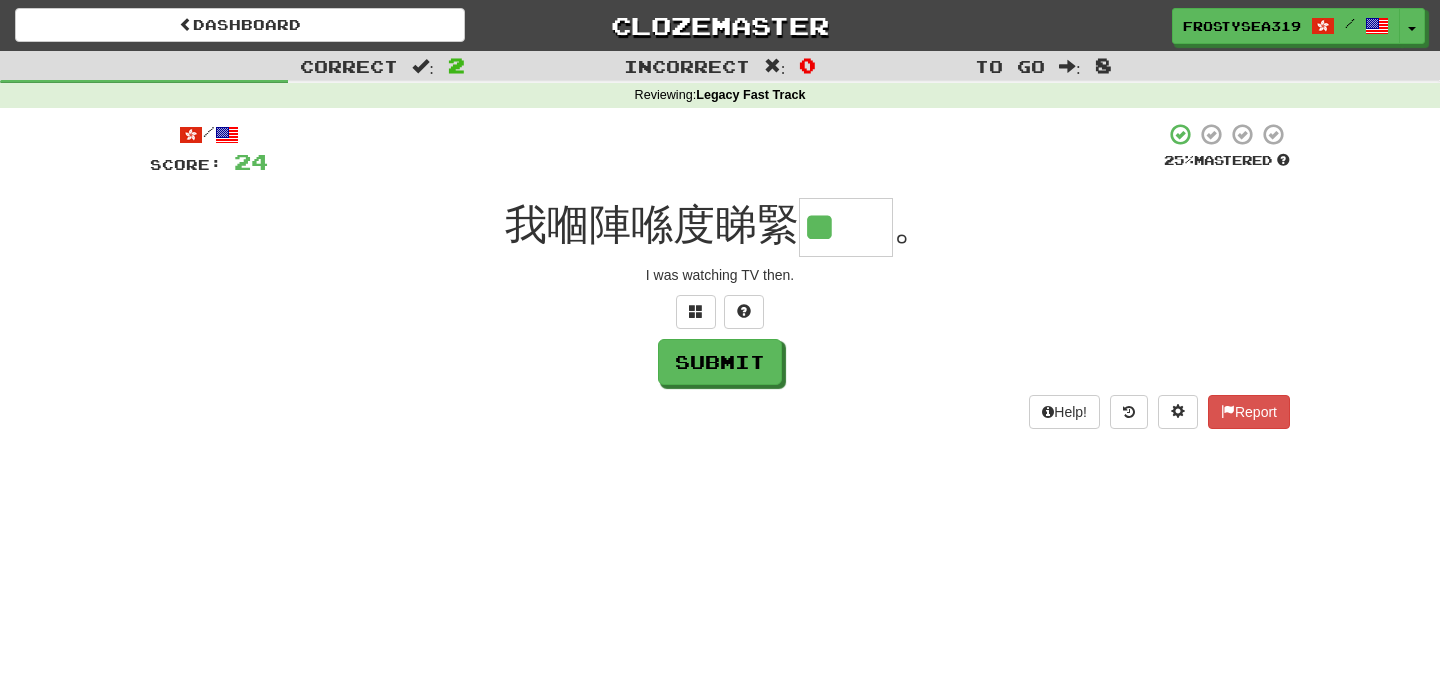 scroll, scrollTop: 0, scrollLeft: 0, axis: both 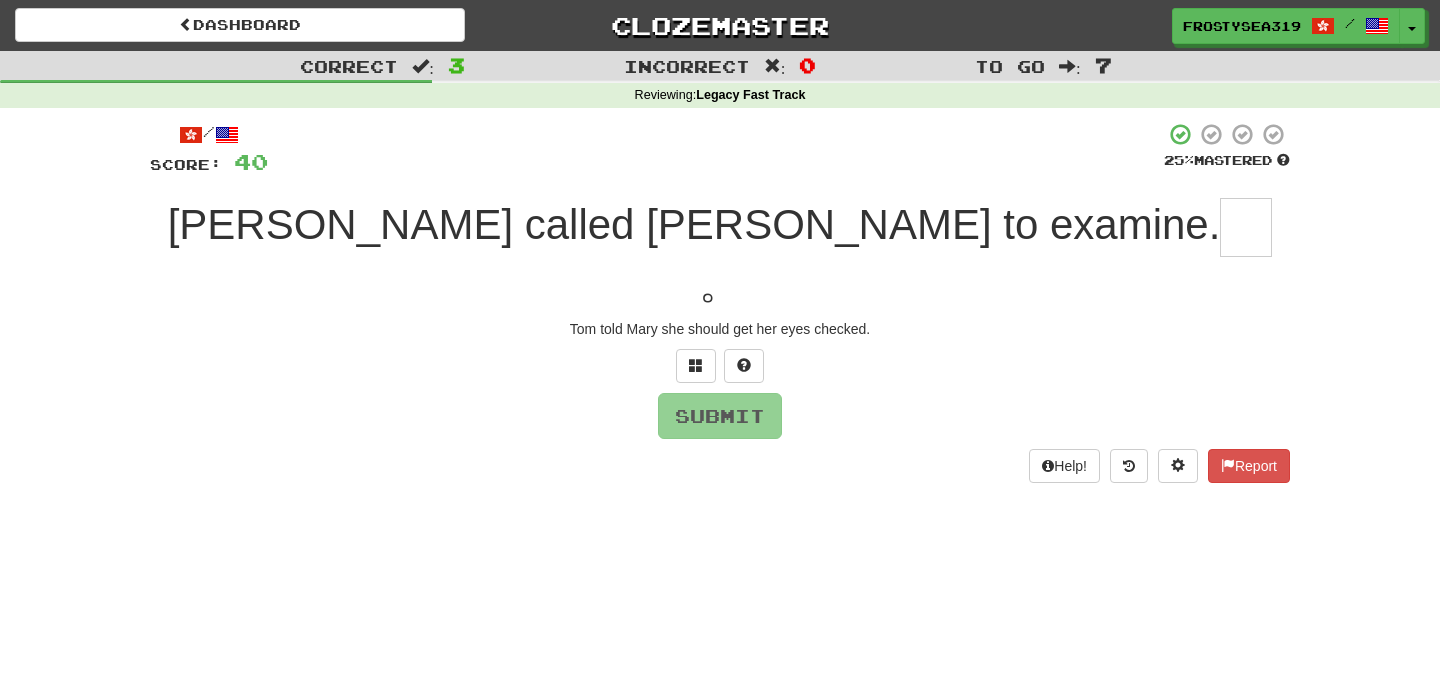 click at bounding box center [1246, 227] 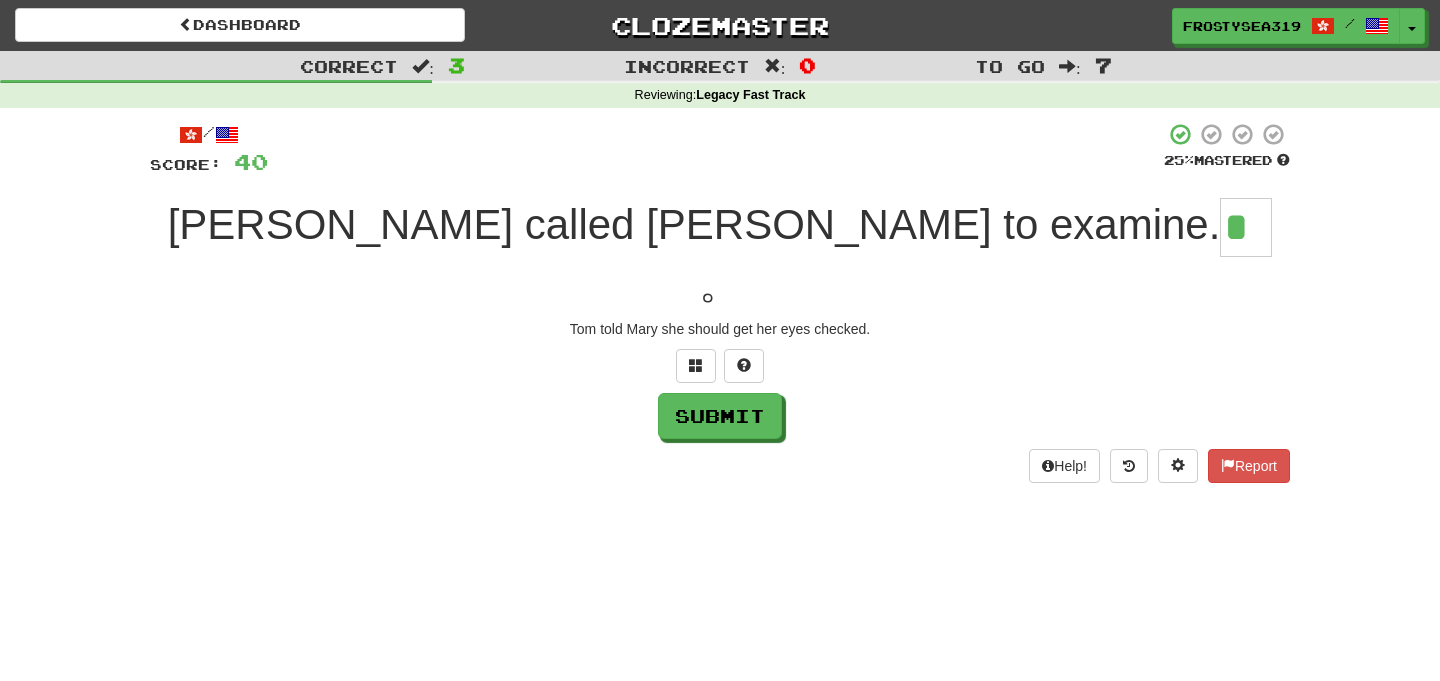 scroll, scrollTop: 0, scrollLeft: 0, axis: both 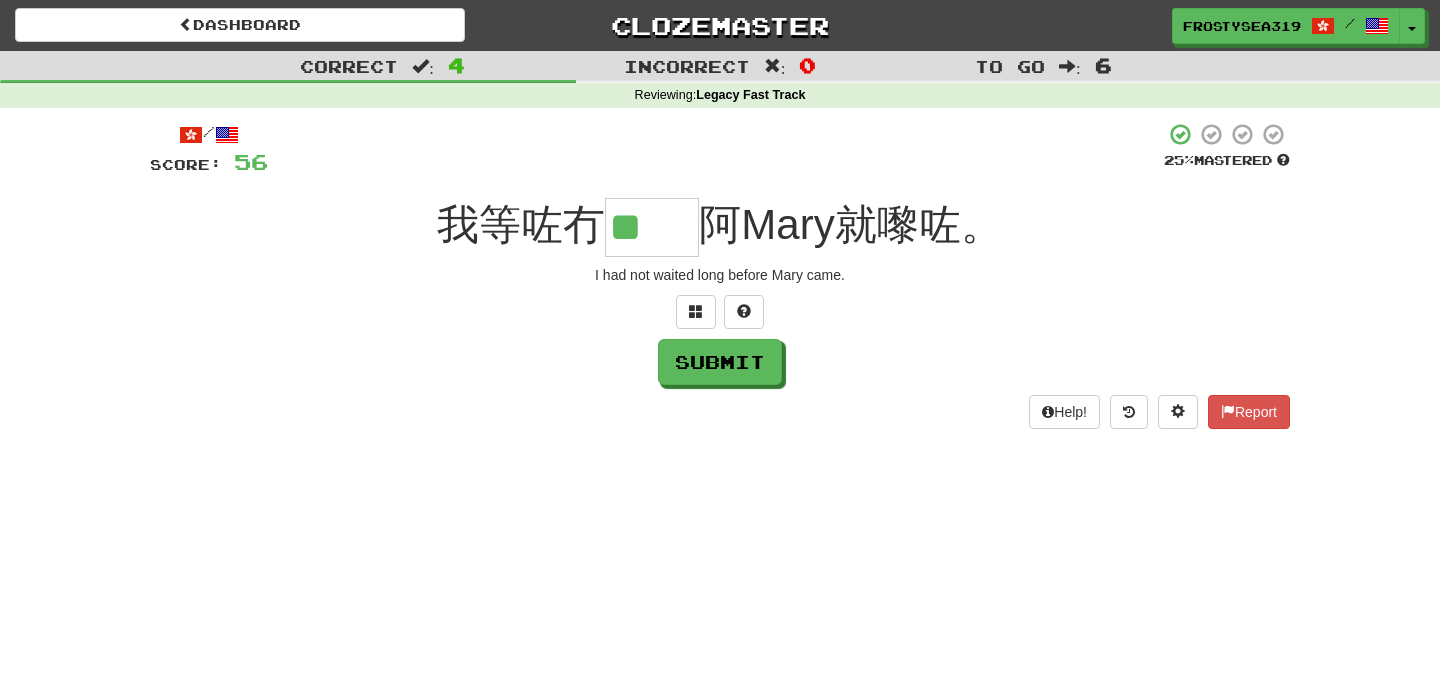 type on "**" 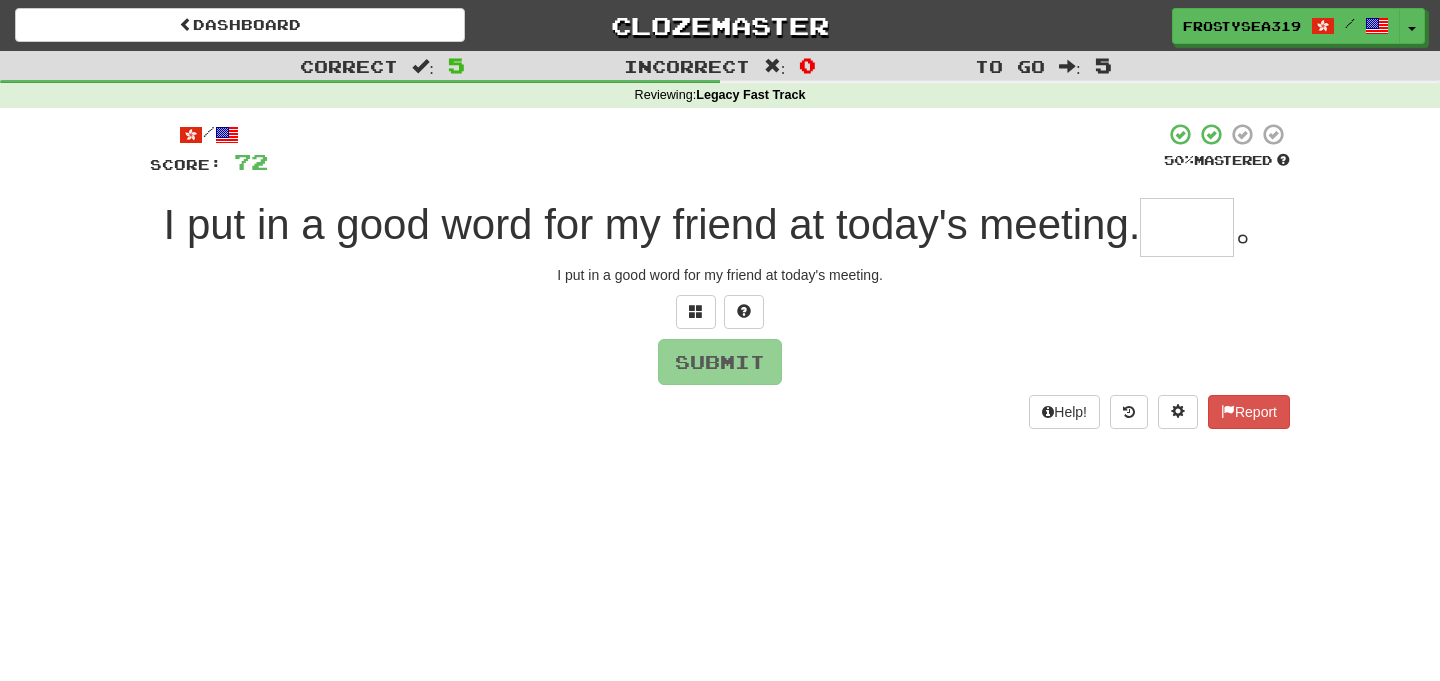 click at bounding box center [1187, 227] 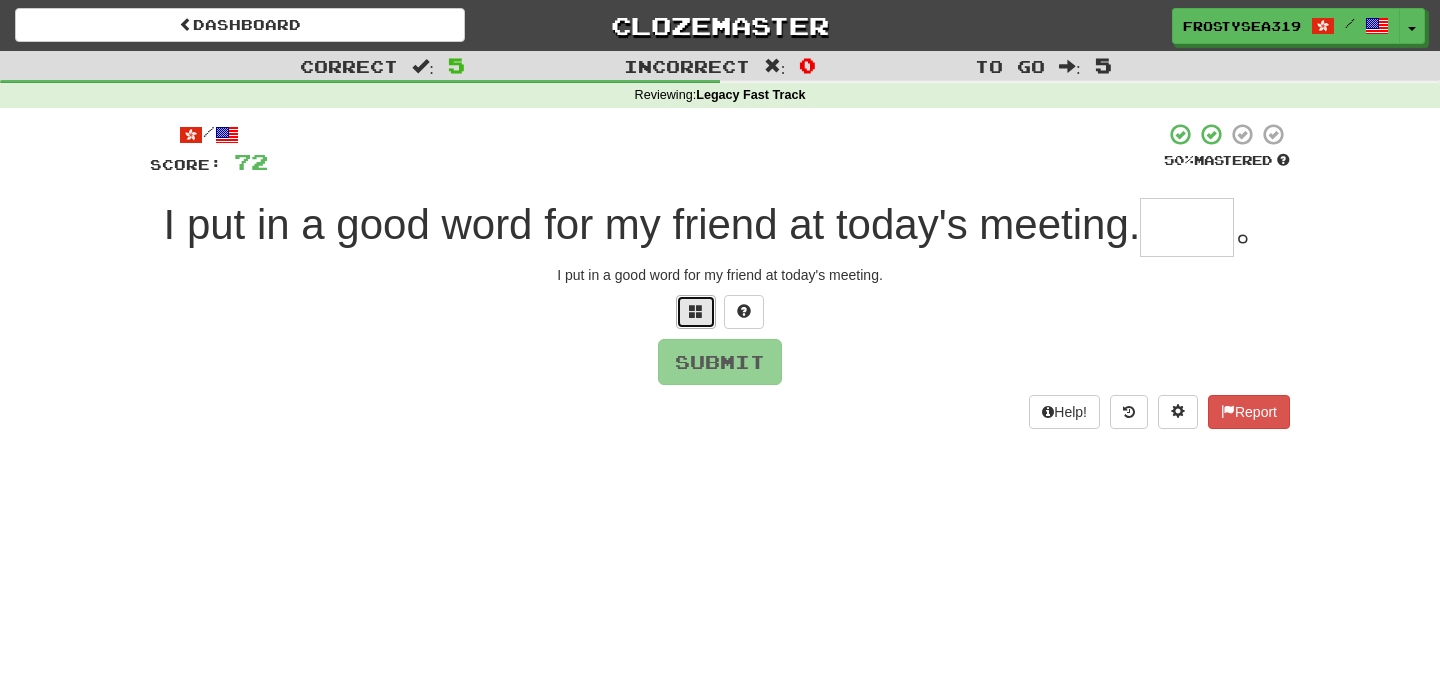 click at bounding box center (696, 312) 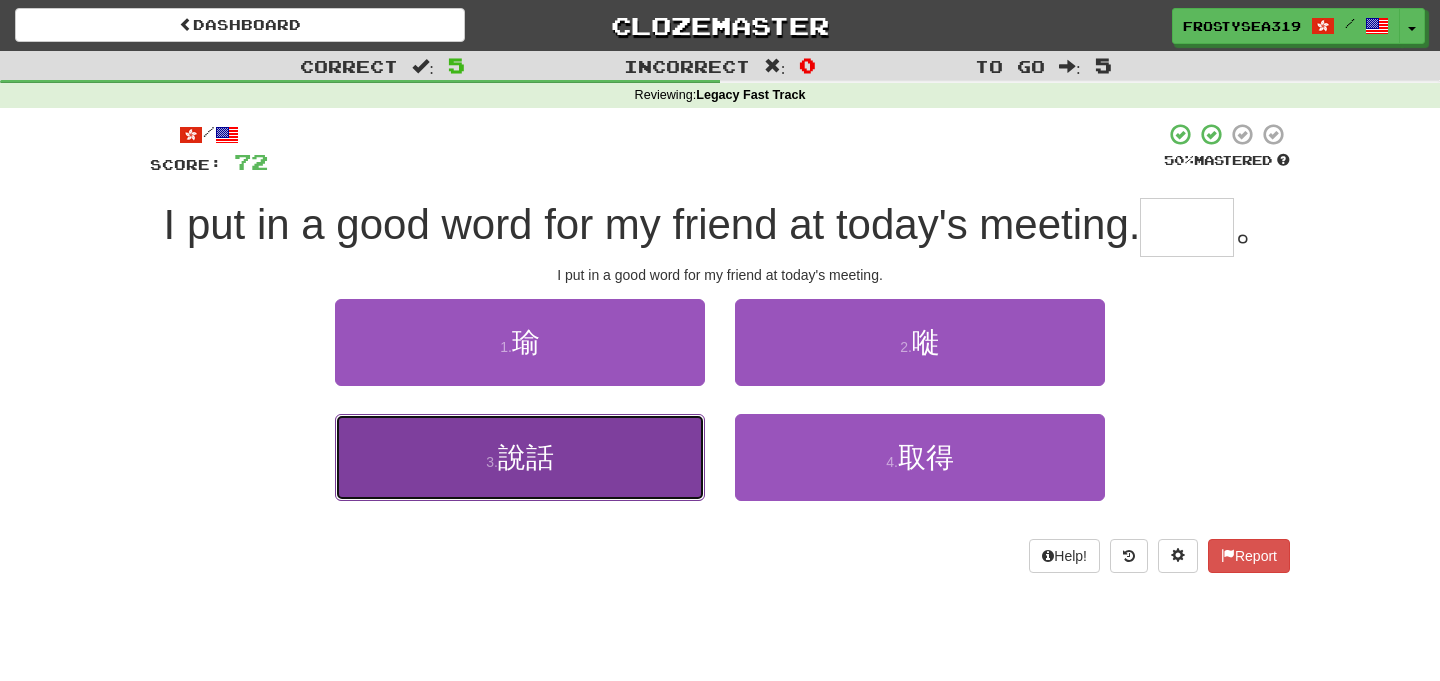 click on "3 .  說話" at bounding box center (520, 457) 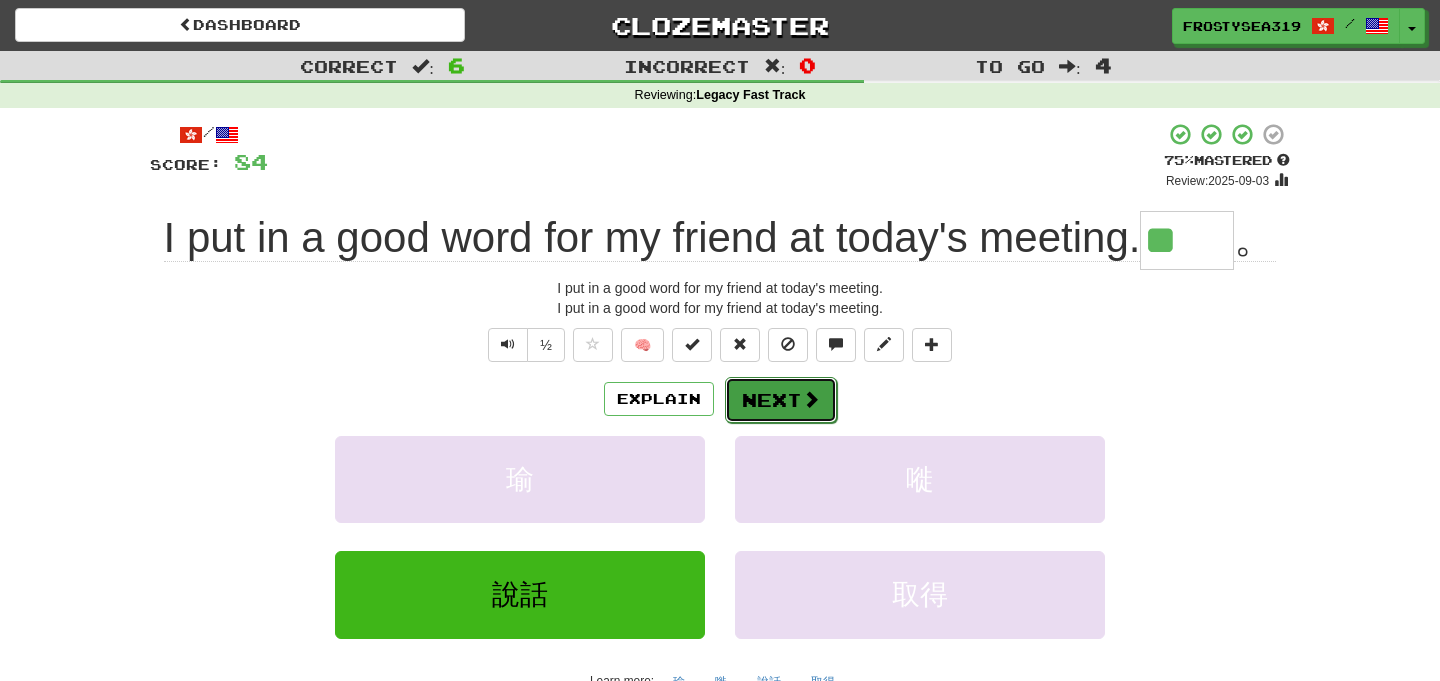 click on "Next" at bounding box center (781, 400) 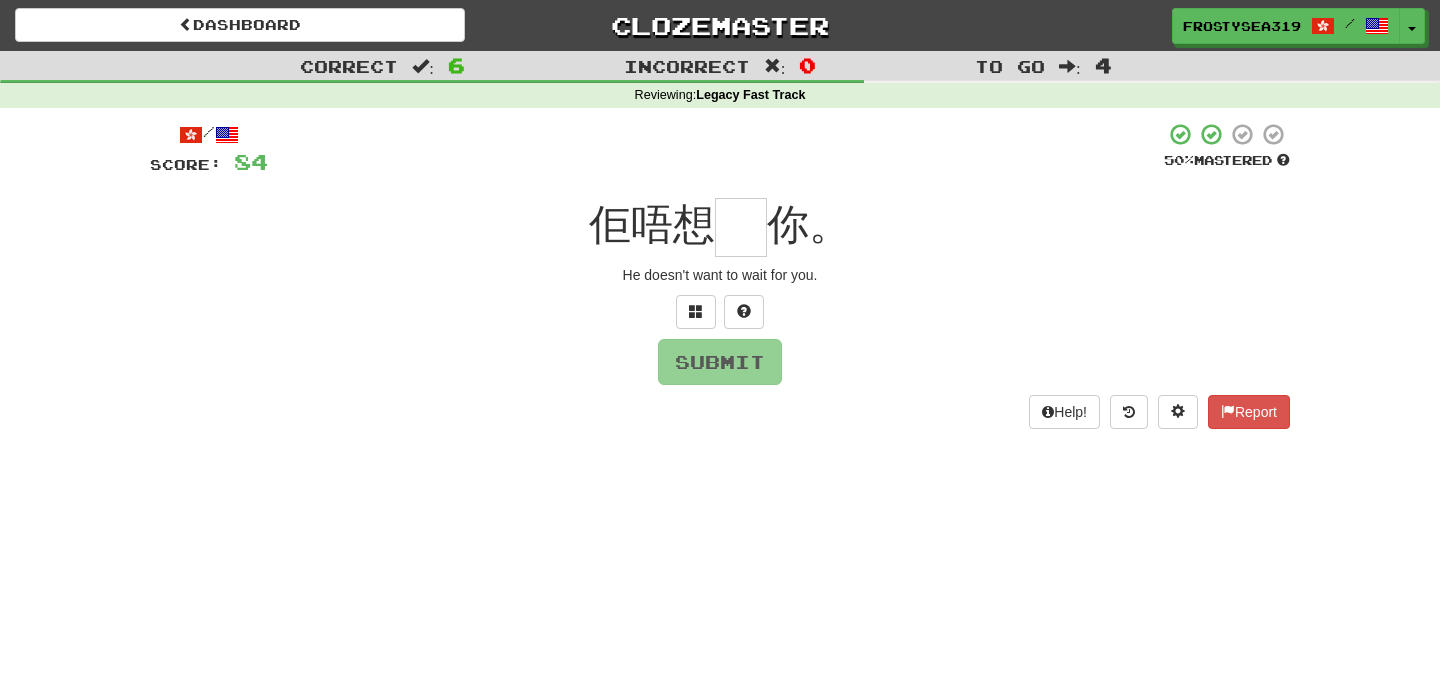 click at bounding box center [741, 227] 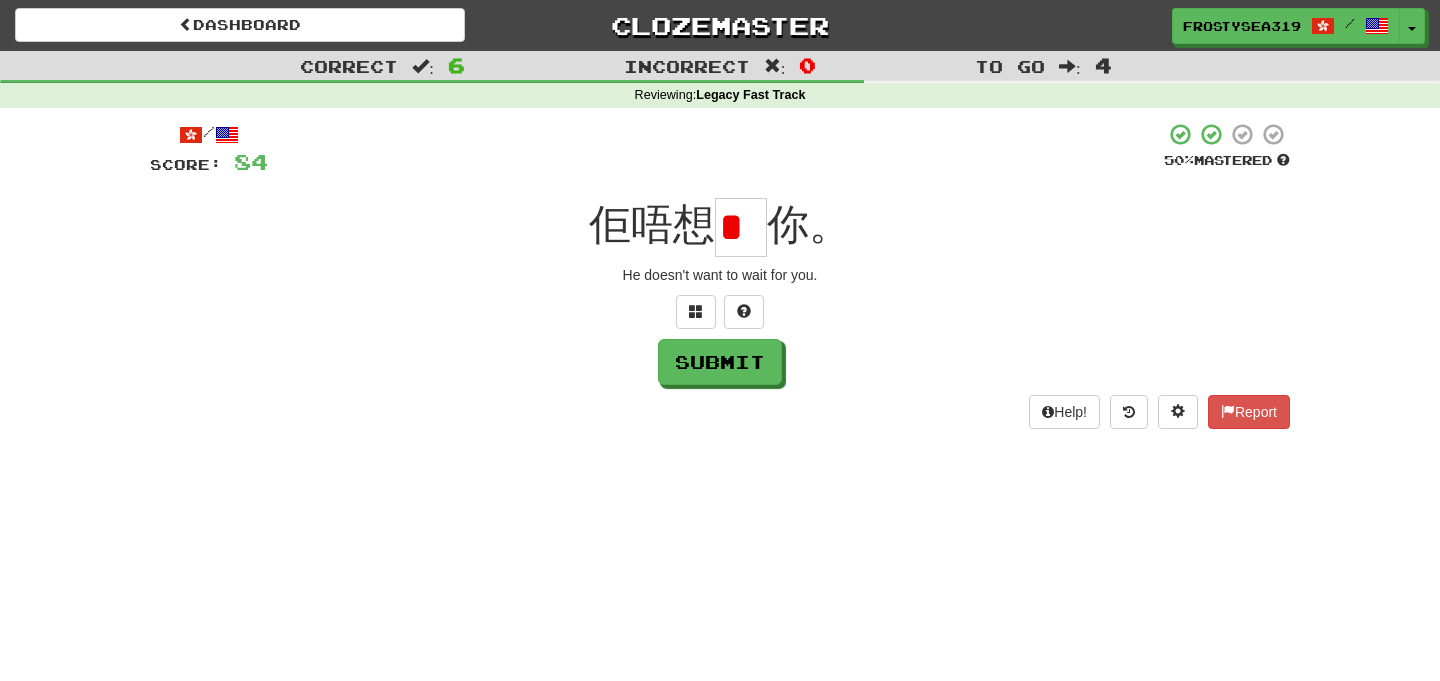 scroll, scrollTop: 0, scrollLeft: 0, axis: both 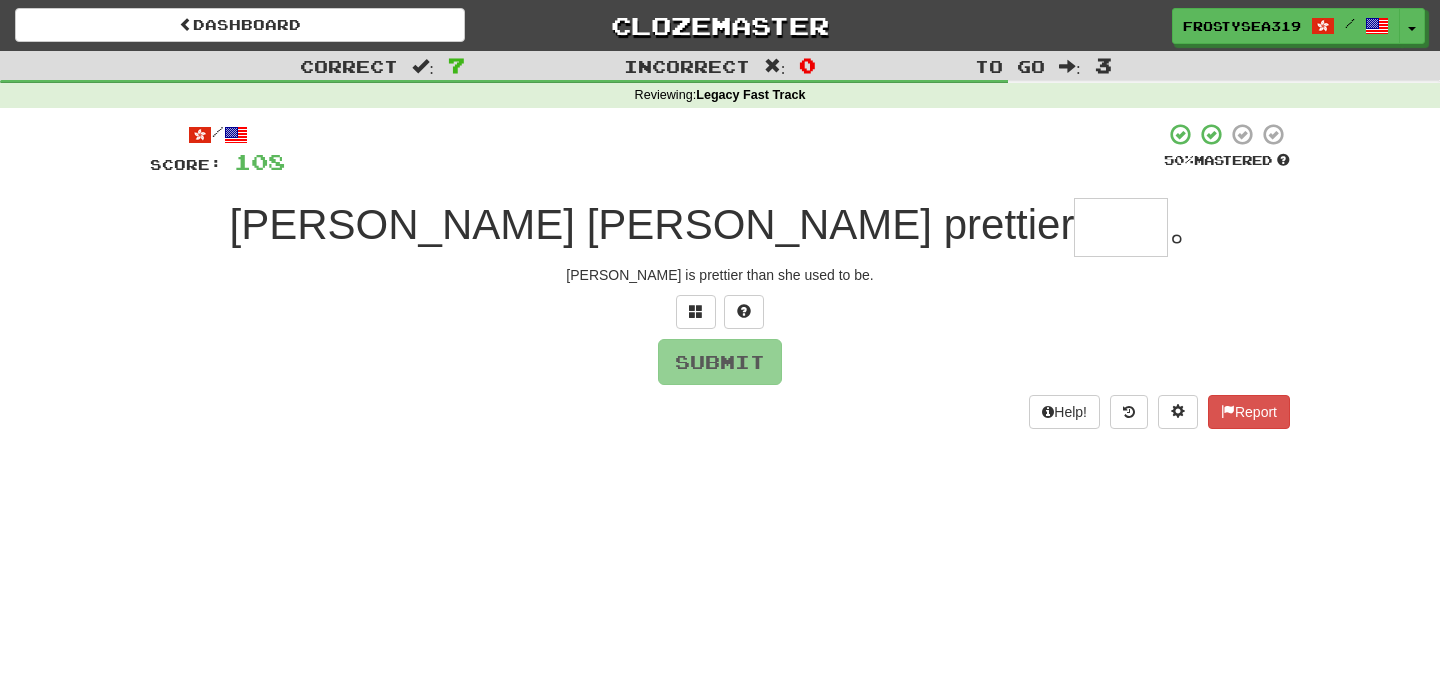 click at bounding box center (1121, 227) 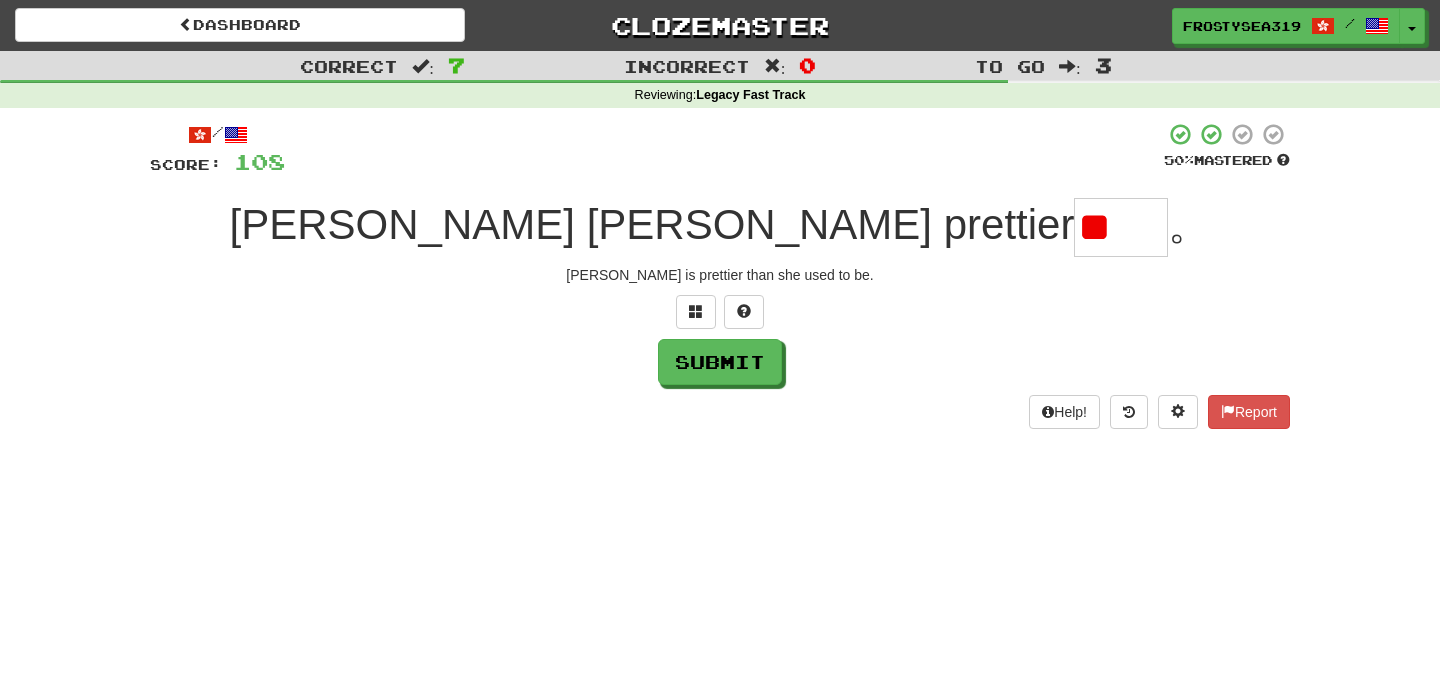 scroll, scrollTop: 0, scrollLeft: 0, axis: both 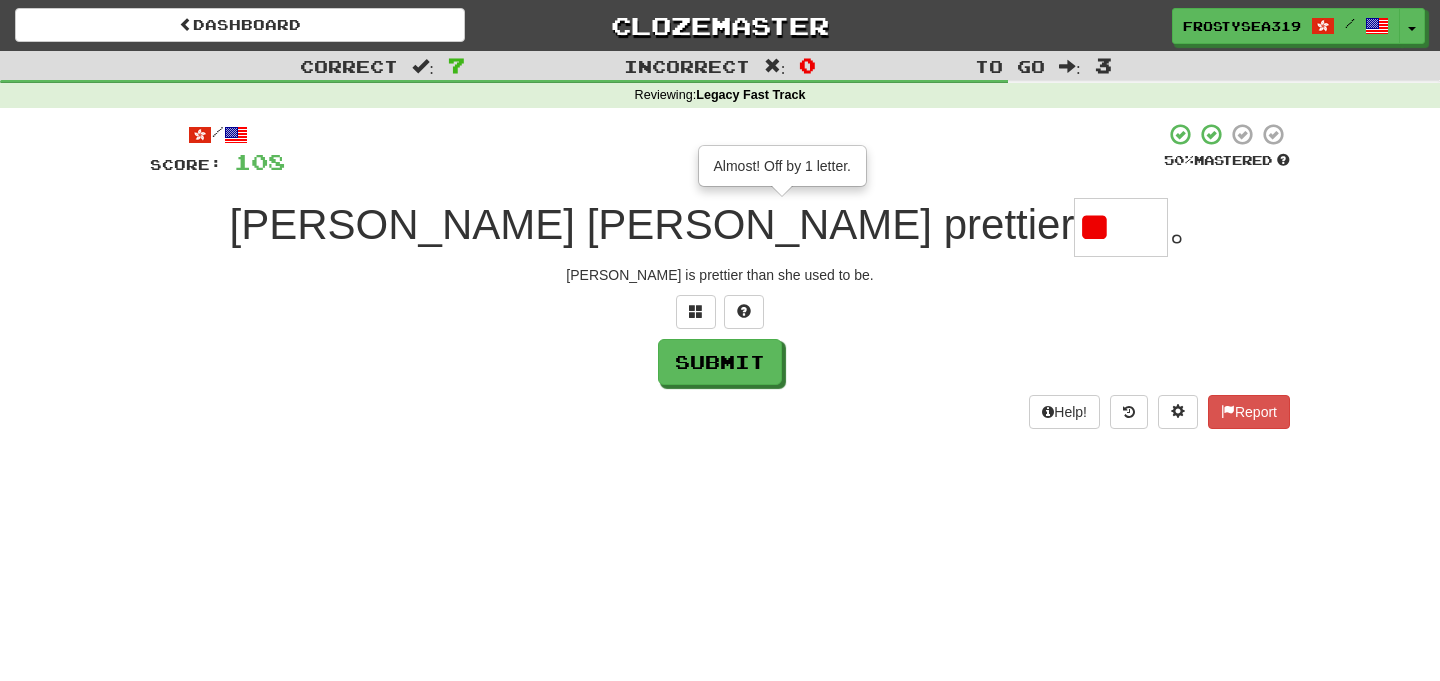 type on "*" 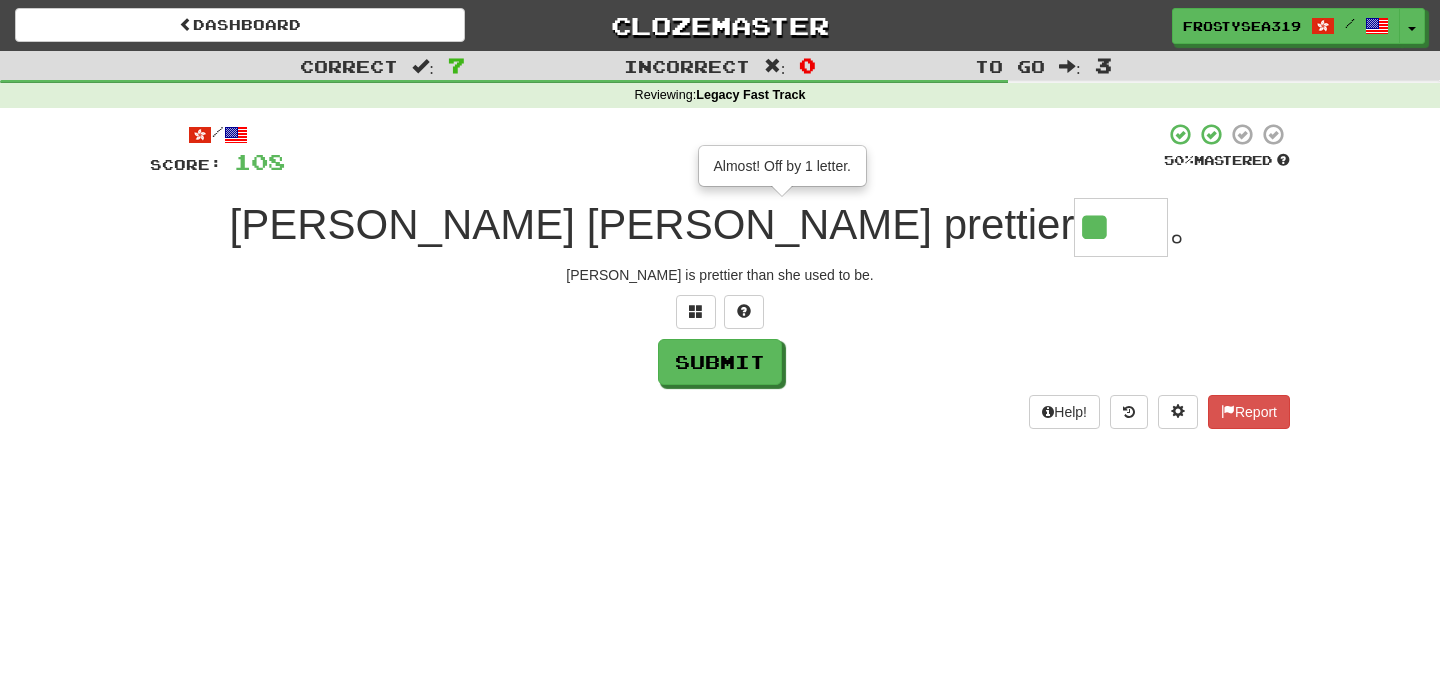 scroll, scrollTop: 0, scrollLeft: 0, axis: both 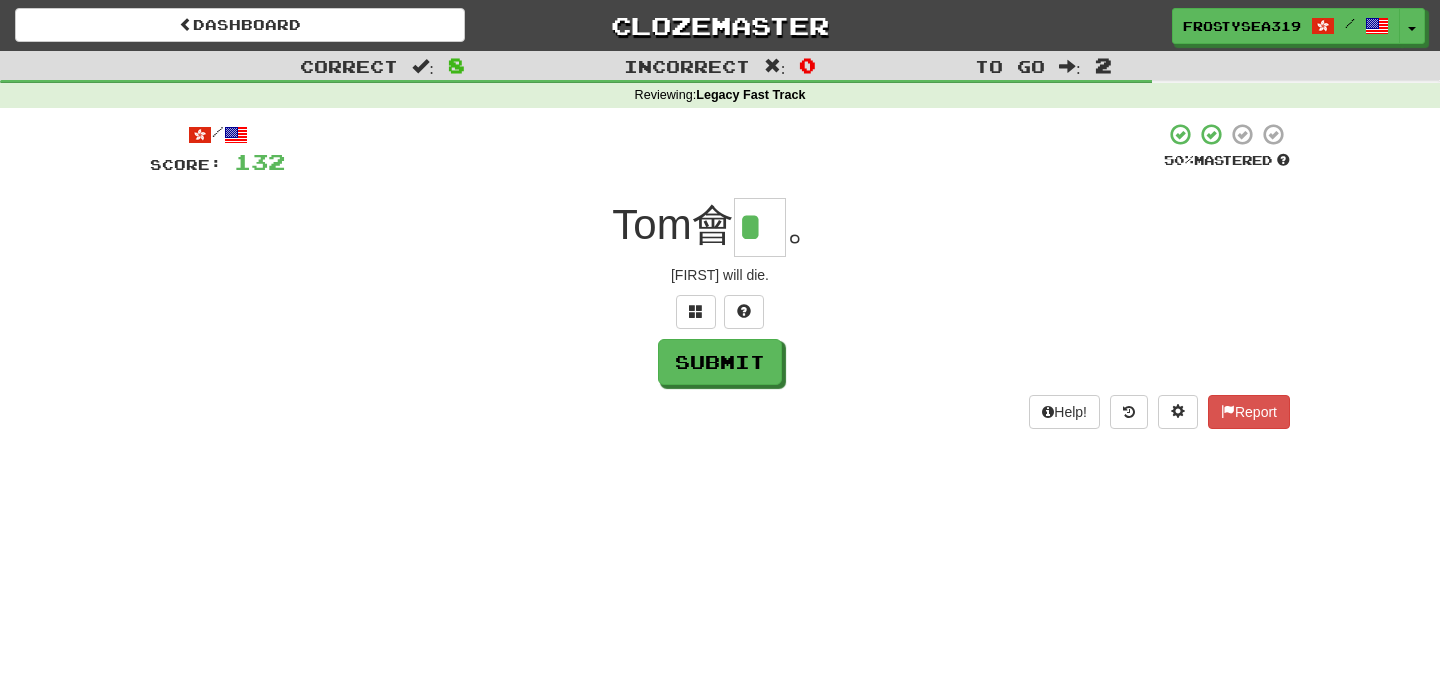 type on "*" 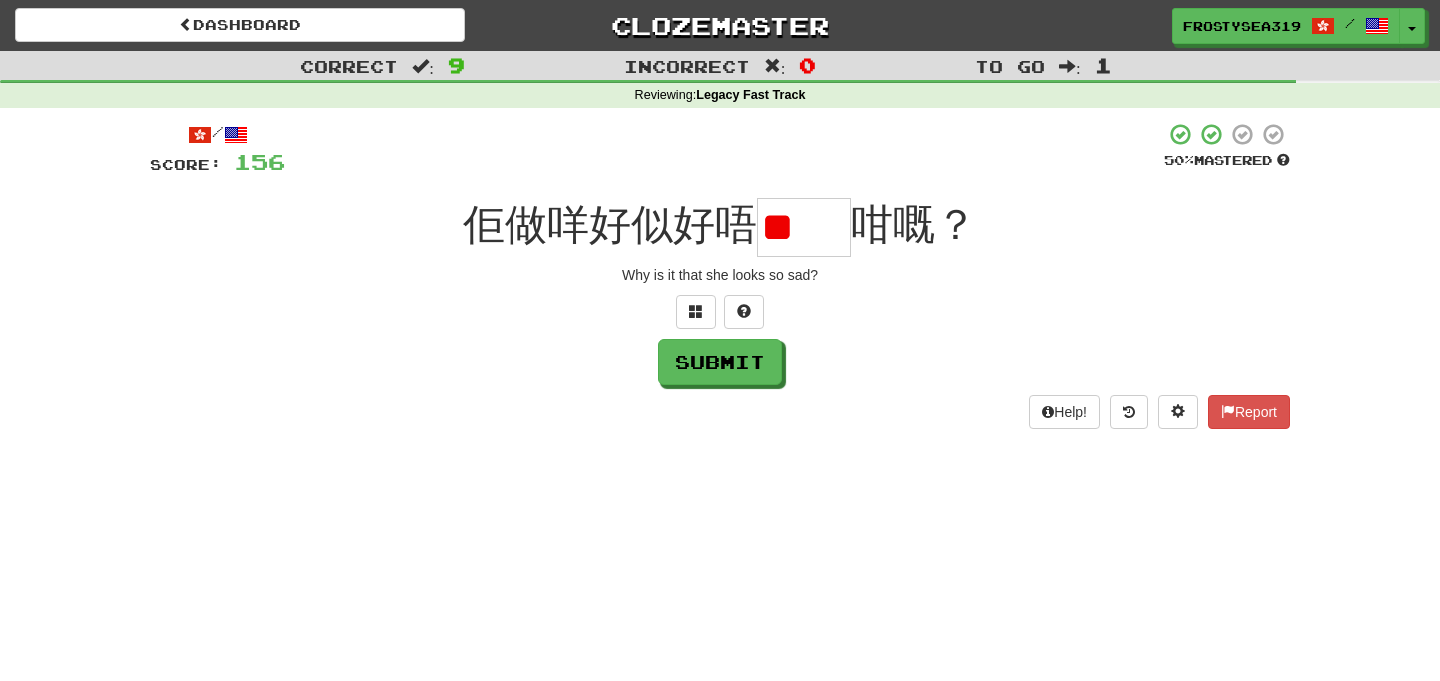 scroll, scrollTop: 0, scrollLeft: 0, axis: both 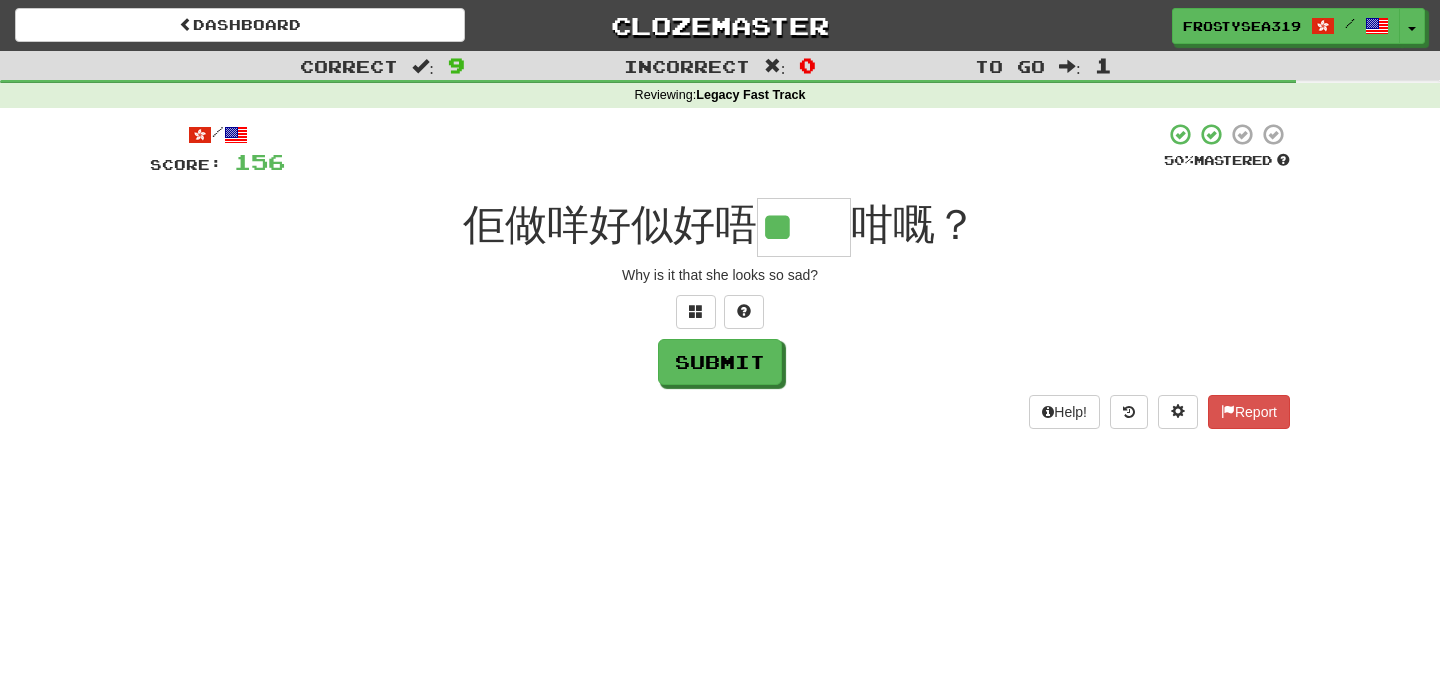 type on "**" 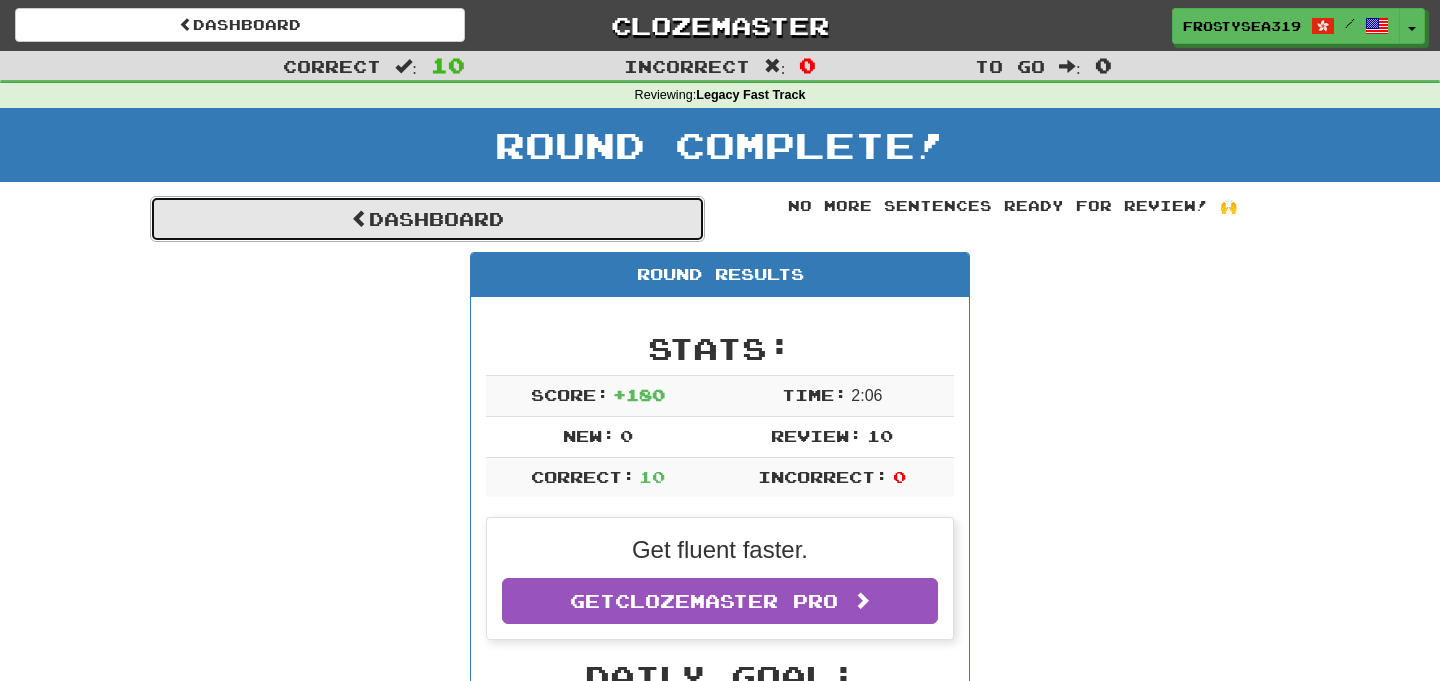 click on "Dashboard" at bounding box center (427, 219) 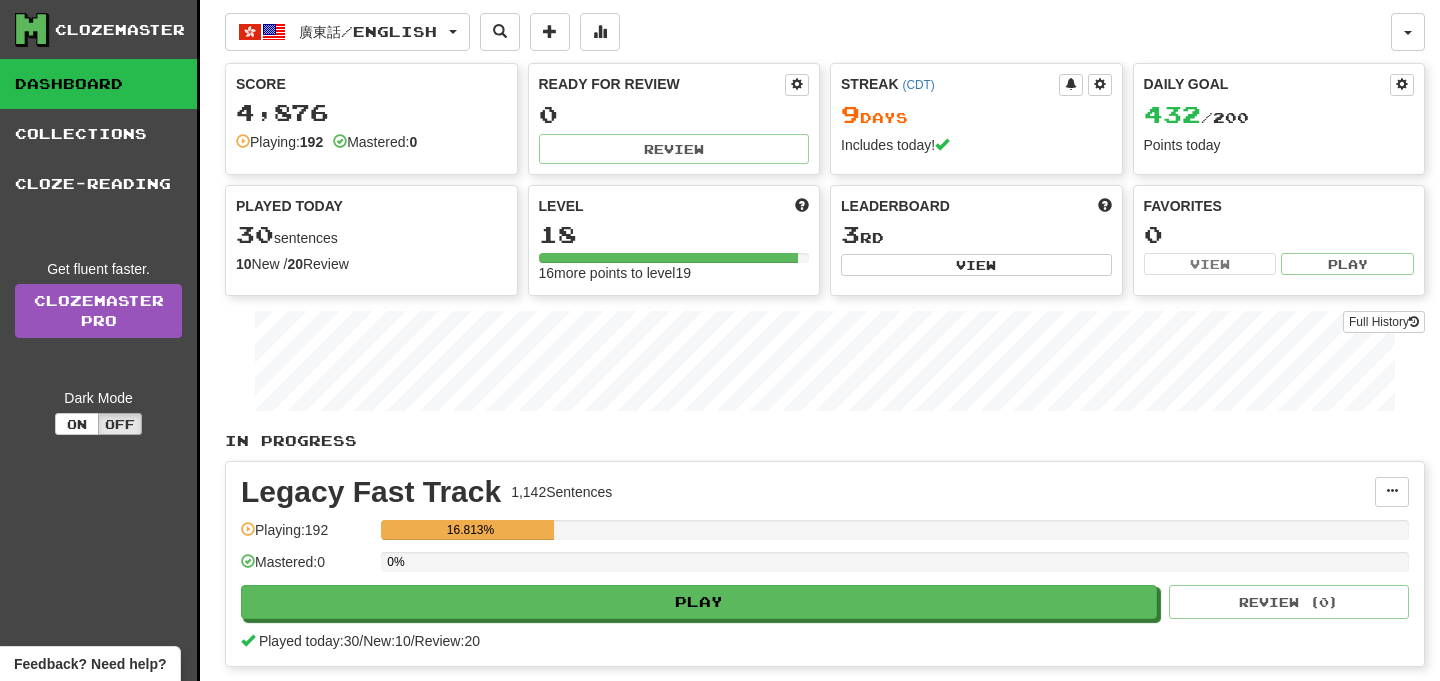 scroll, scrollTop: 0, scrollLeft: 0, axis: both 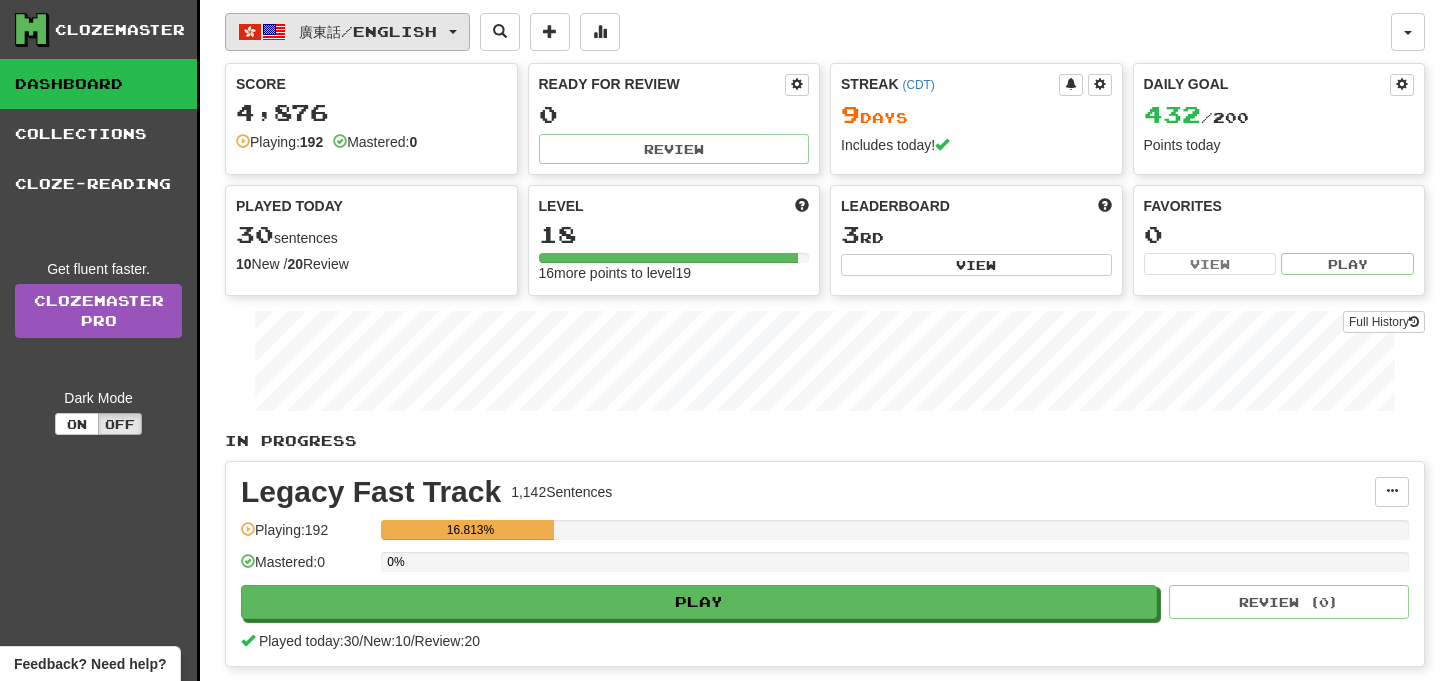 click on "廣東話  /  English" at bounding box center (368, 31) 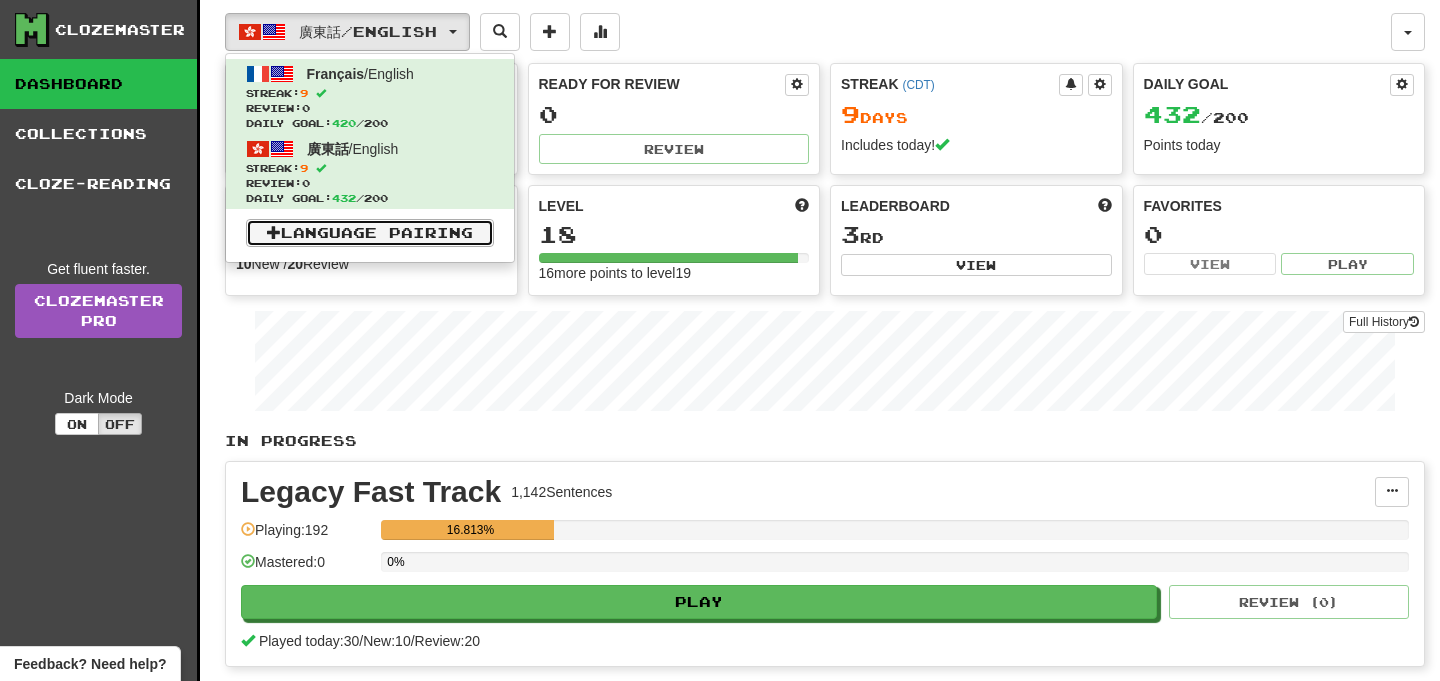 click on "Language Pairing" at bounding box center (370, 233) 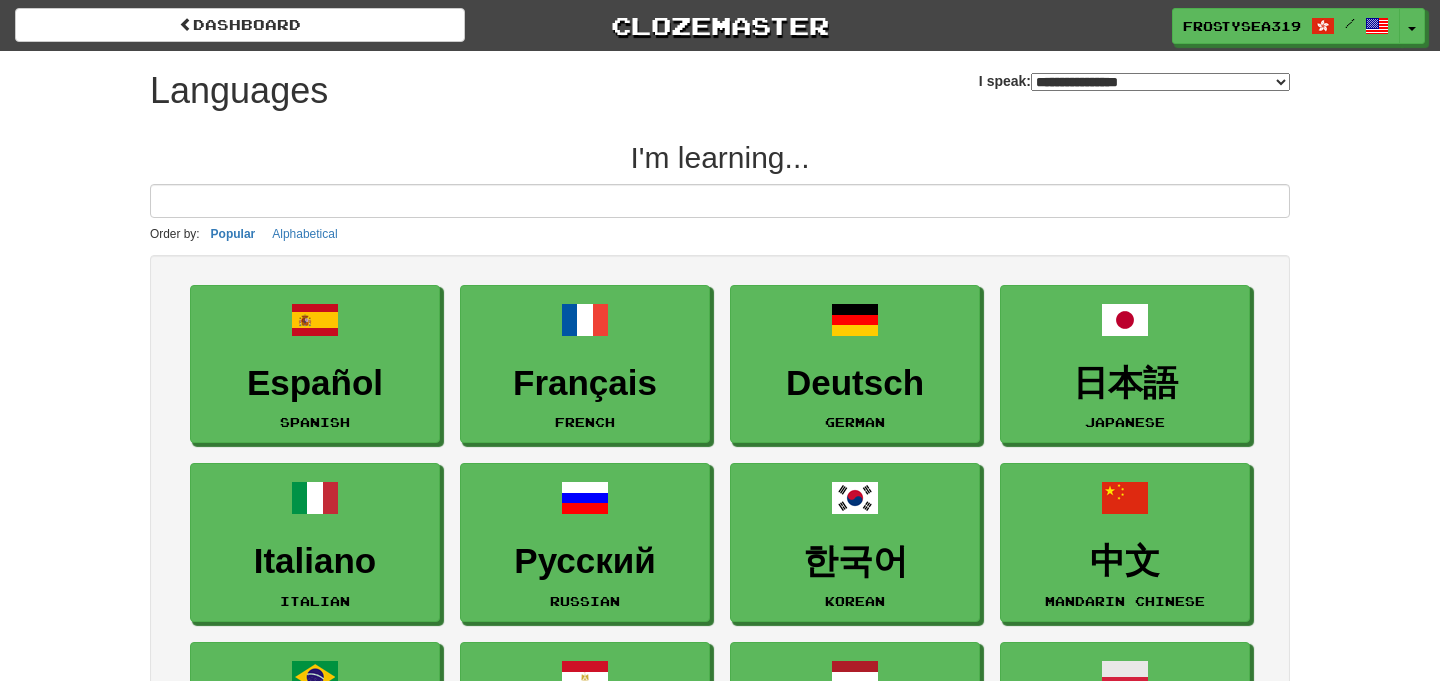 select on "*******" 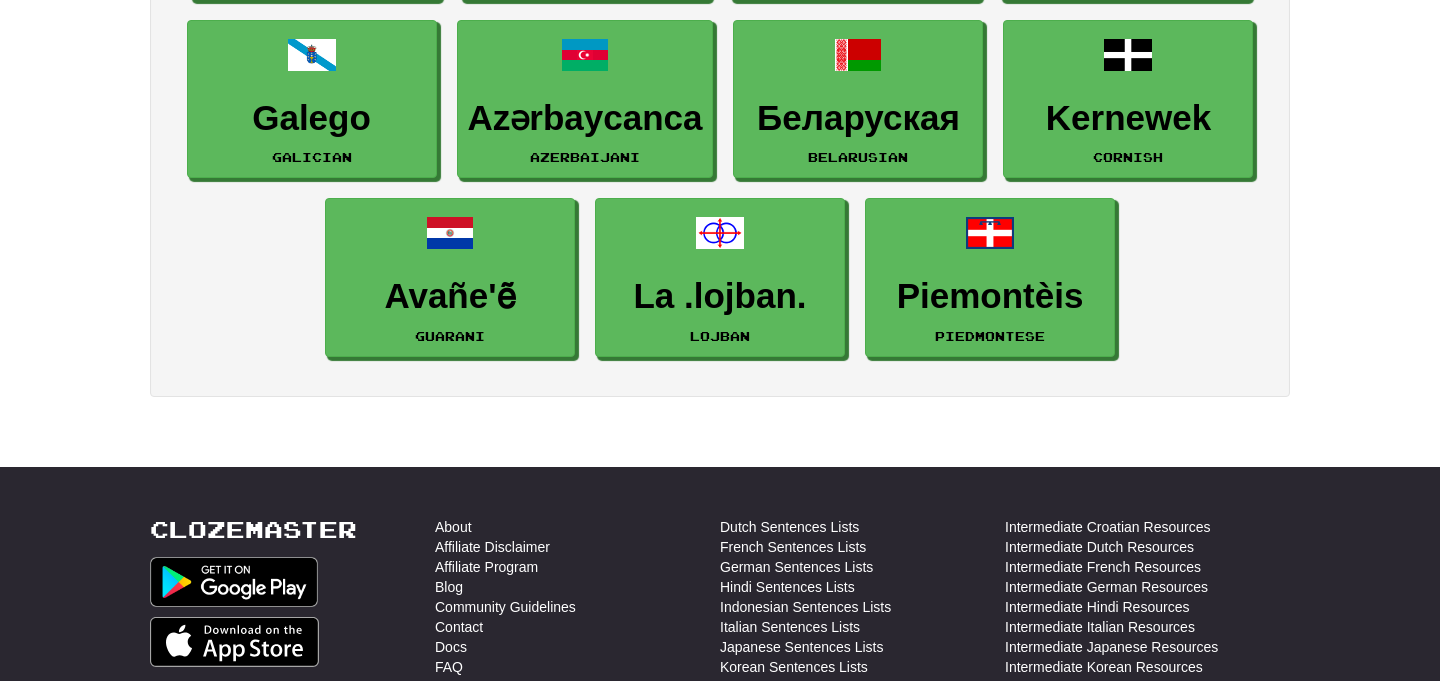 scroll, scrollTop: 3126, scrollLeft: 0, axis: vertical 